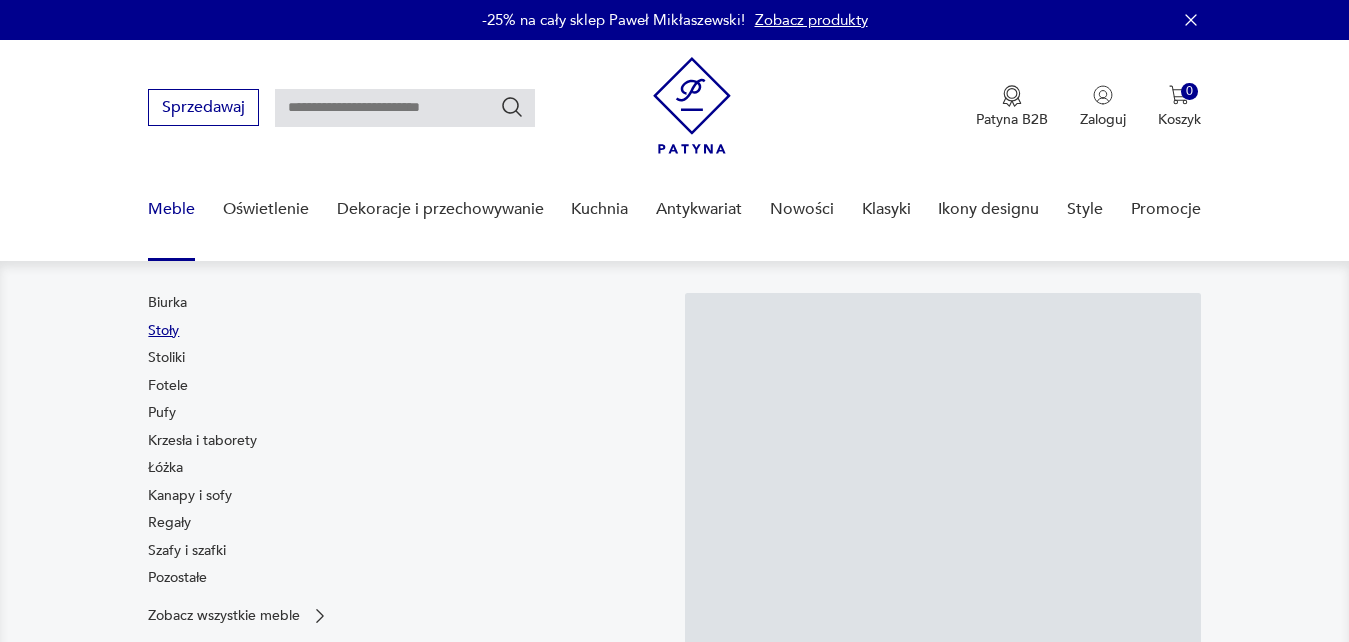 scroll, scrollTop: 0, scrollLeft: 0, axis: both 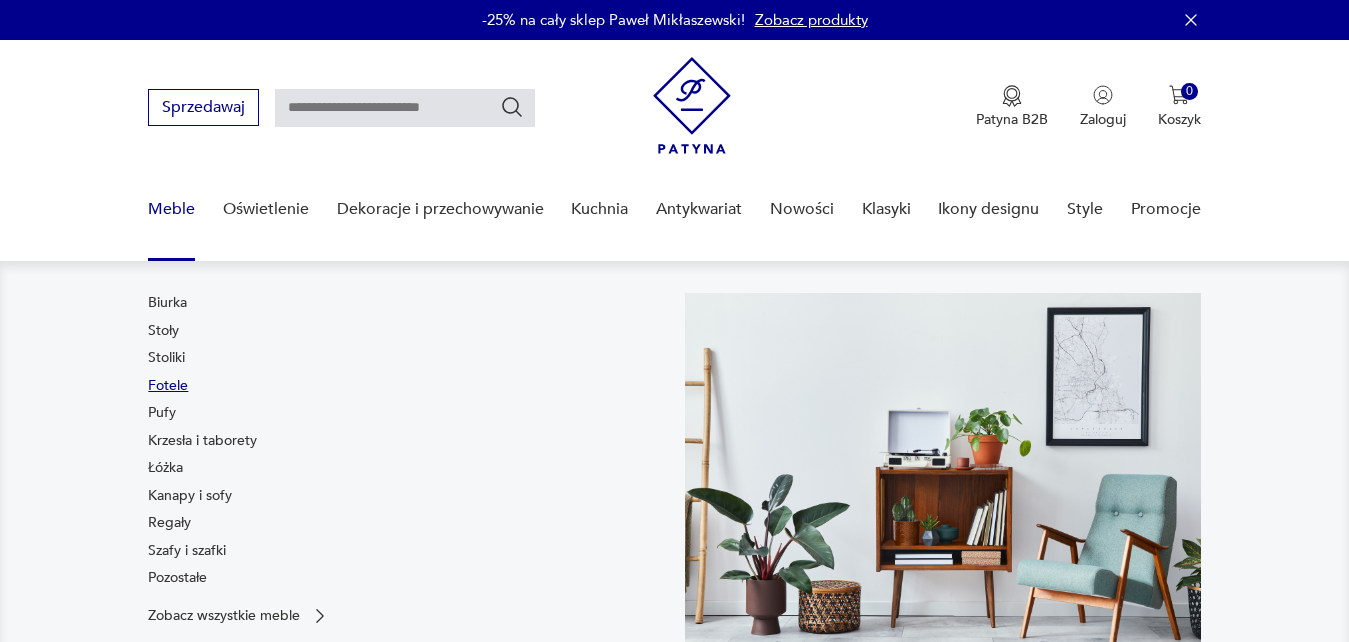 click on "Fotele" at bounding box center (168, 386) 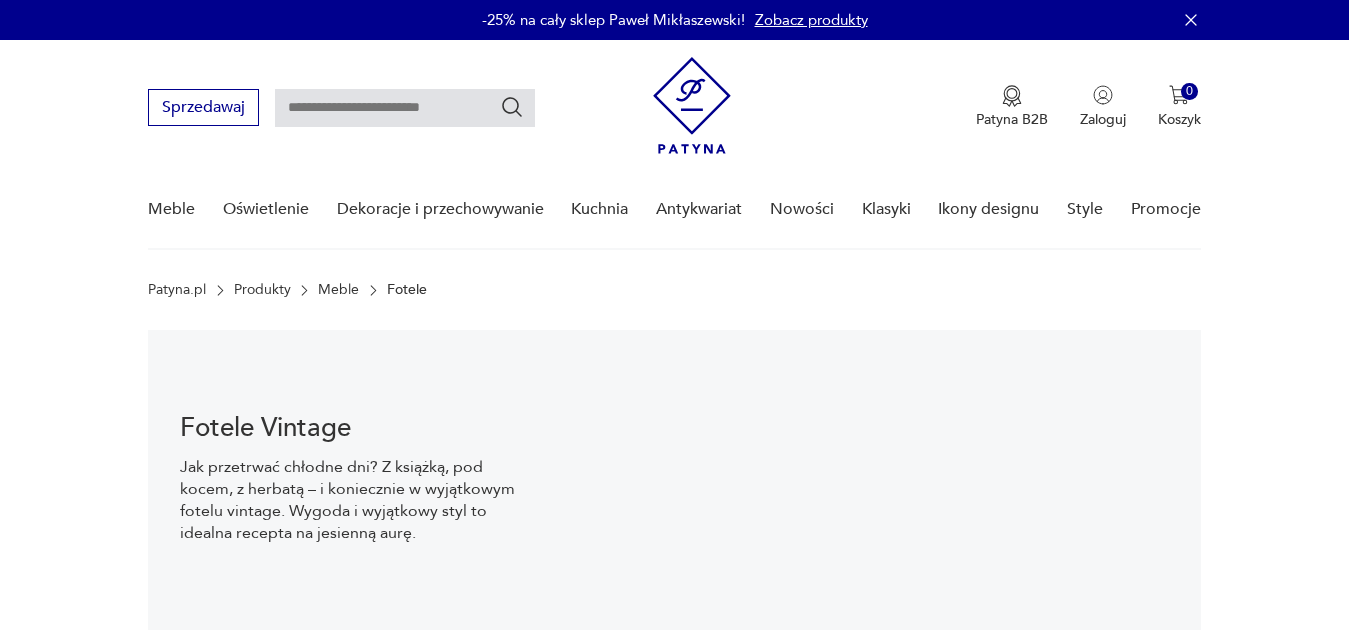scroll, scrollTop: 30, scrollLeft: 0, axis: vertical 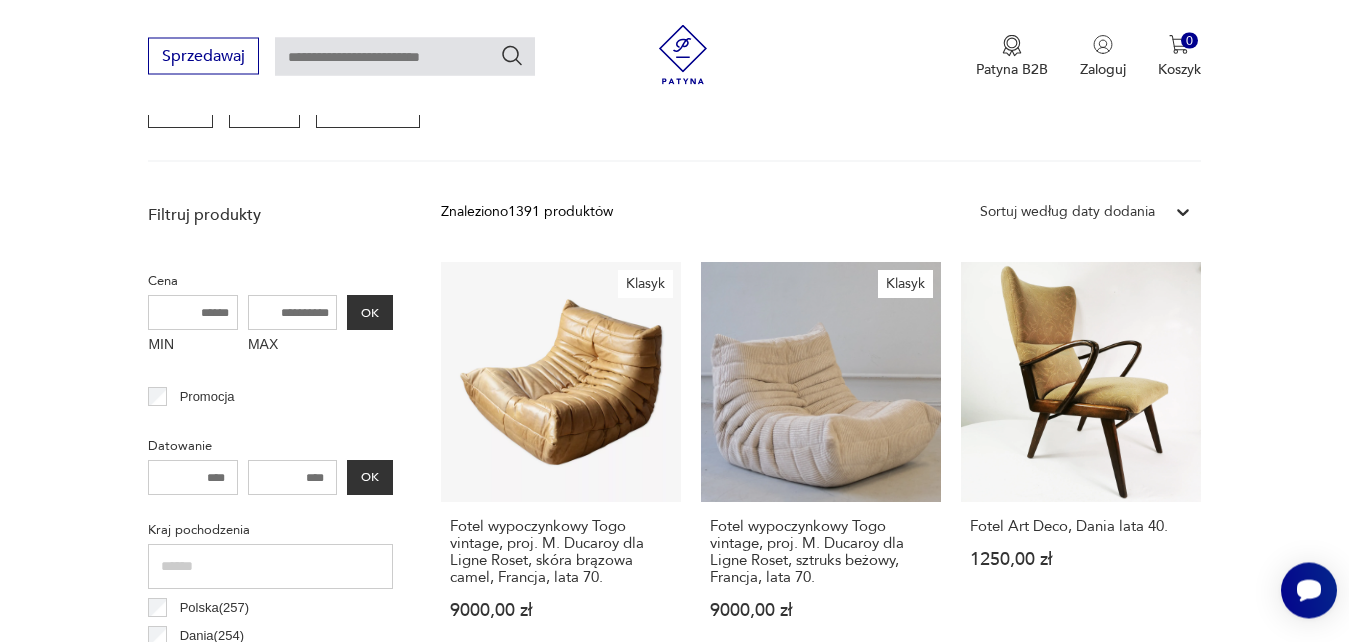 click at bounding box center (1183, 212) 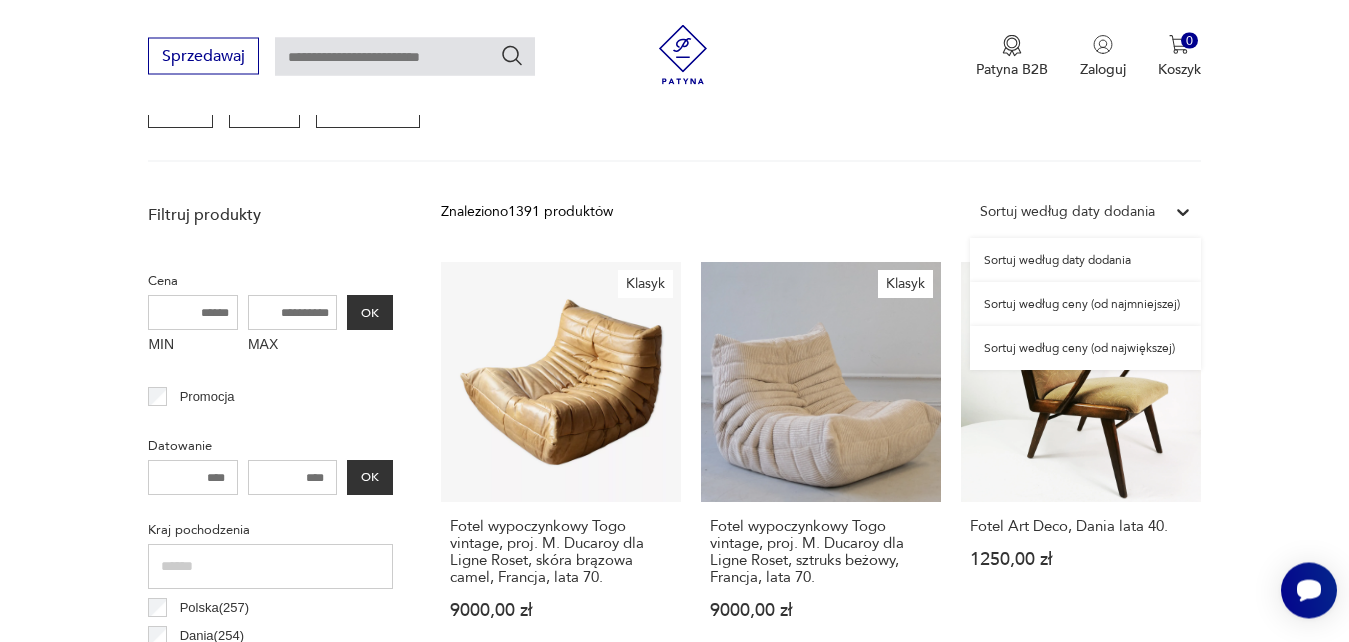 click on "Sortuj według ceny (od największej)" at bounding box center [1085, 348] 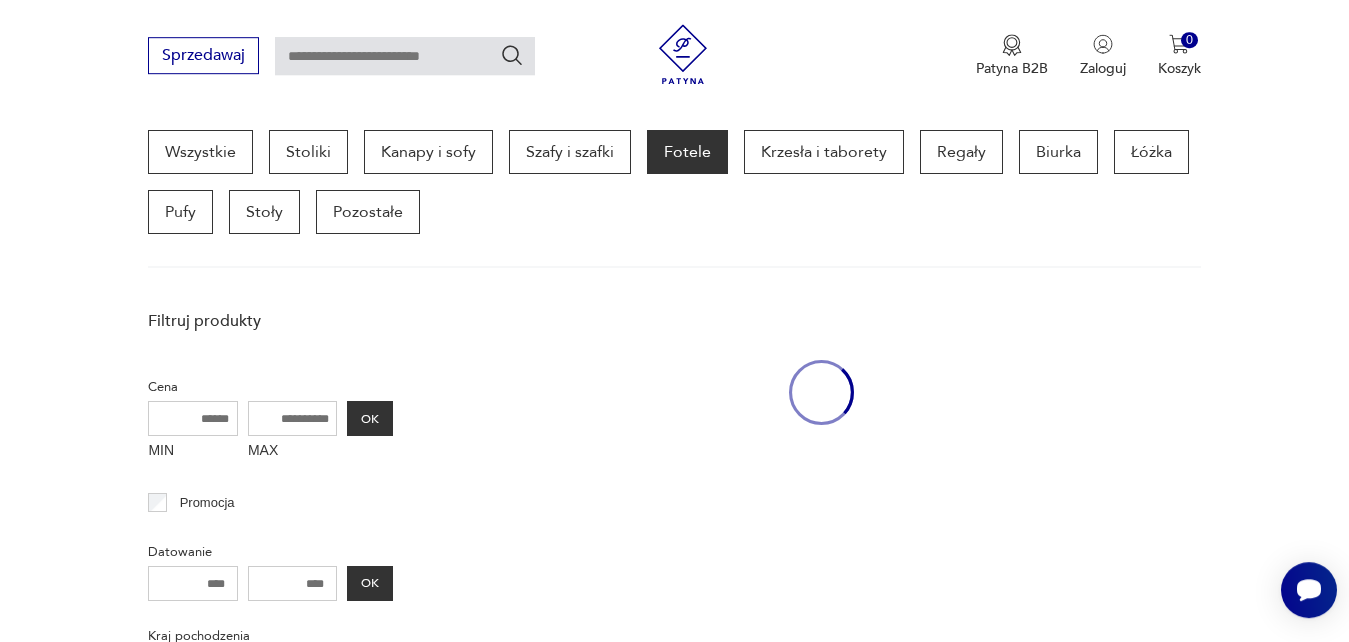 scroll, scrollTop: 531, scrollLeft: 0, axis: vertical 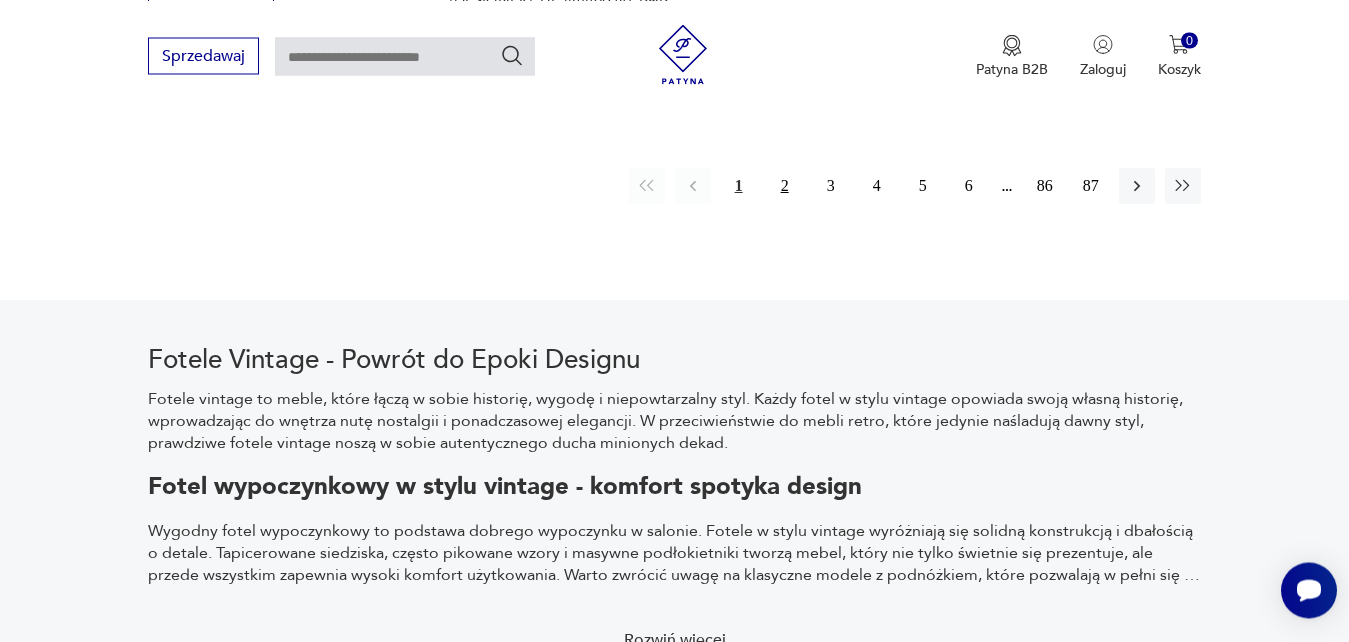 click on "2" at bounding box center [785, 186] 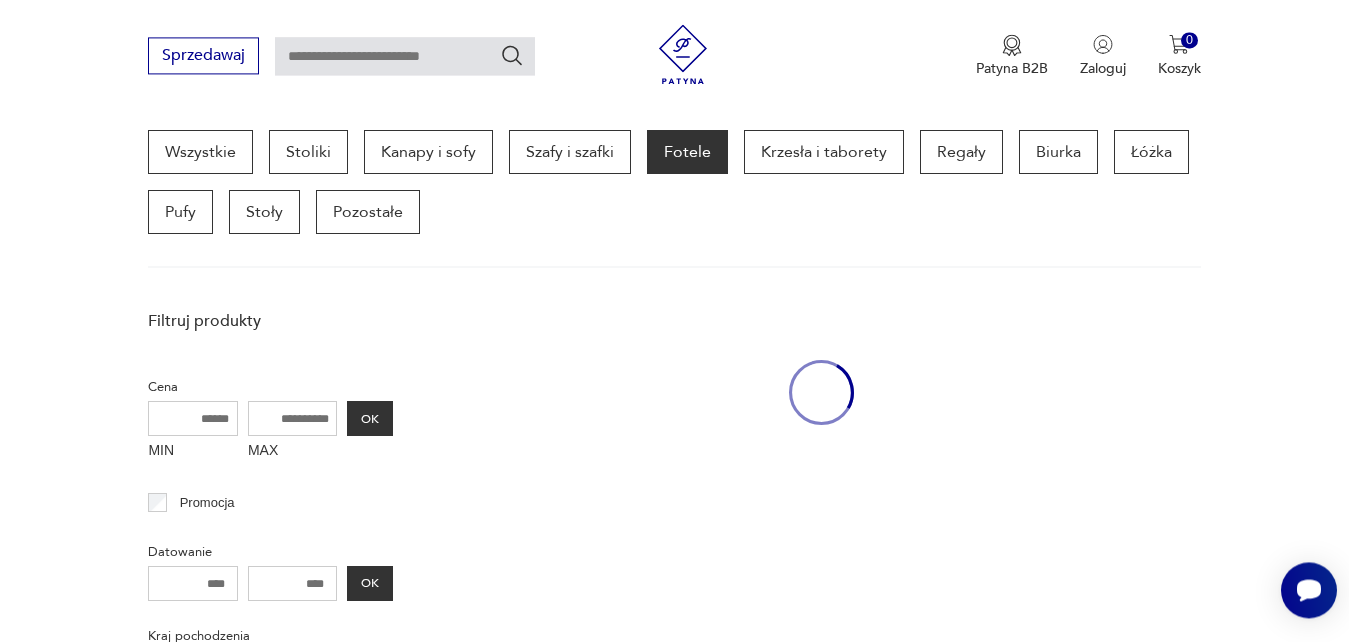 scroll, scrollTop: 531, scrollLeft: 0, axis: vertical 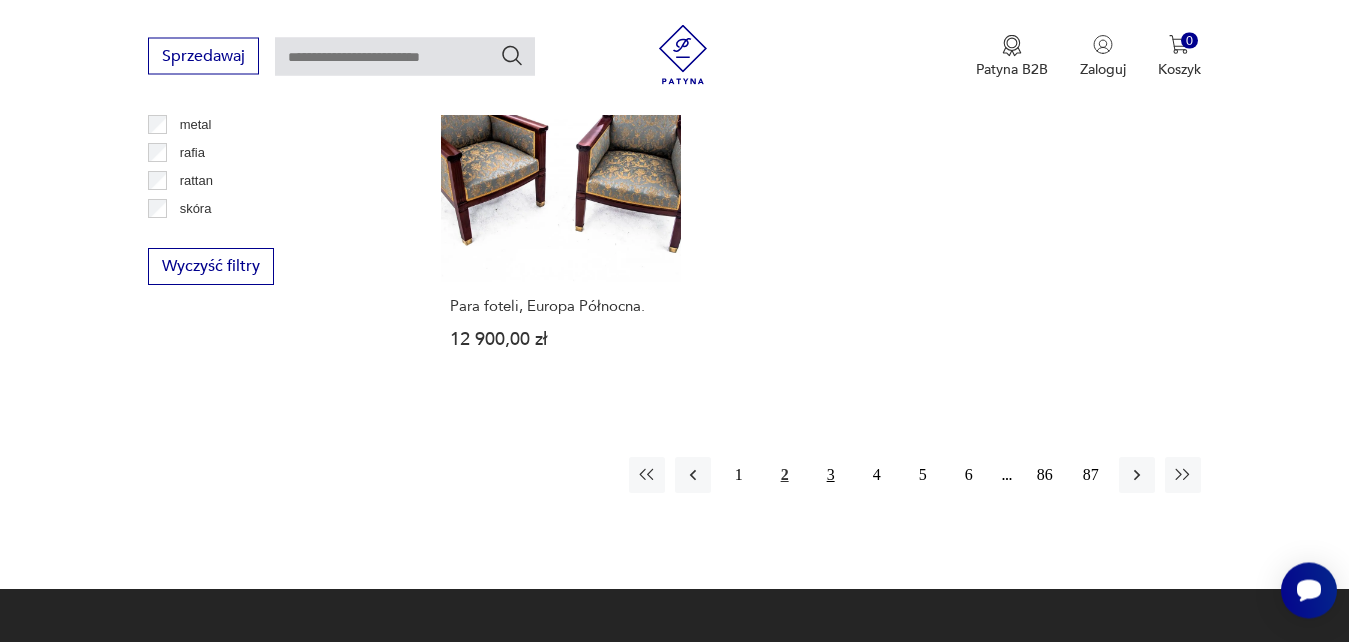 click on "3" at bounding box center [831, 475] 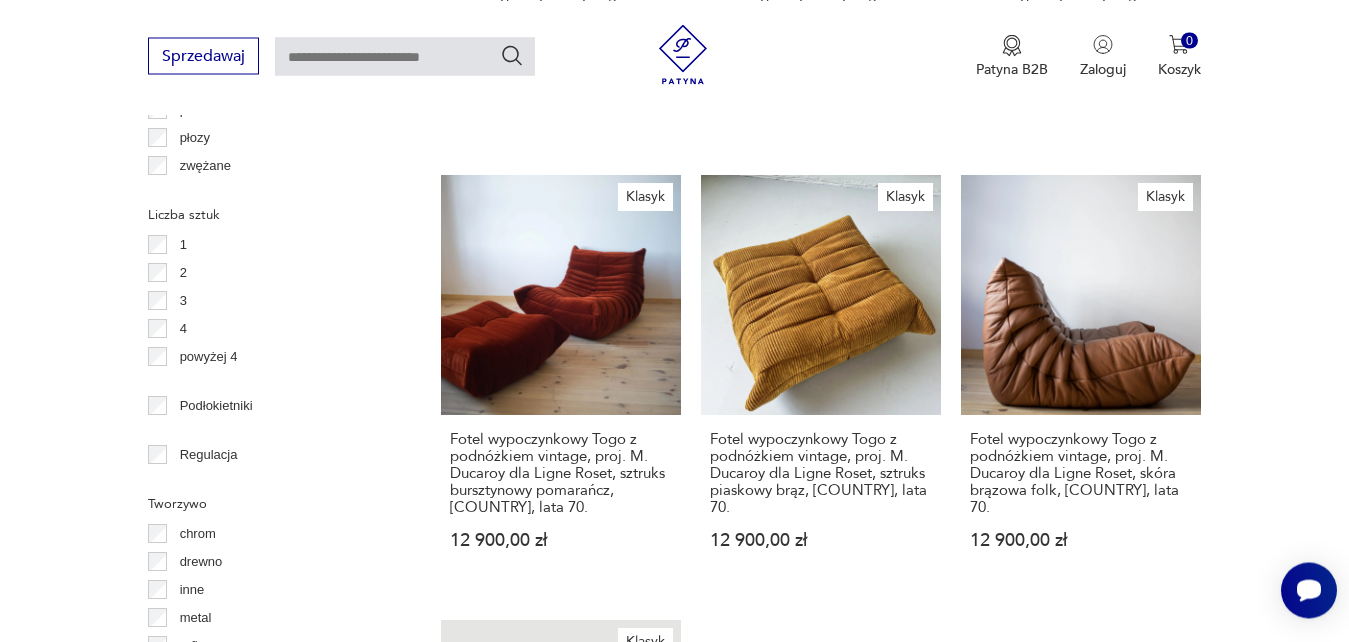 scroll, scrollTop: 2997, scrollLeft: 0, axis: vertical 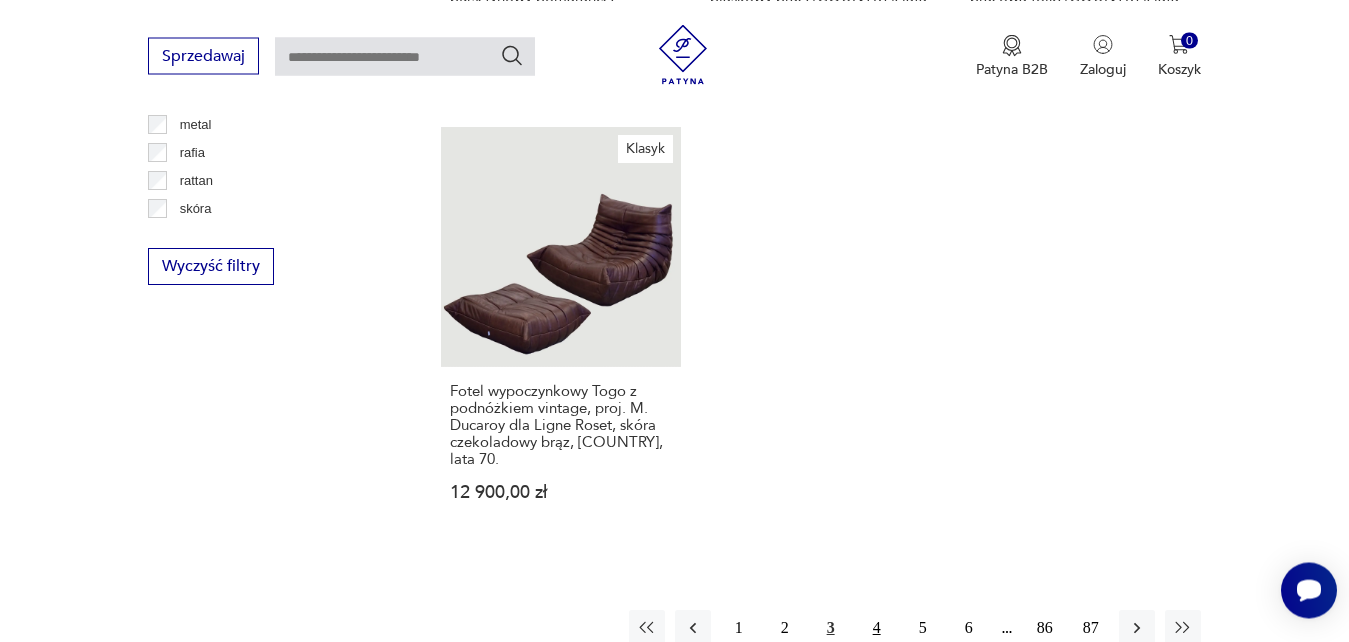 click on "4" at bounding box center (877, 628) 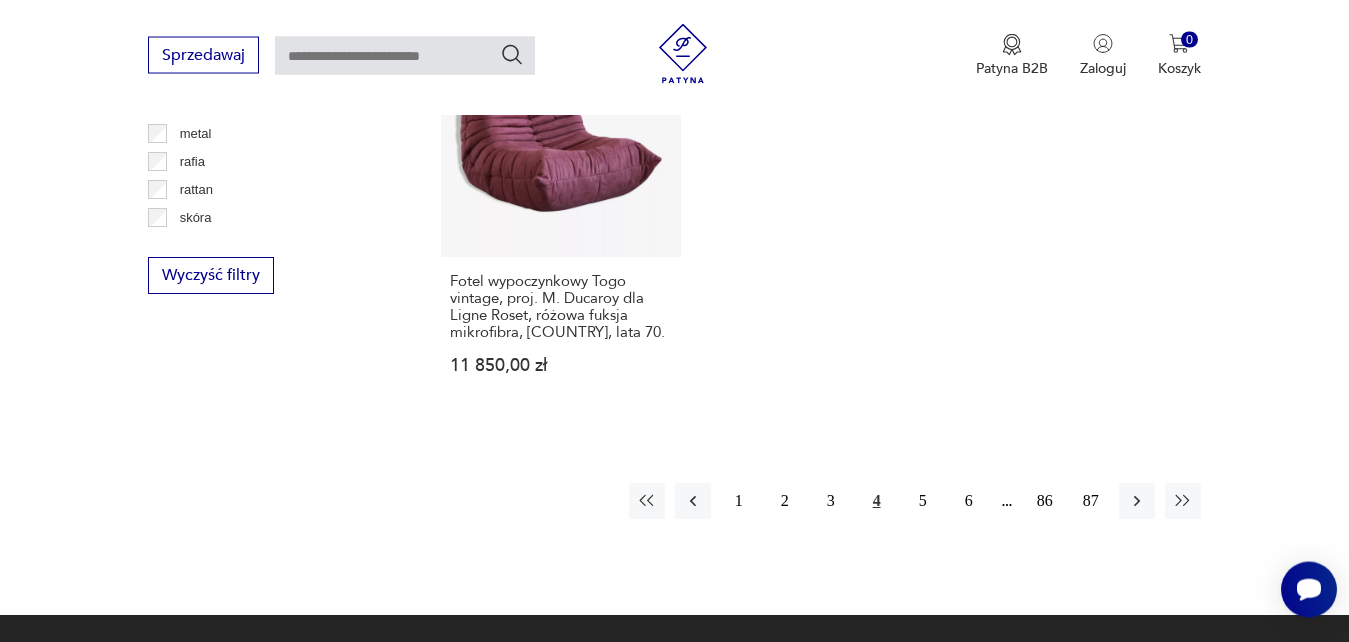 scroll, scrollTop: 2997, scrollLeft: 0, axis: vertical 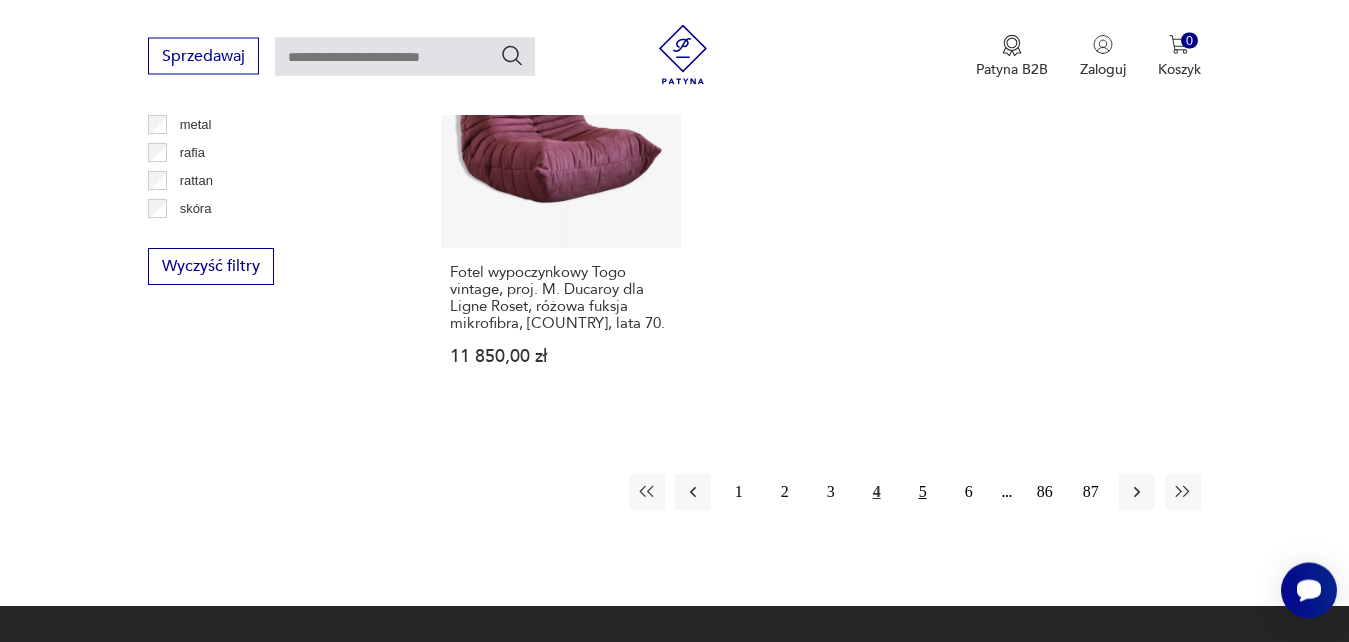 click on "5" at bounding box center (923, 492) 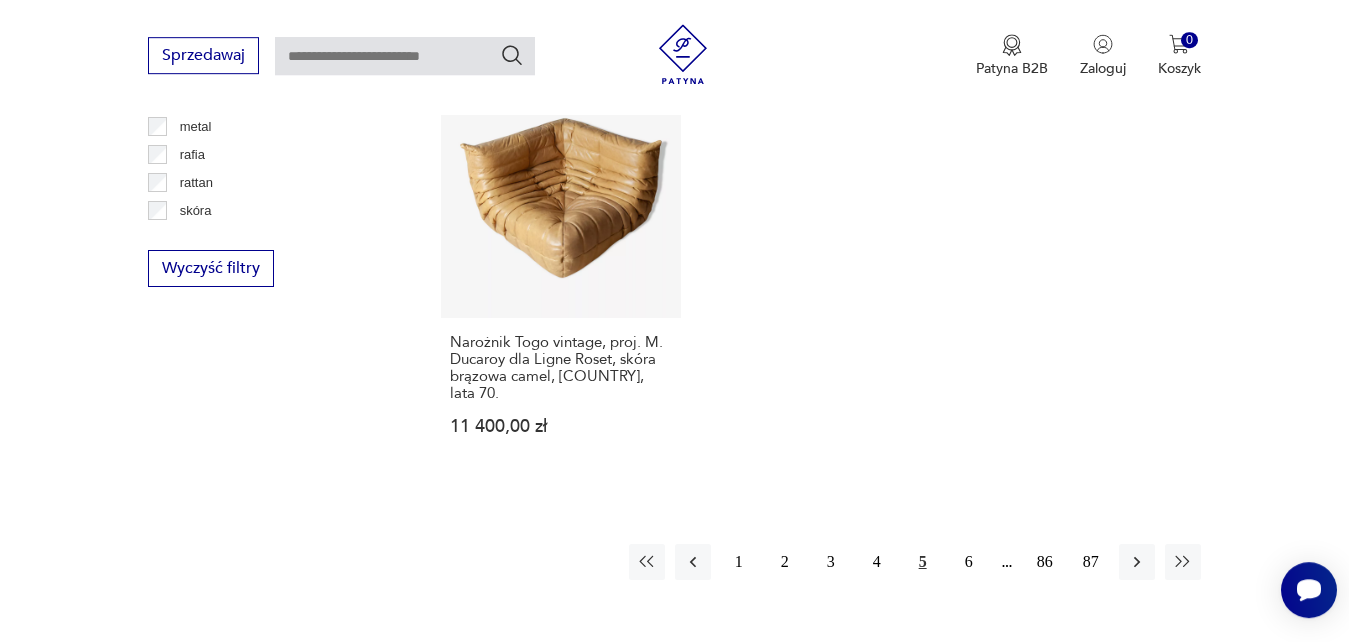 scroll, scrollTop: 2997, scrollLeft: 0, axis: vertical 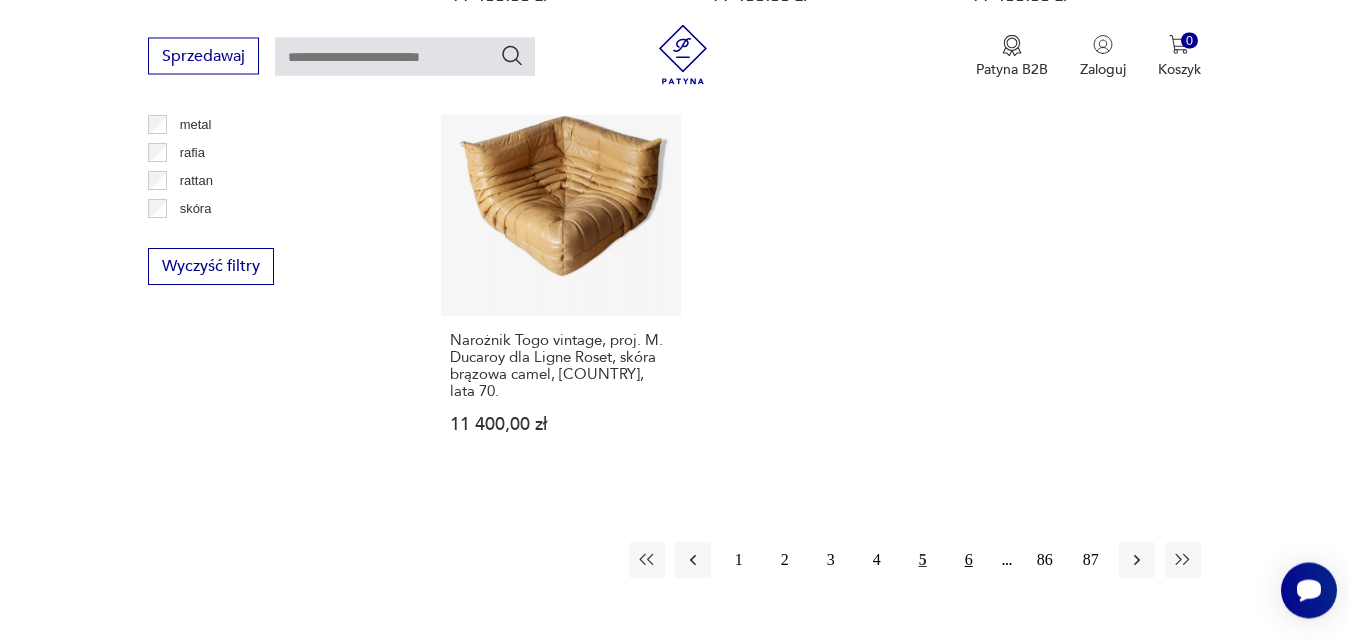 click on "6" at bounding box center (969, 560) 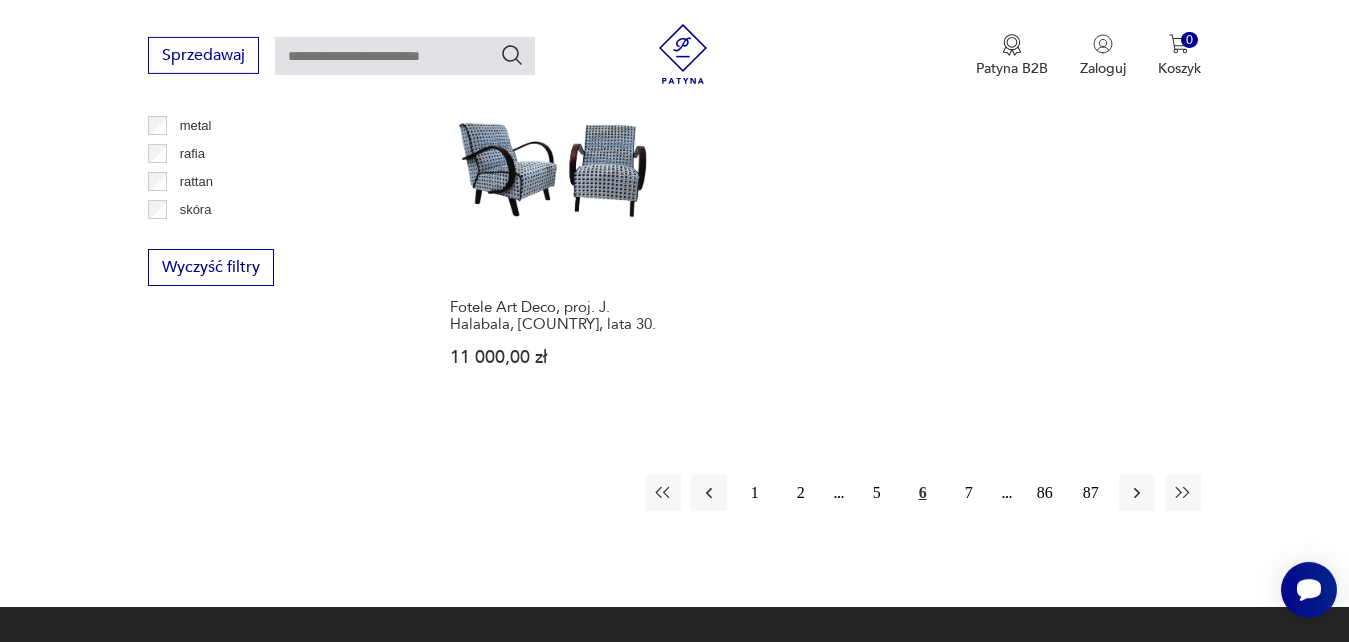 scroll, scrollTop: 2997, scrollLeft: 0, axis: vertical 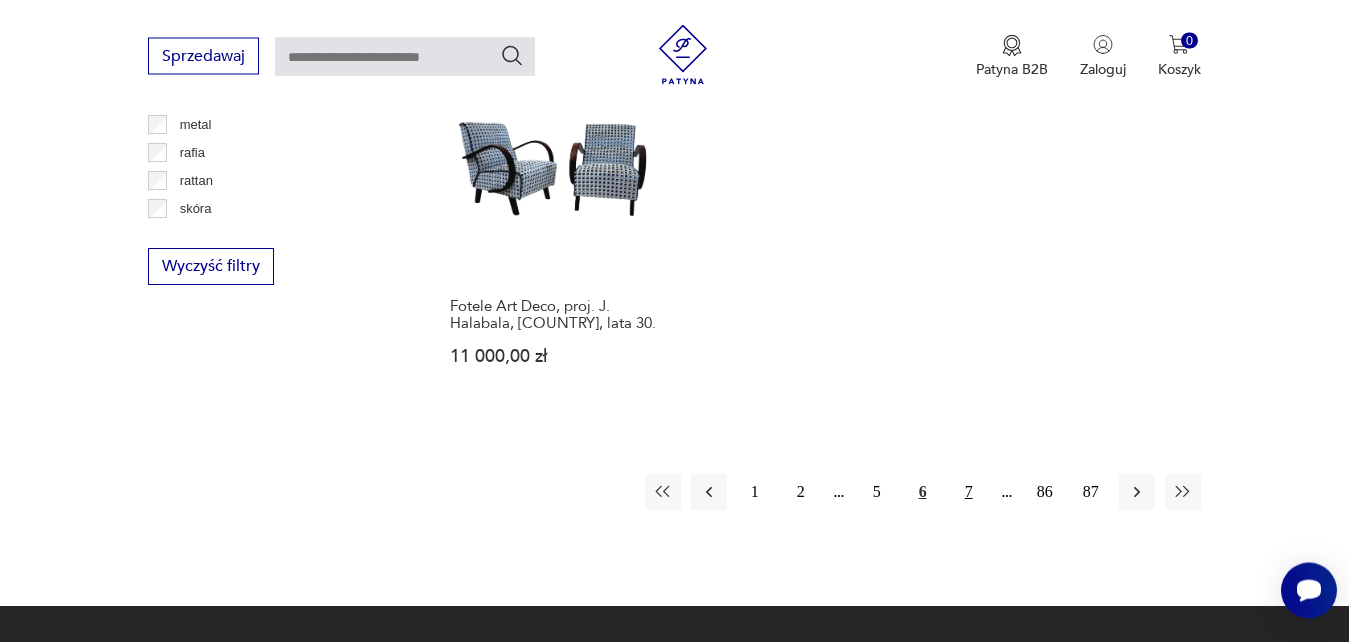 click on "7" at bounding box center (969, 492) 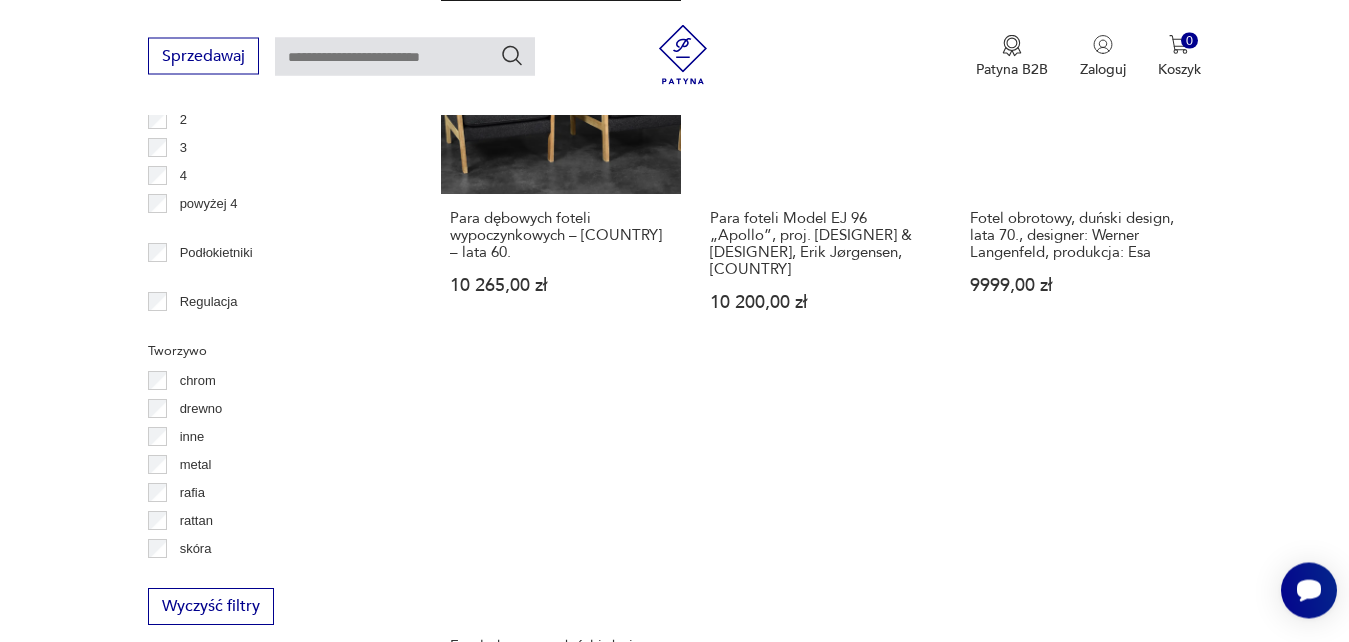 scroll, scrollTop: 3150, scrollLeft: 0, axis: vertical 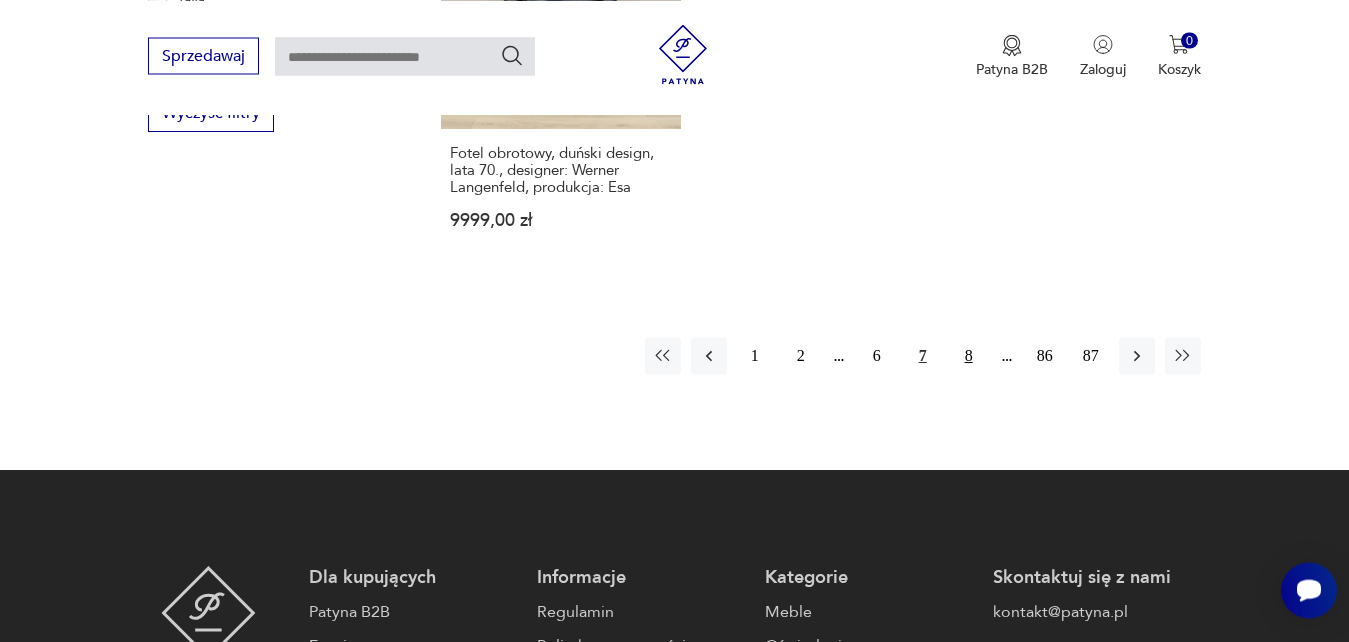 click on "8" at bounding box center (969, 356) 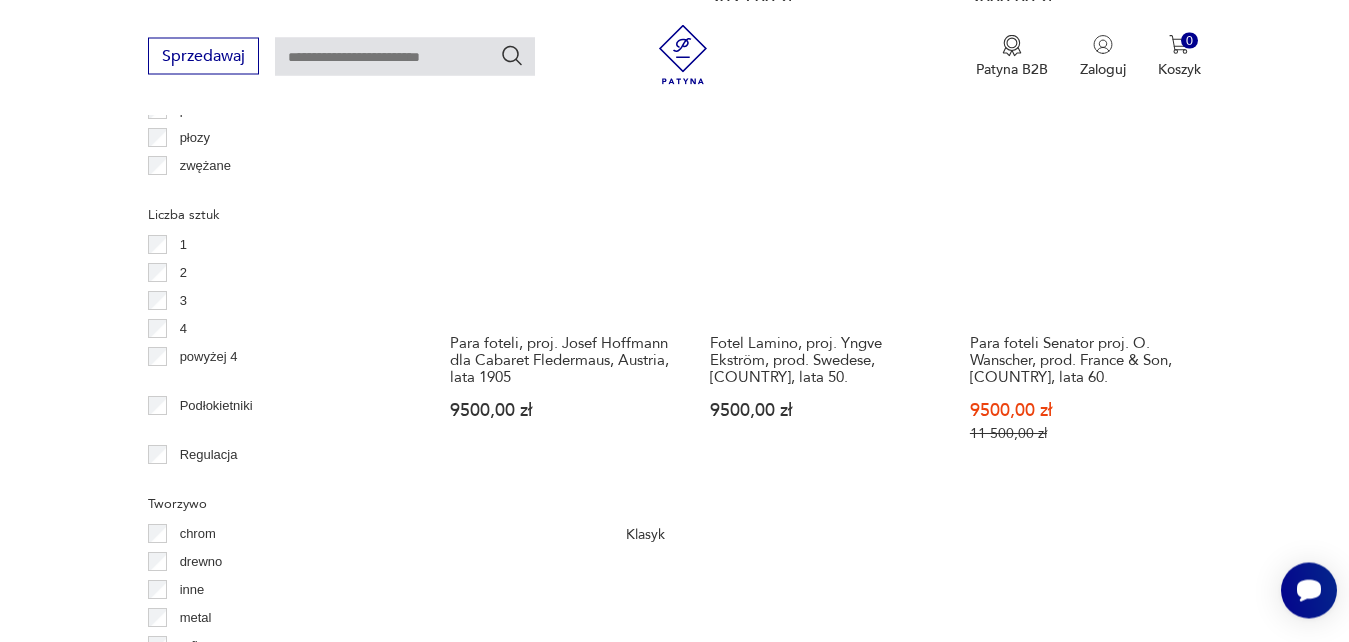 scroll, scrollTop: 2997, scrollLeft: 0, axis: vertical 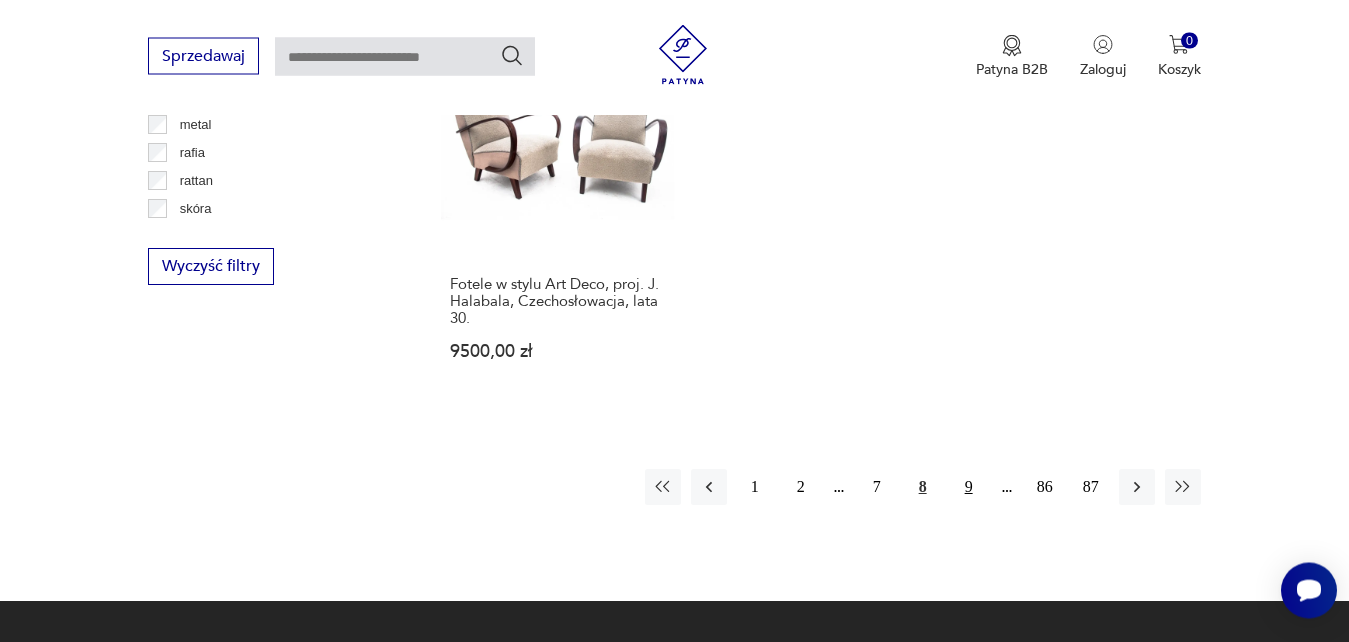 click on "9" at bounding box center [969, 487] 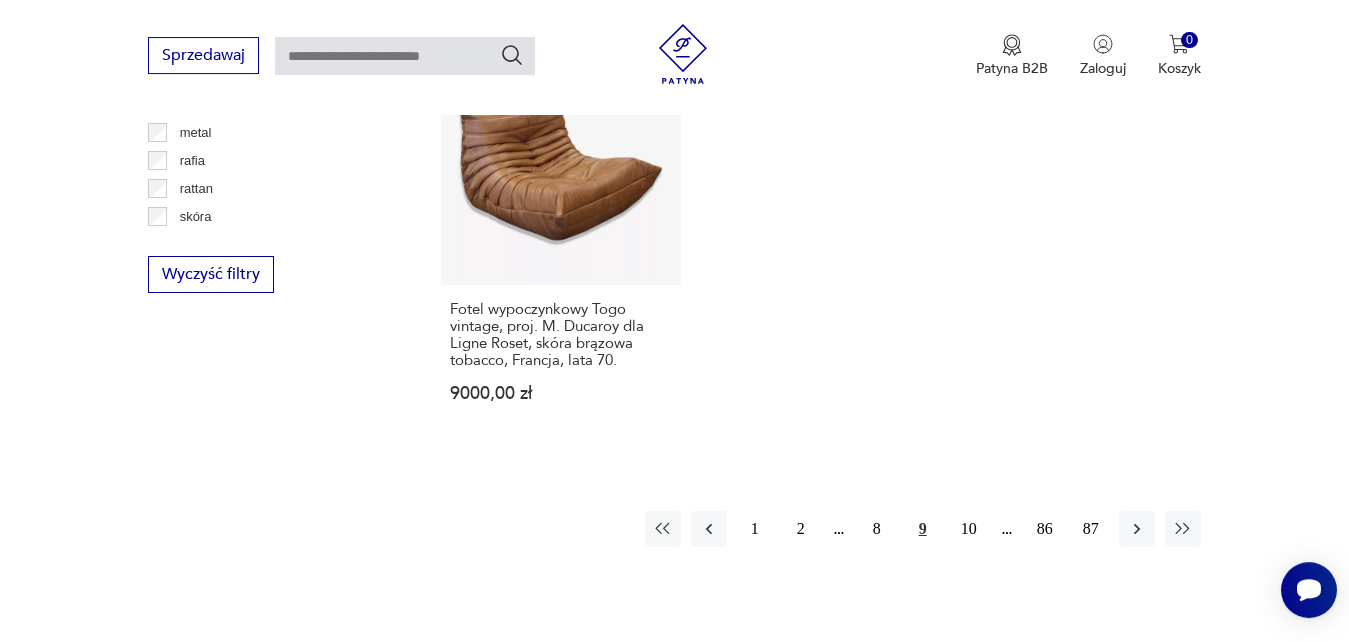 scroll, scrollTop: 2997, scrollLeft: 0, axis: vertical 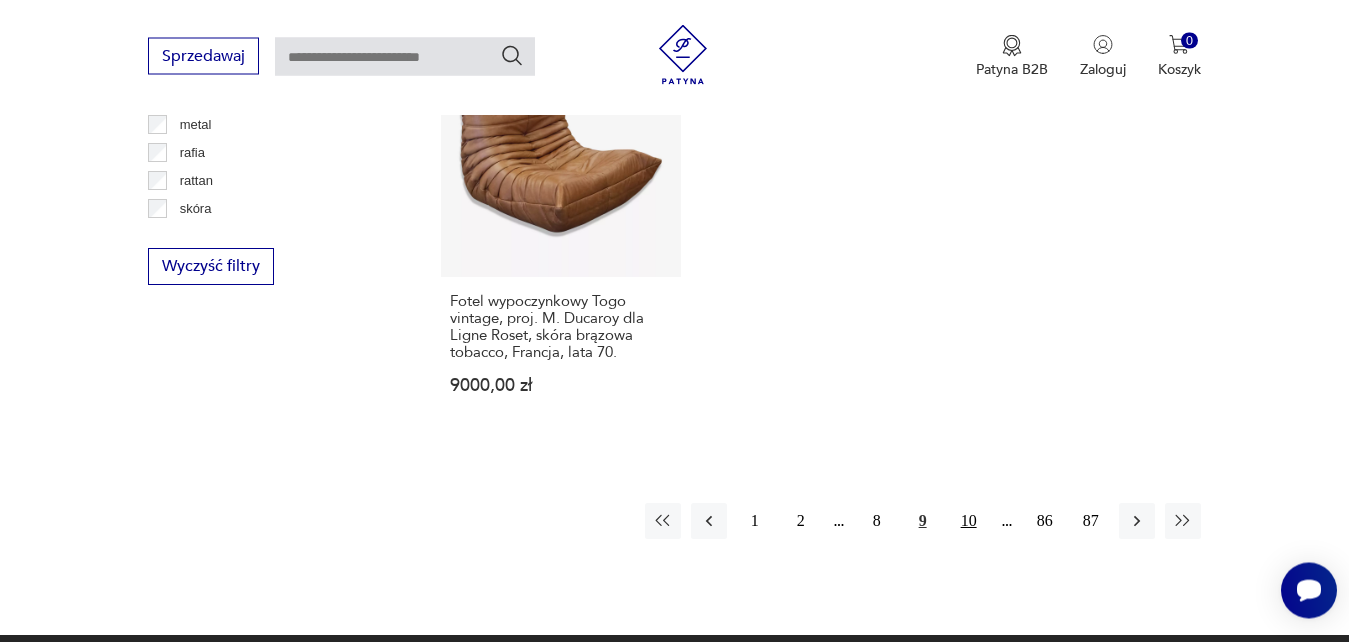 click on "10" at bounding box center (969, 521) 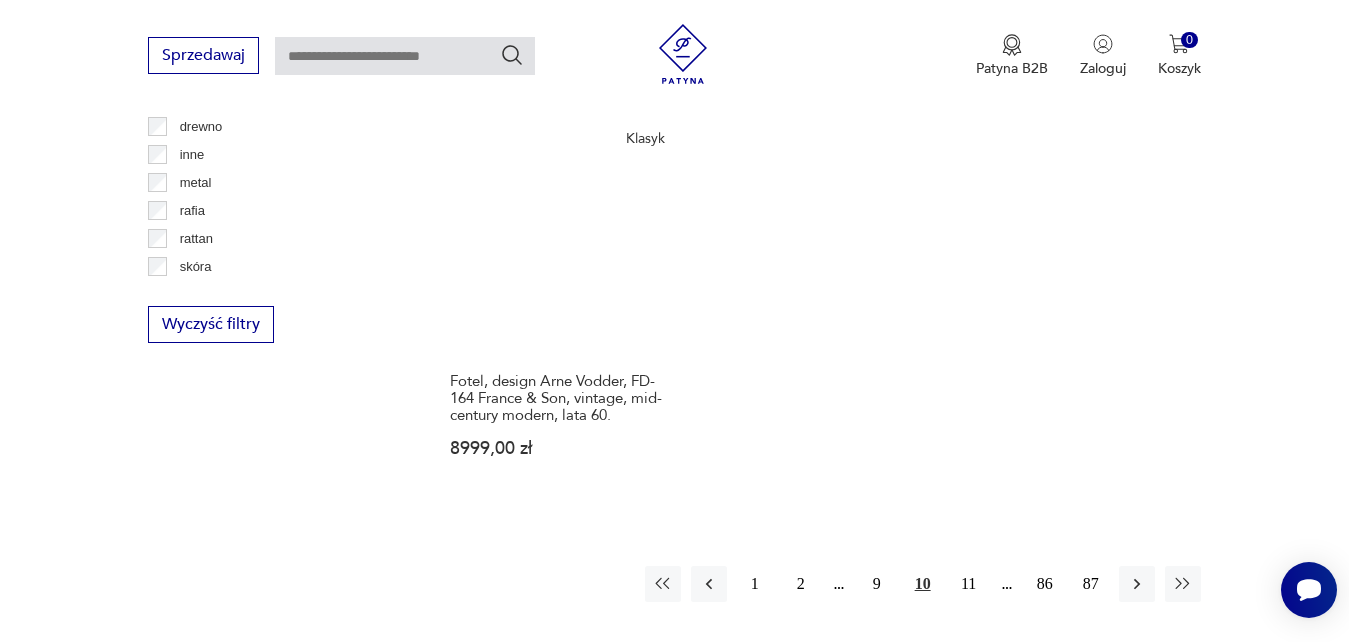 scroll, scrollTop: 2997, scrollLeft: 0, axis: vertical 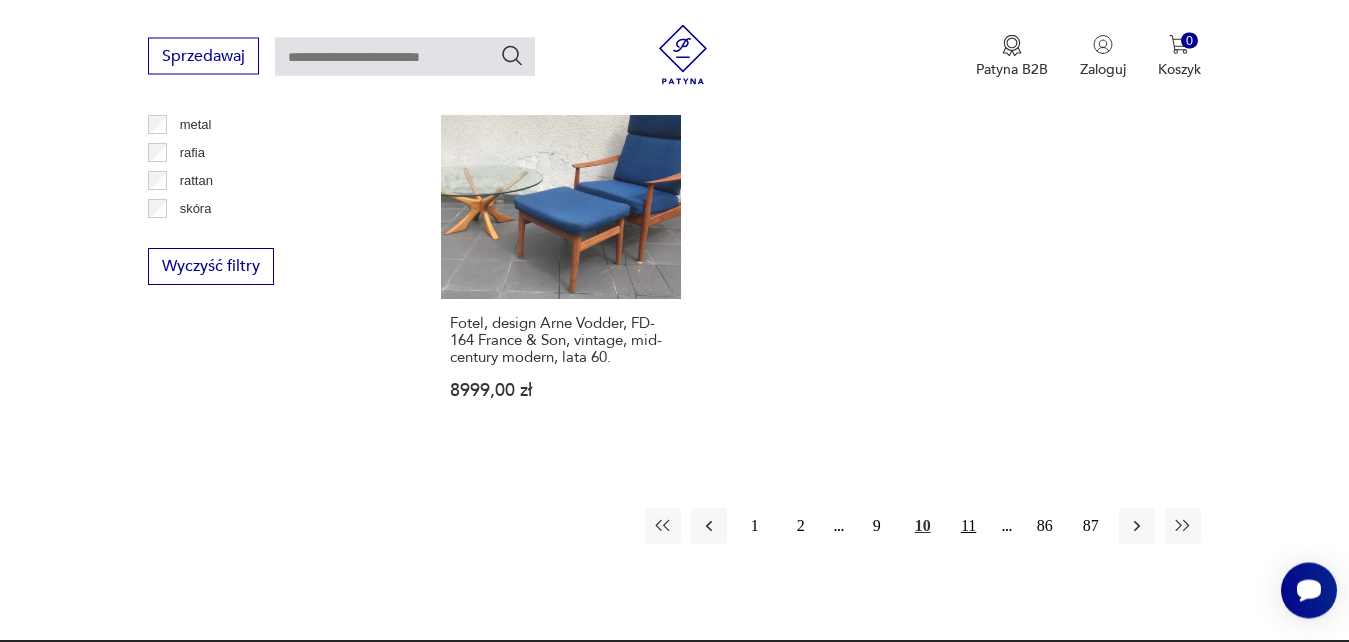 click on "11" at bounding box center [969, 526] 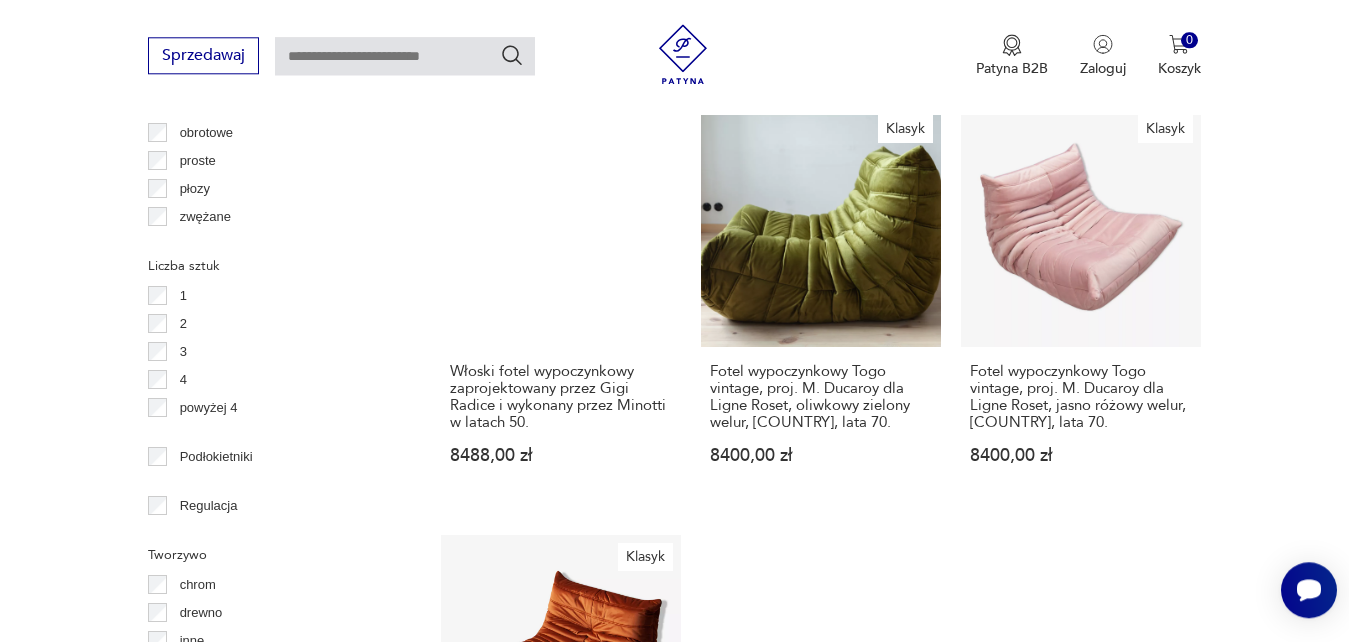 scroll, scrollTop: 2452, scrollLeft: 0, axis: vertical 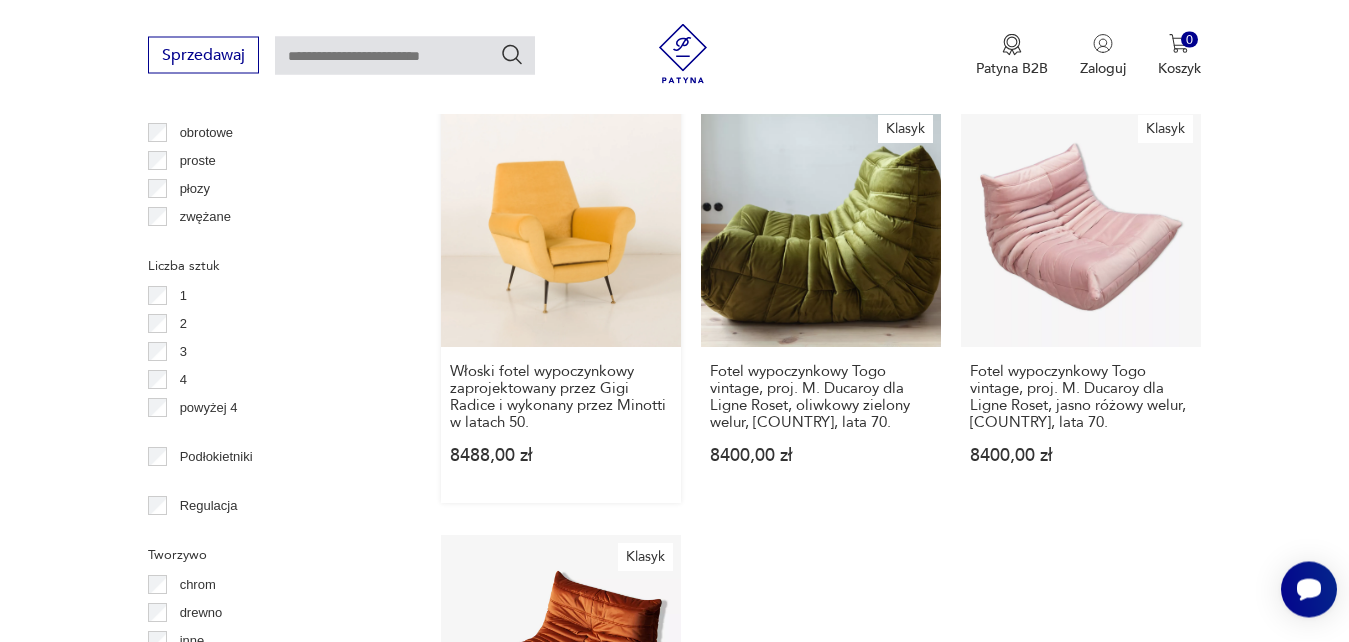 click on "Włoski fotel wypoczynkowy zaprojektowany przez Gigi Radice i wykonany przez Minotti w latach 50." at bounding box center [561, 306] 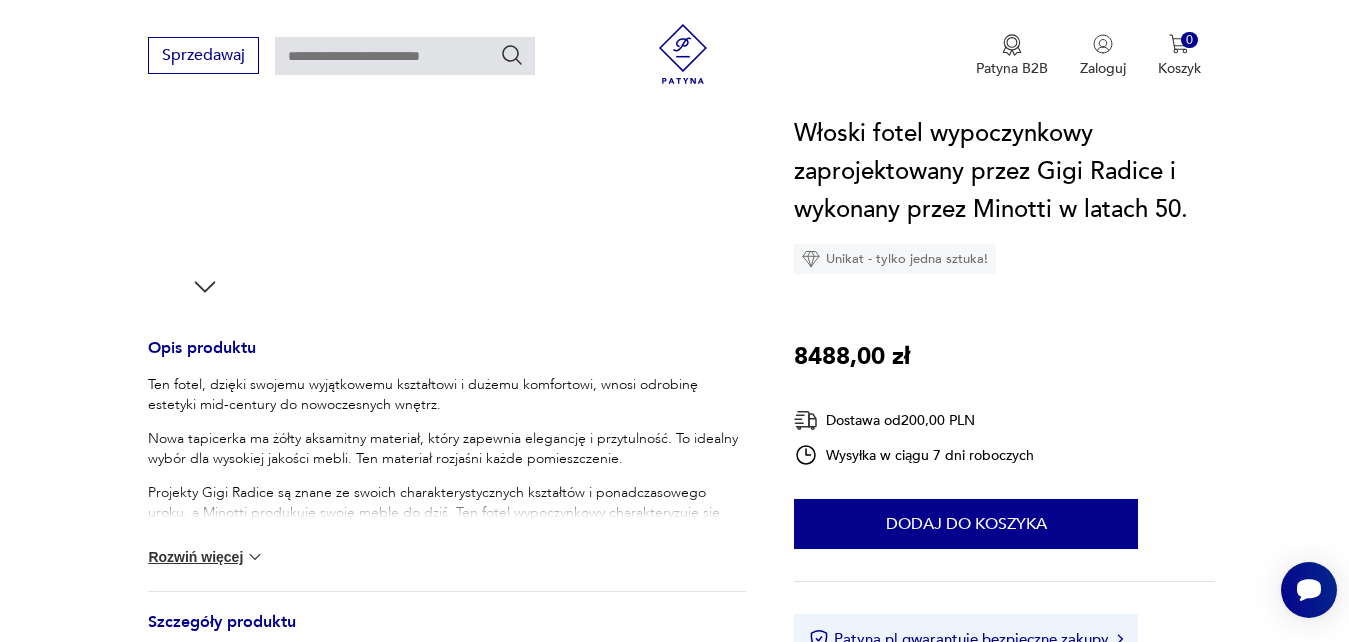 scroll, scrollTop: 115, scrollLeft: 0, axis: vertical 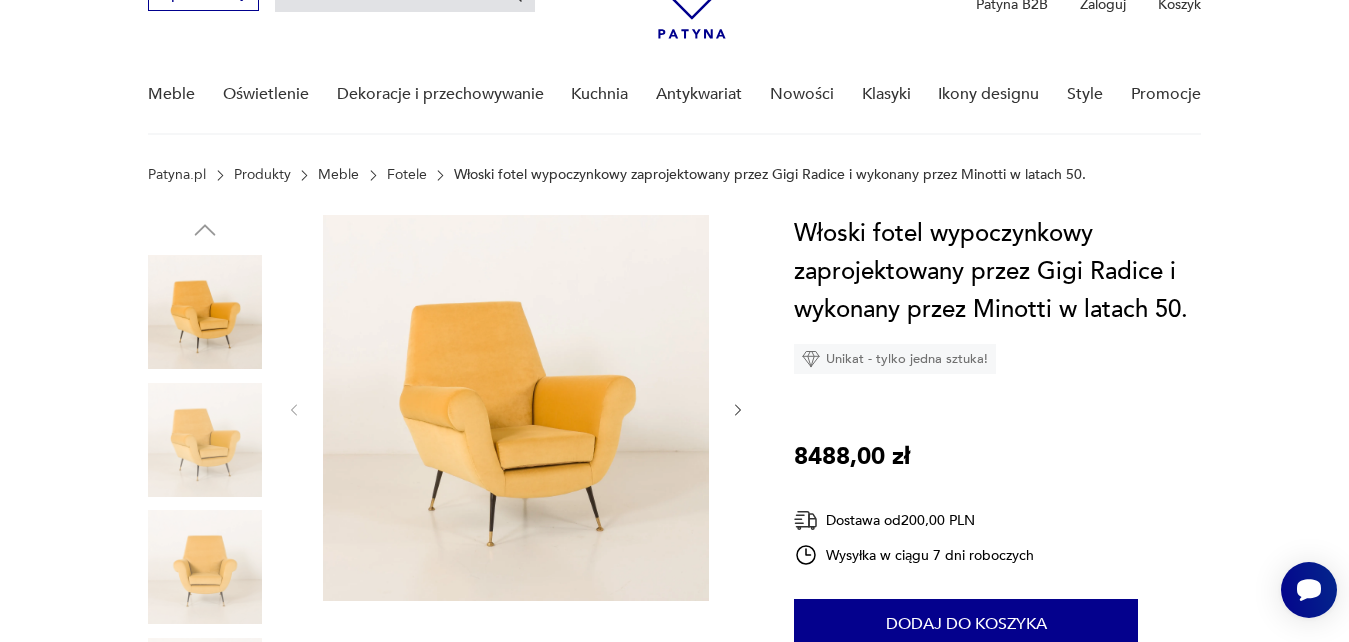 click at bounding box center [516, 408] 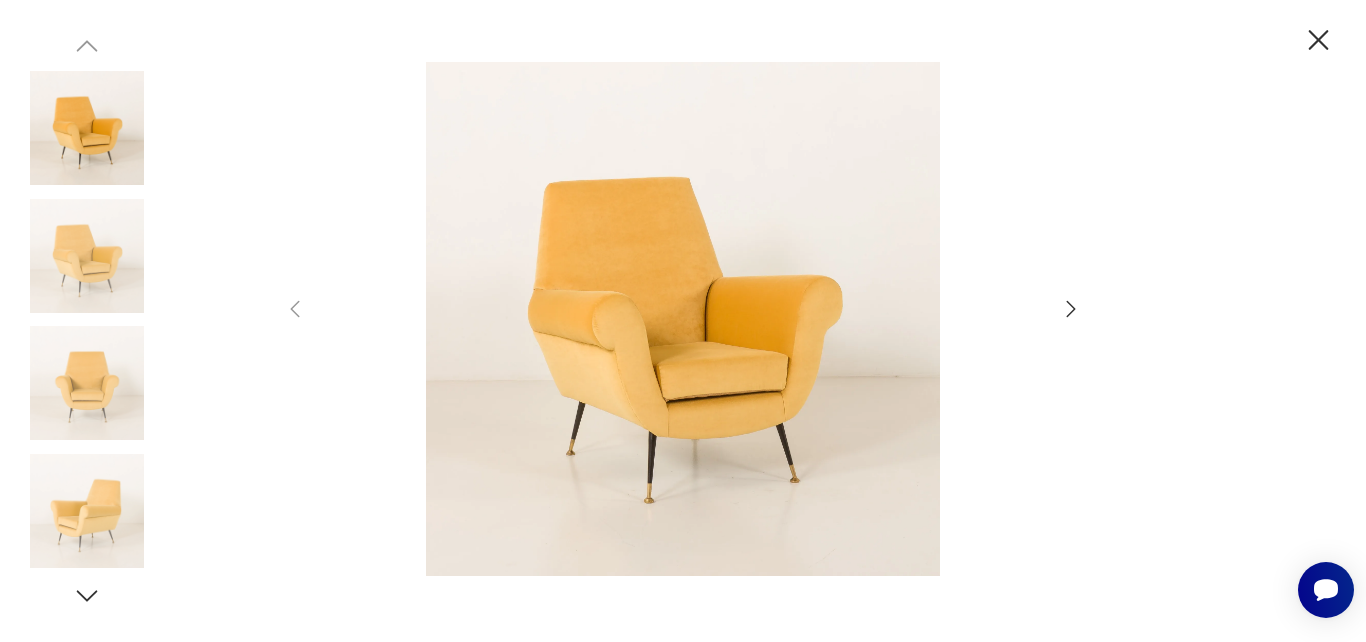 click 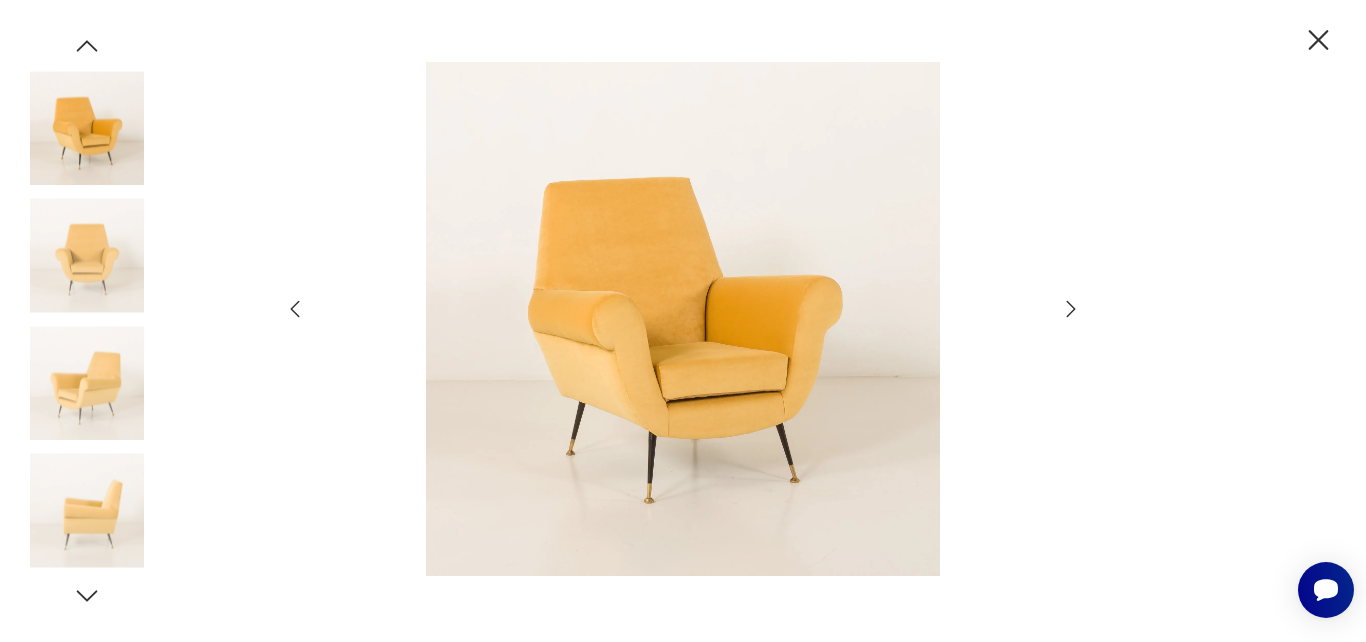 click 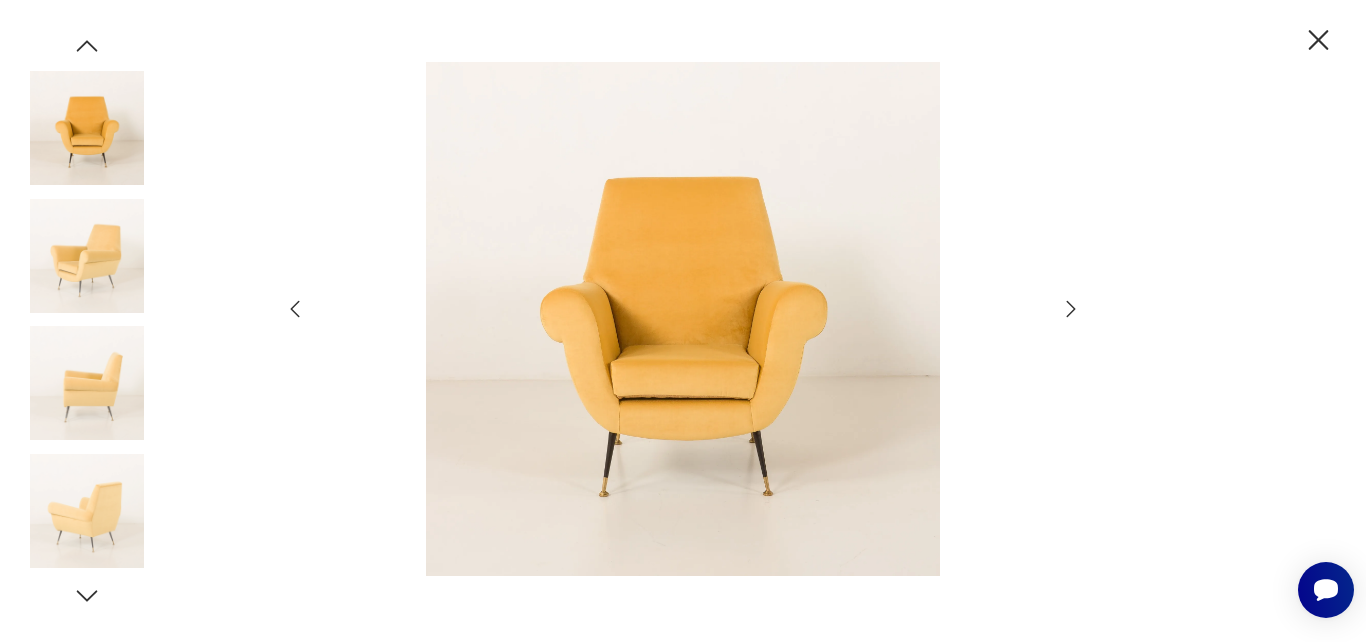 click 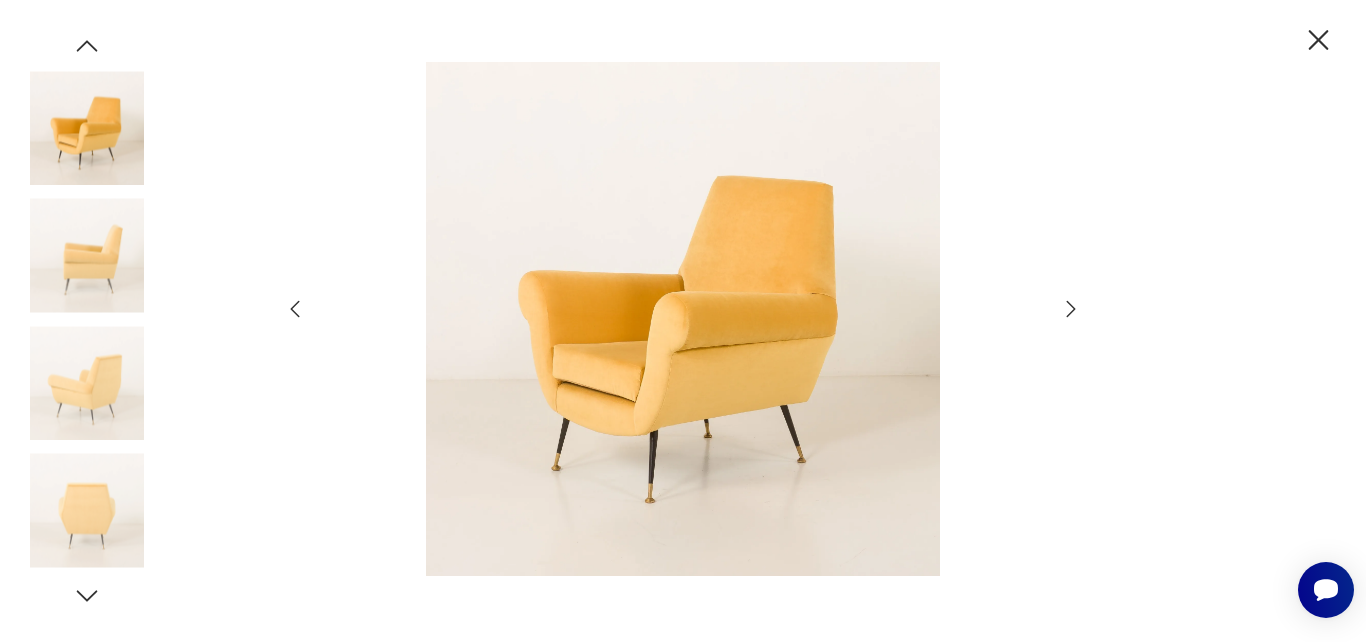click 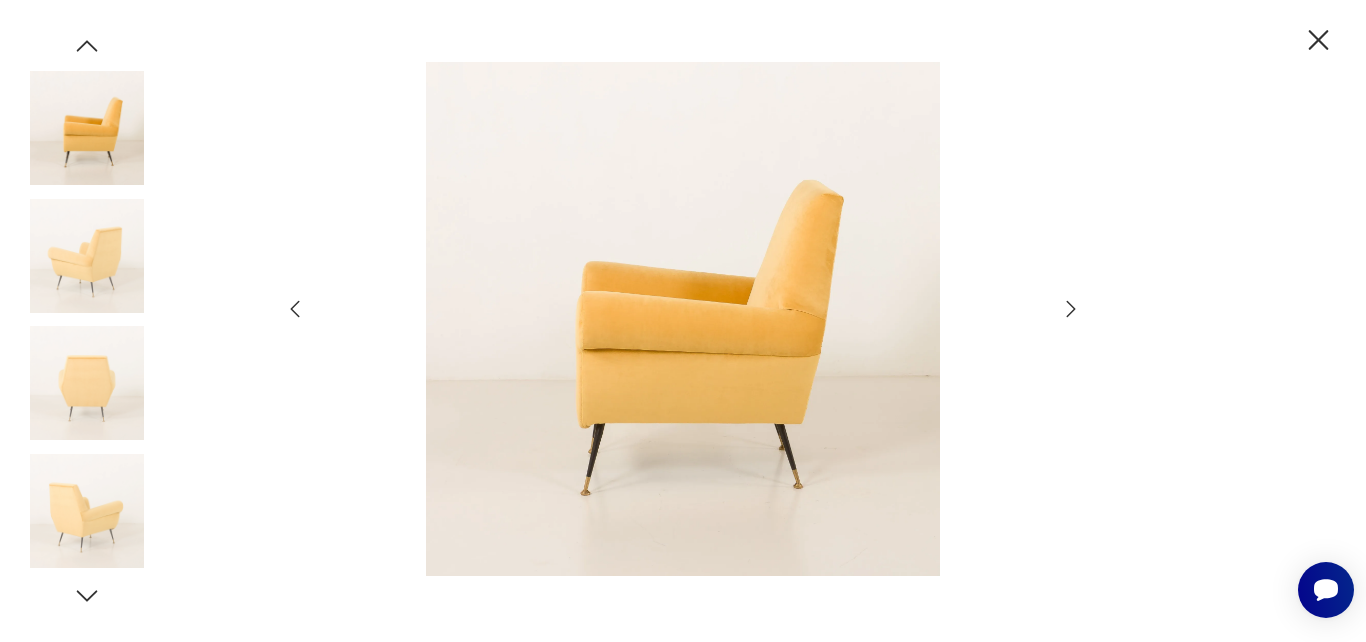 click 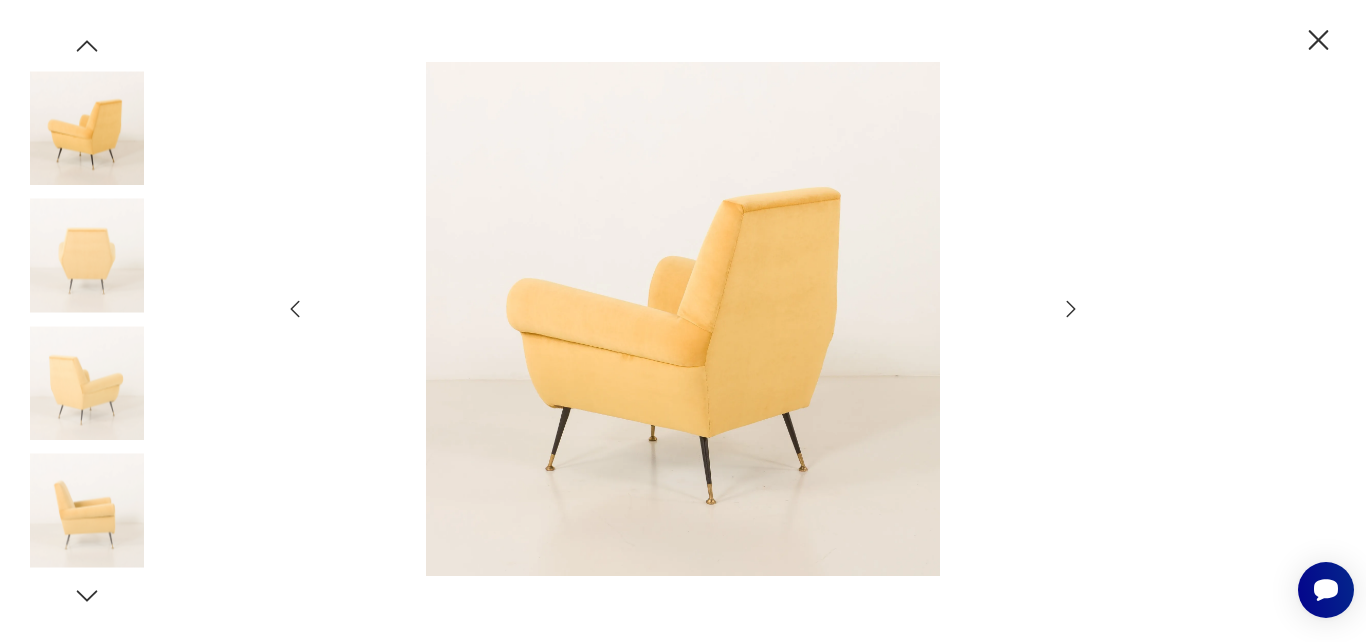 click 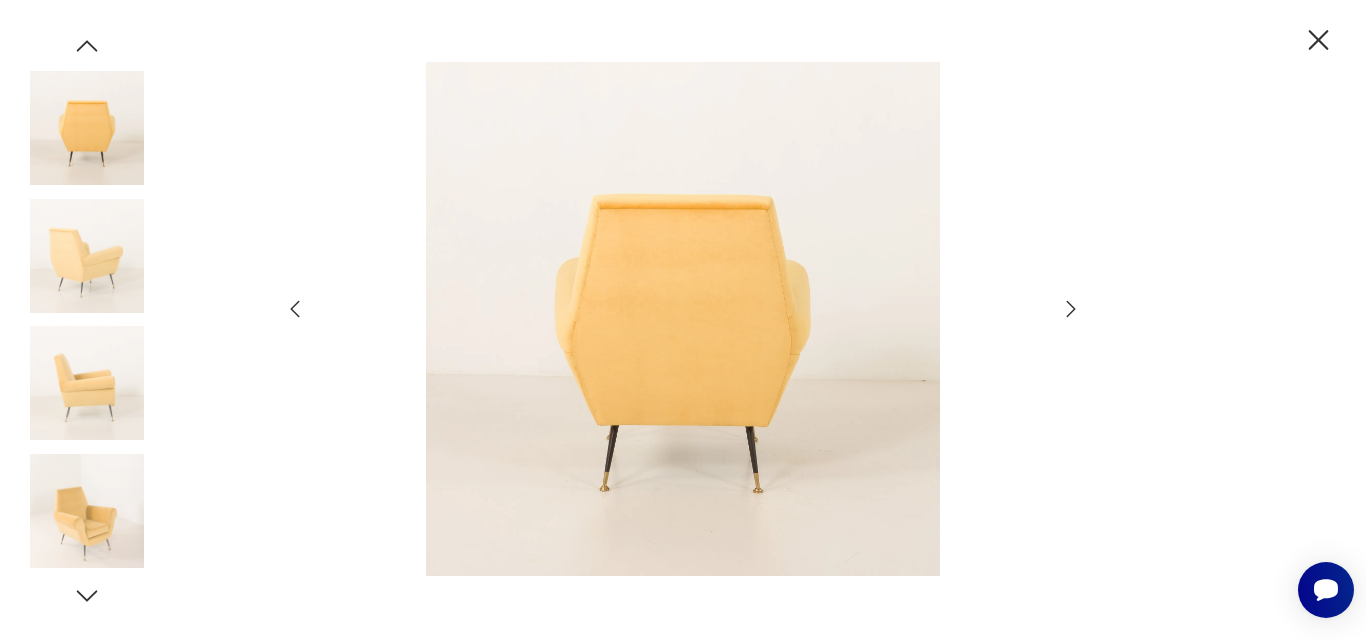 click 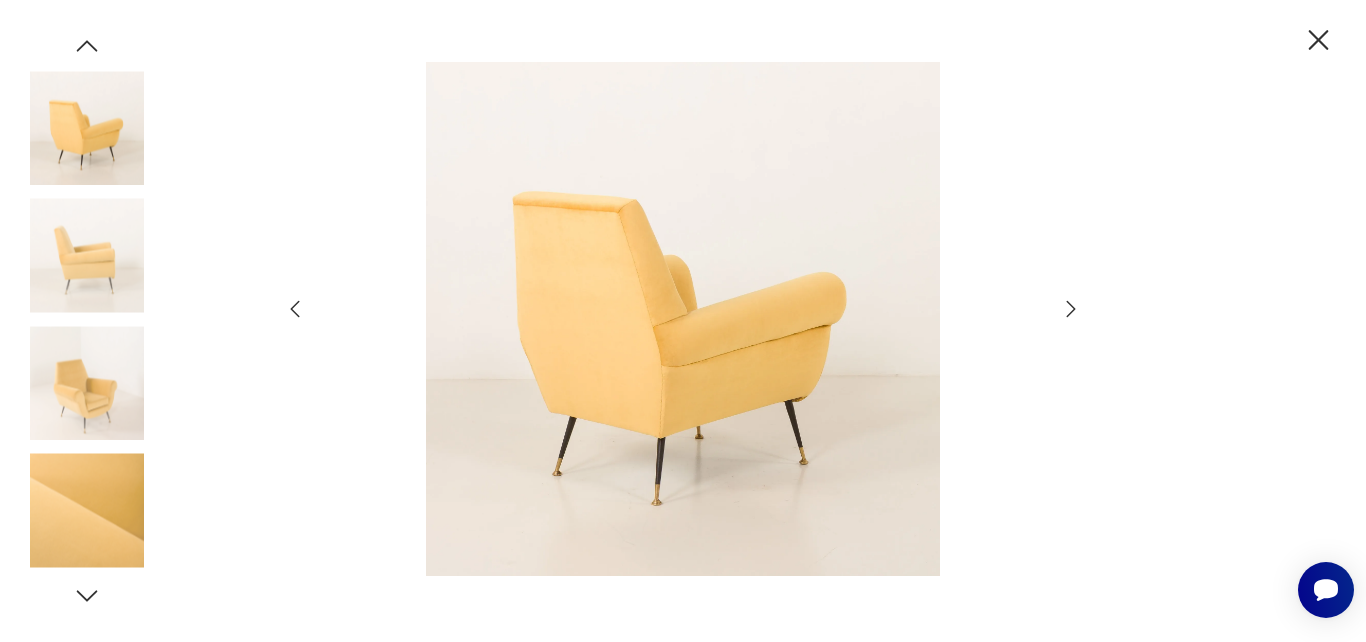 click 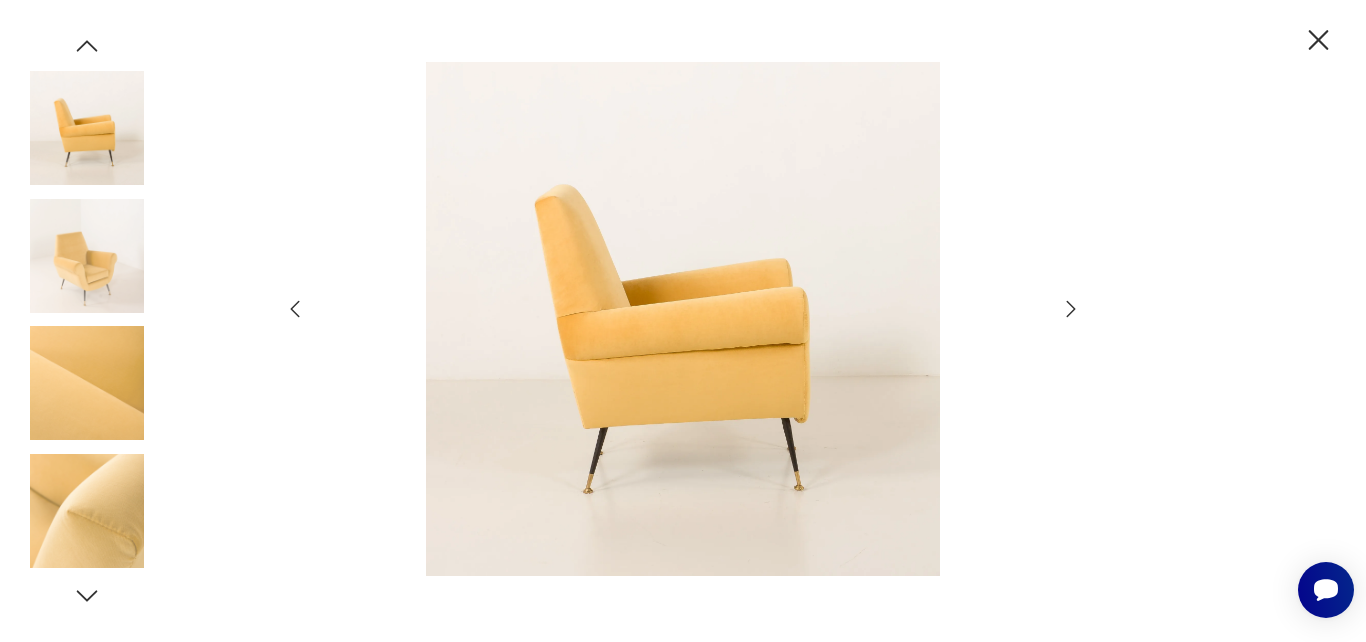 click 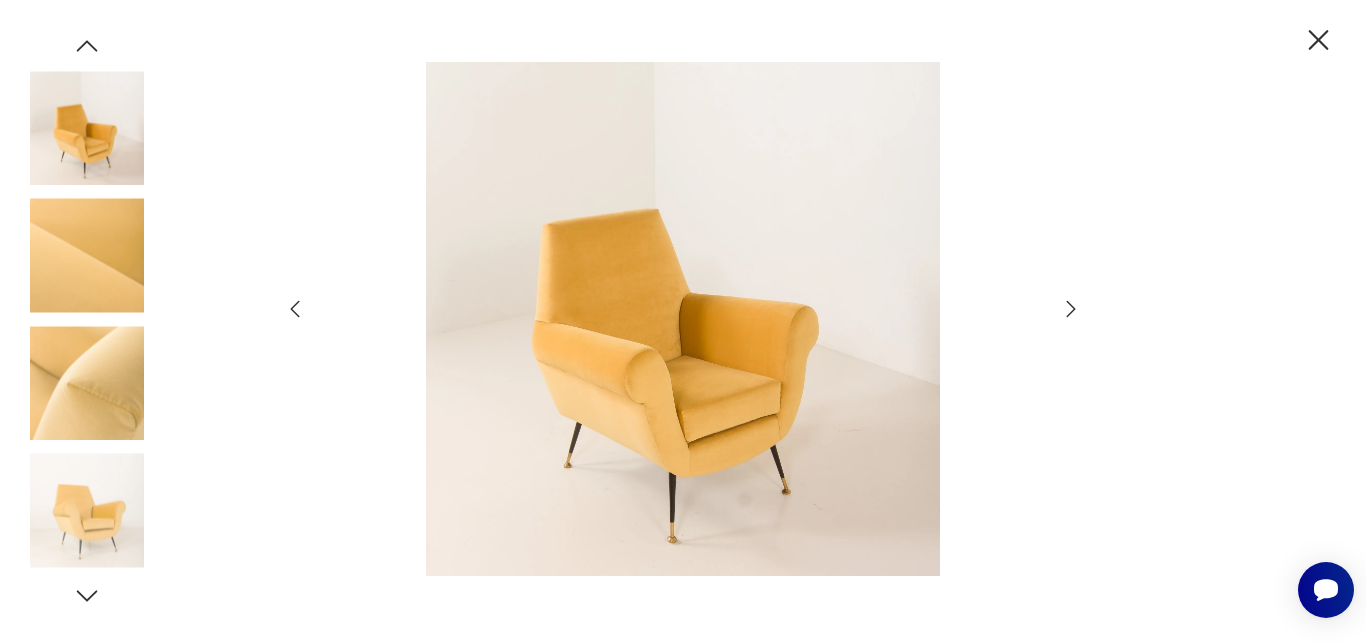 click 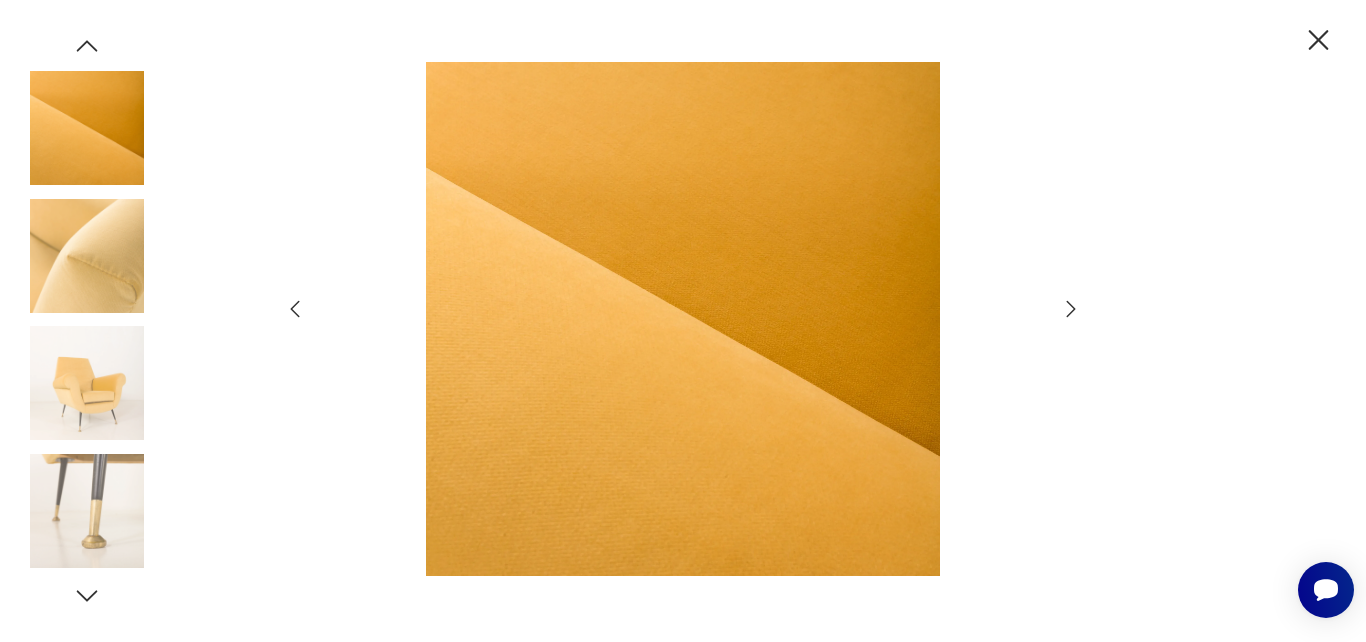 click 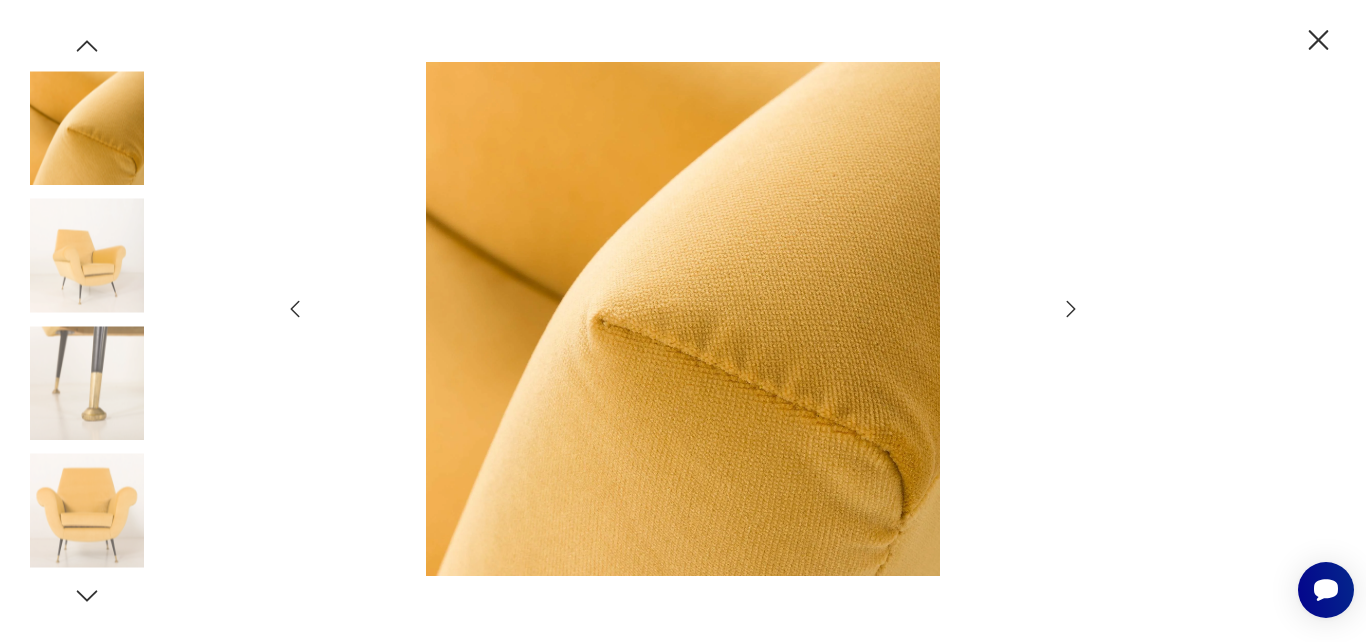 click 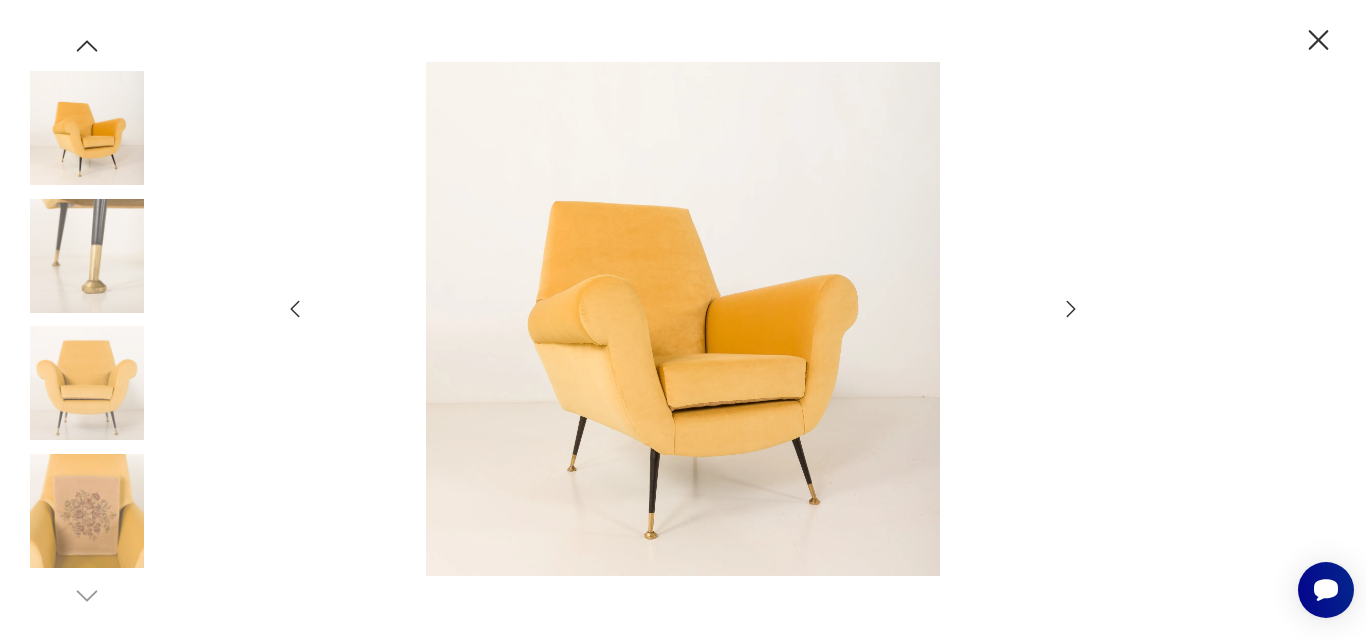 click 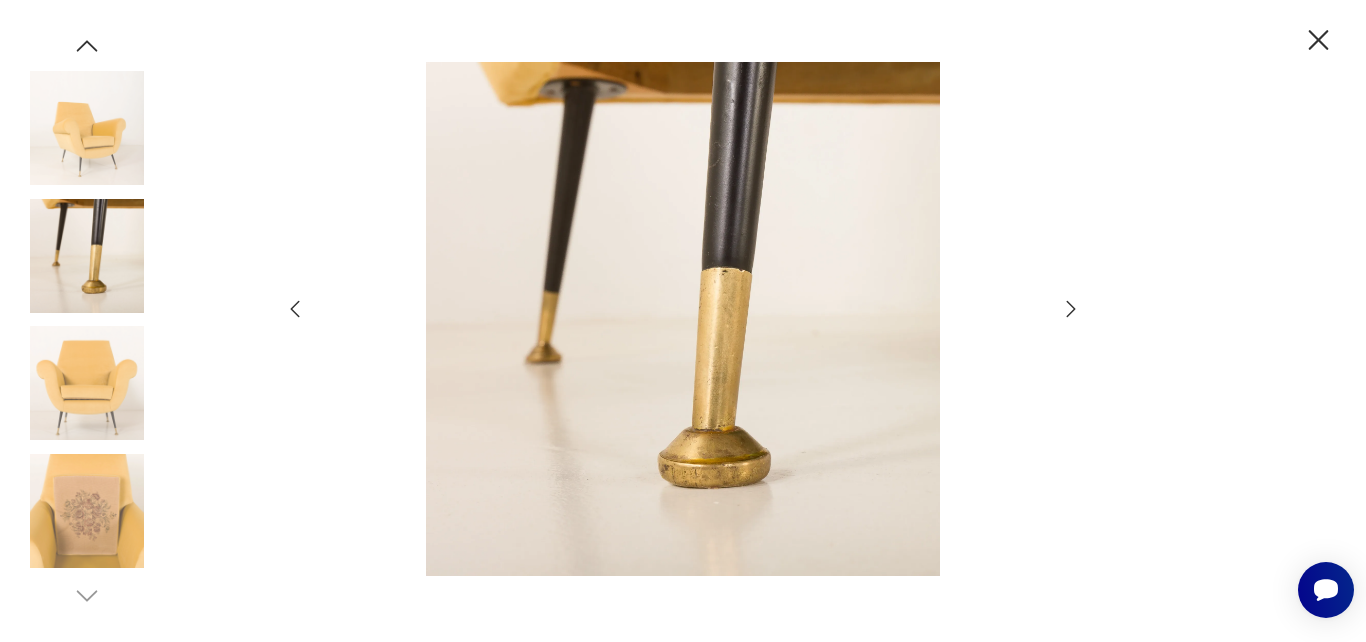click 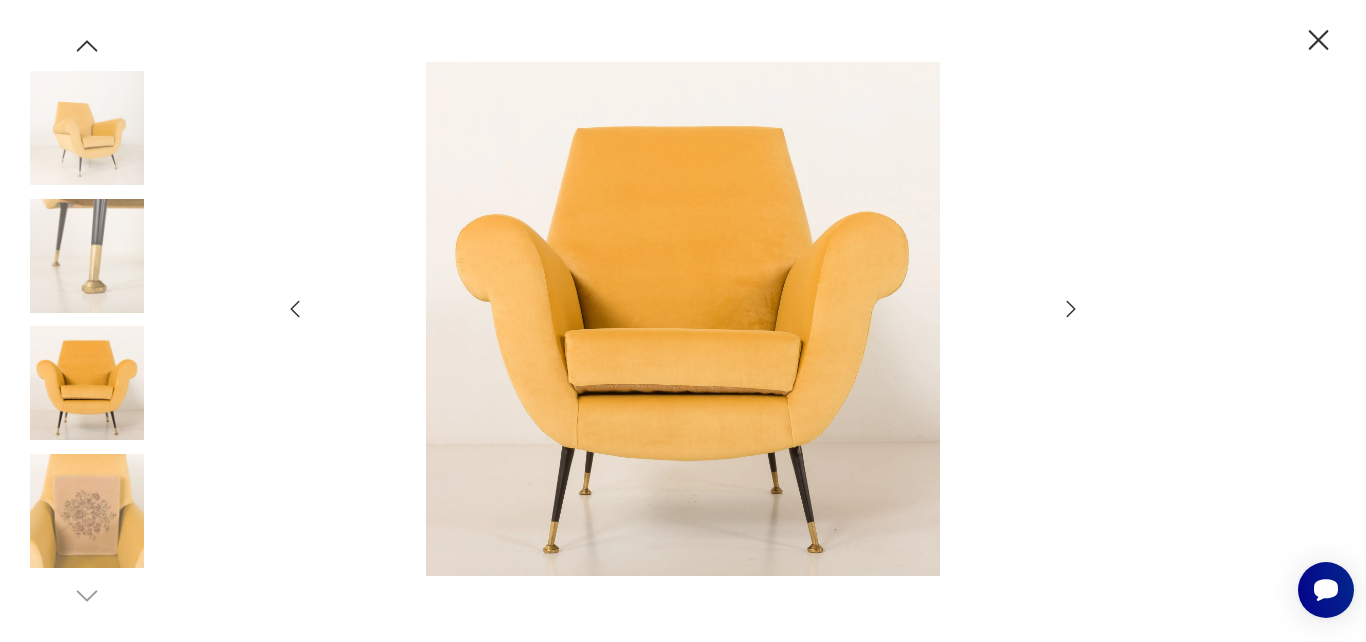 click 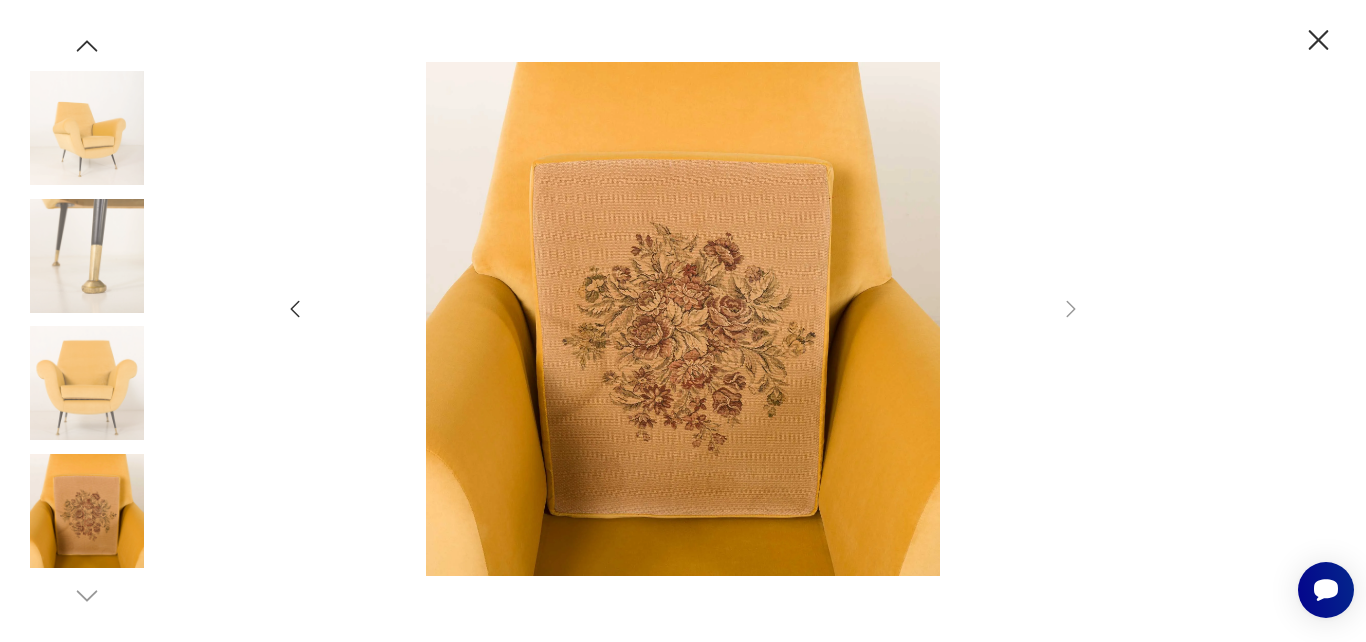 click 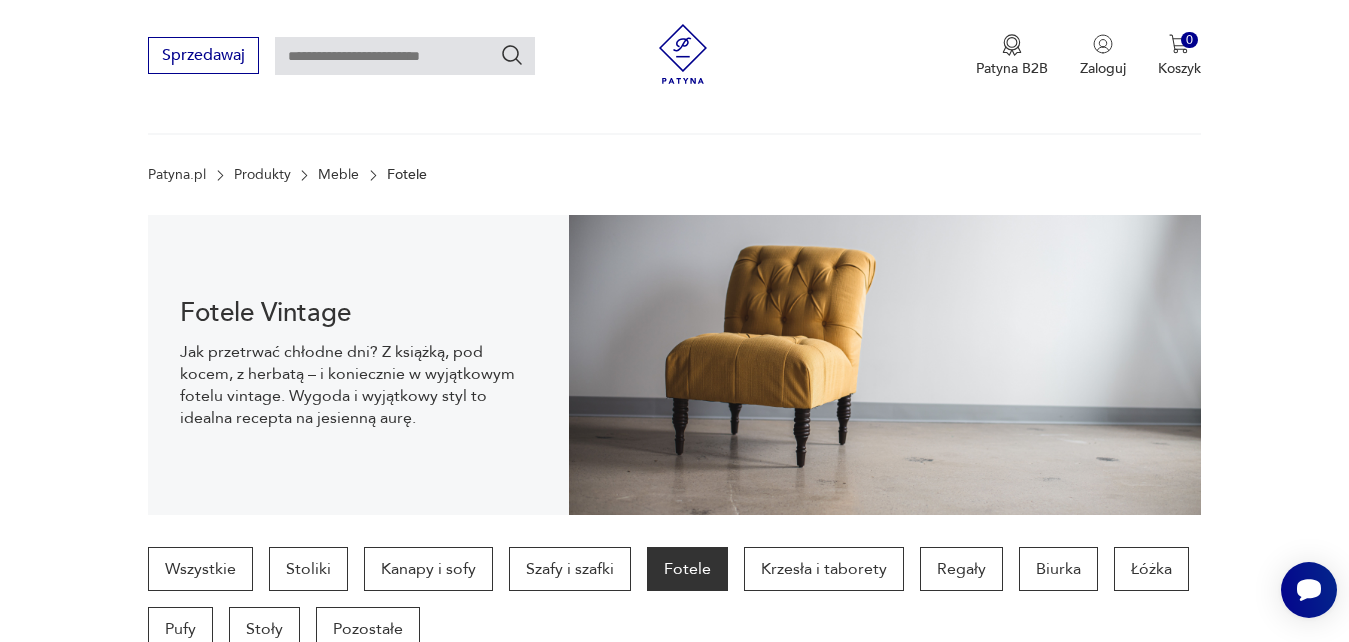 scroll, scrollTop: 2637, scrollLeft: 0, axis: vertical 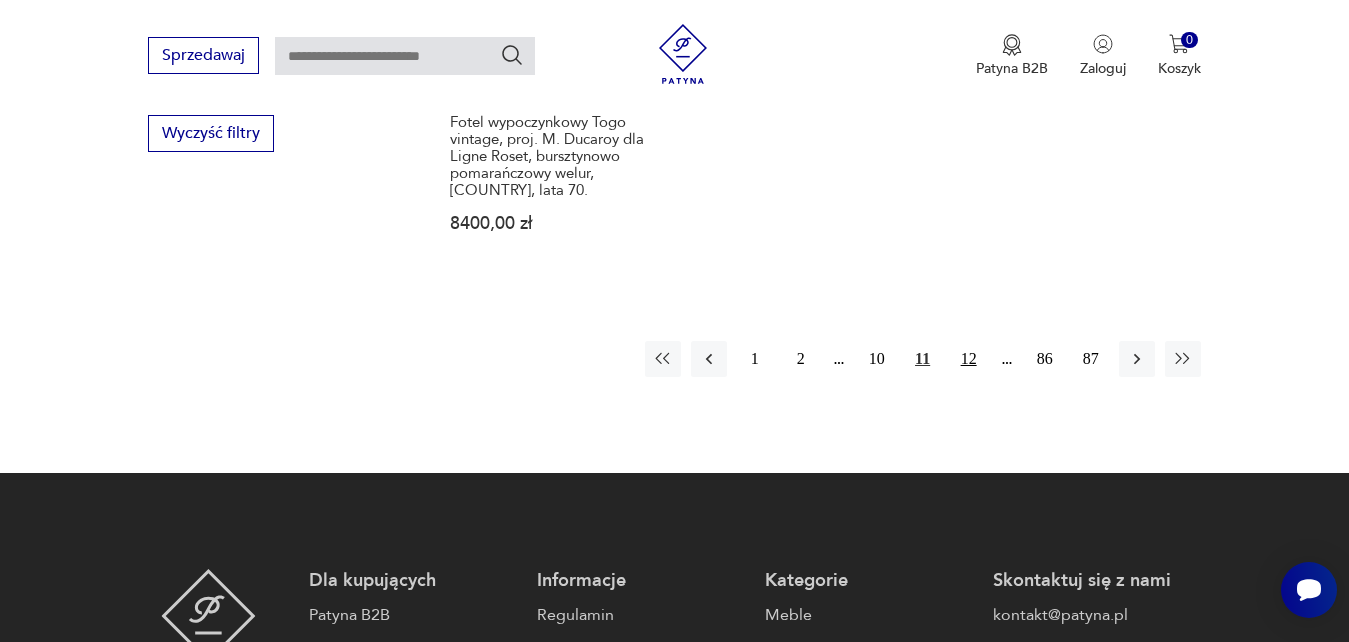 click on "12" at bounding box center (969, 359) 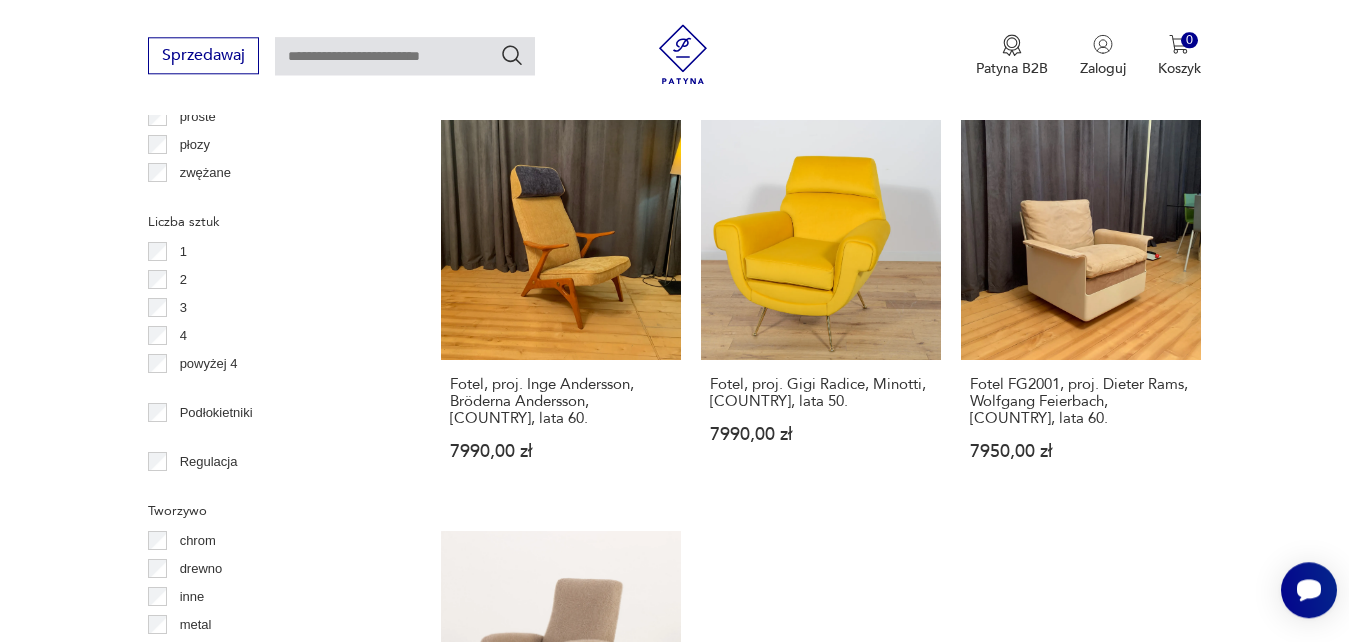 scroll, scrollTop: 2504, scrollLeft: 0, axis: vertical 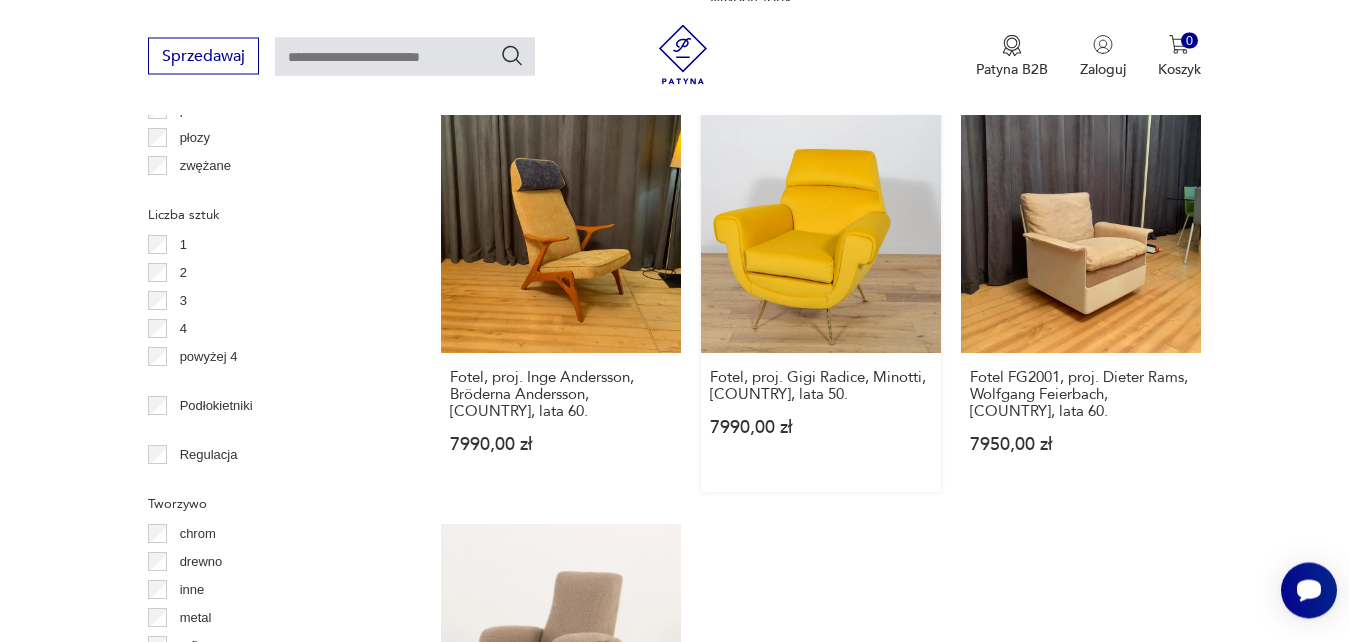 click on "Fotel, proj. Gigi Radice, Minotti, [COUNTRY], lata 50." at bounding box center [821, 302] 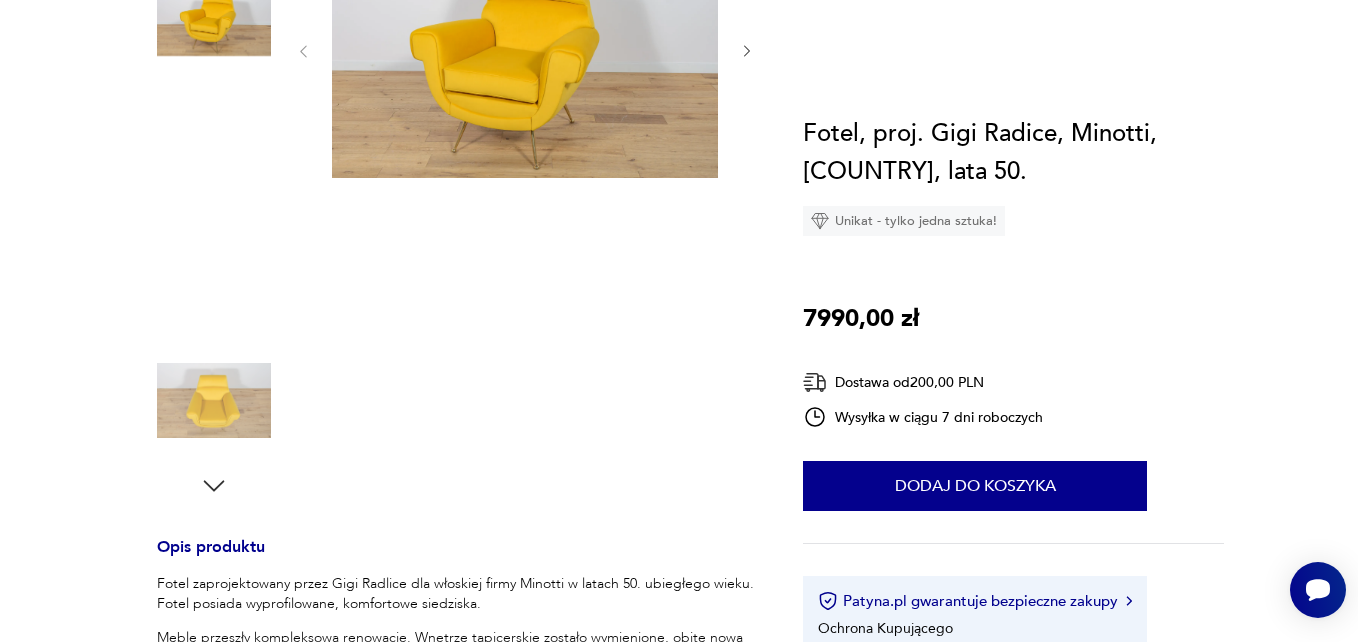 scroll, scrollTop: 0, scrollLeft: 0, axis: both 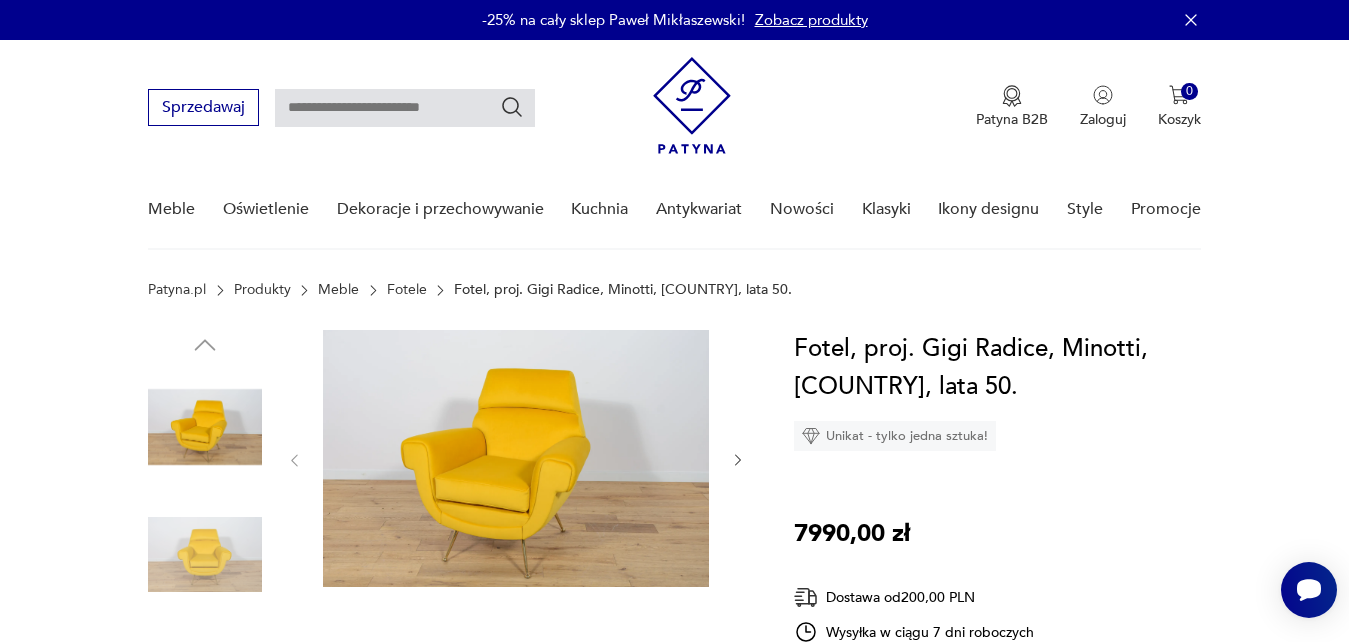 click at bounding box center [516, 458] 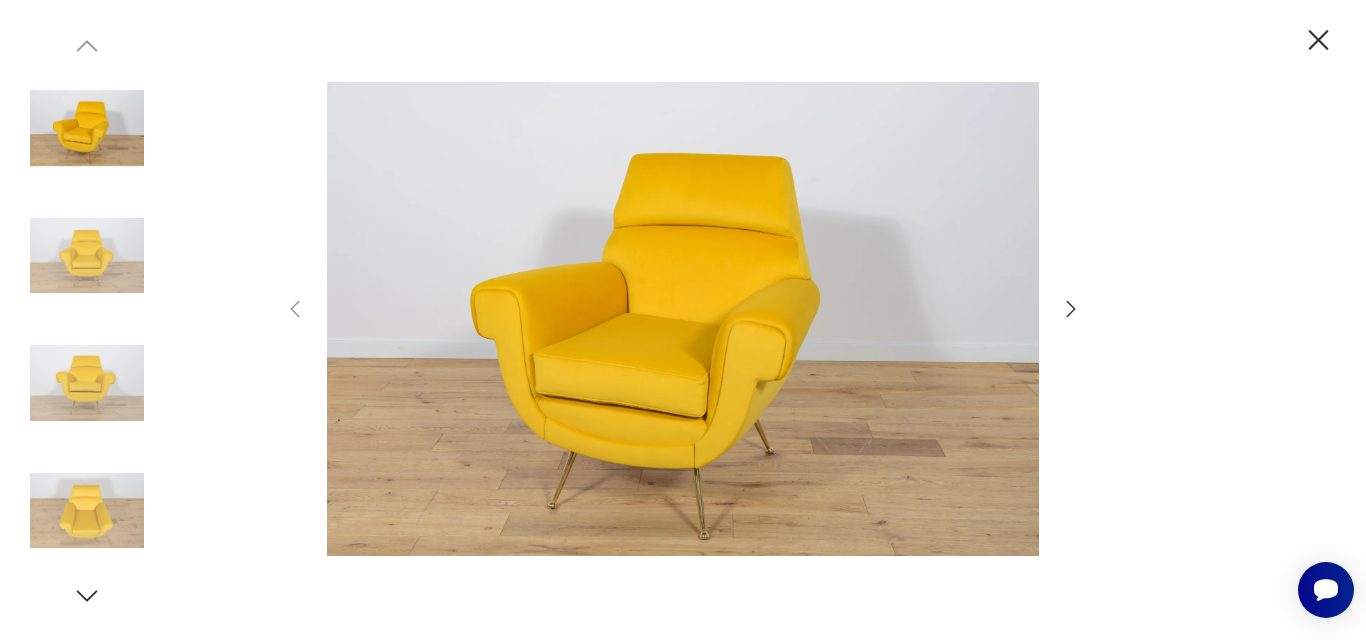 click 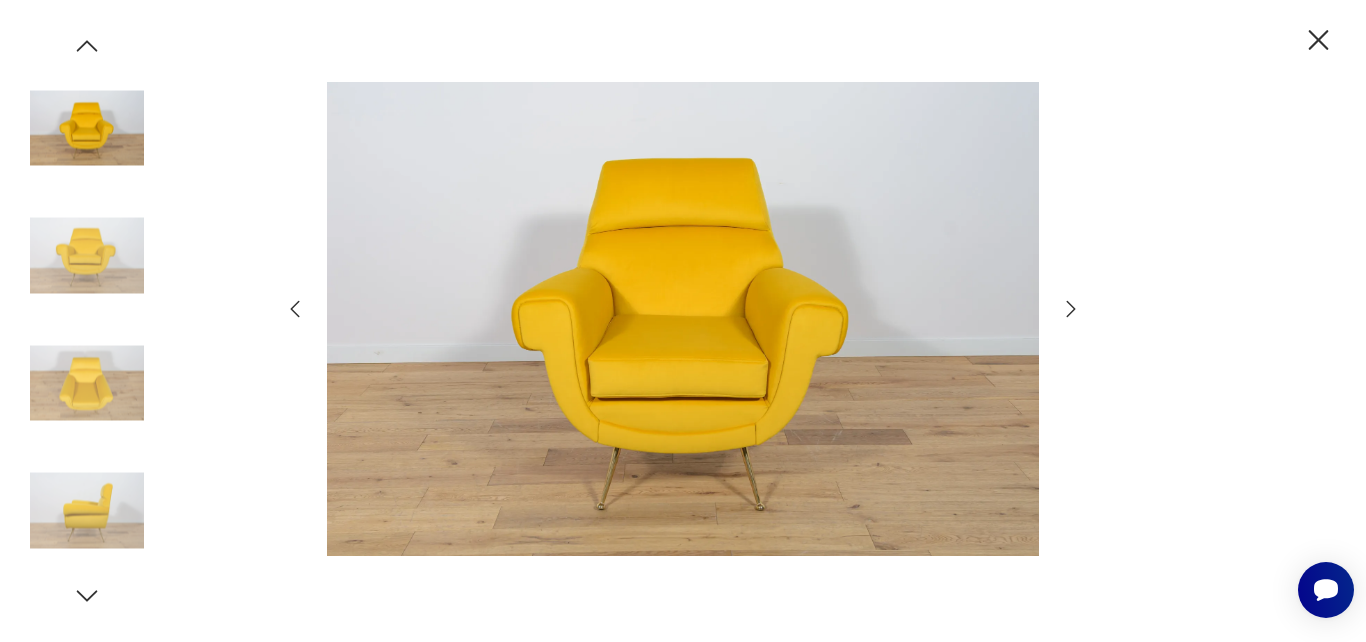 click 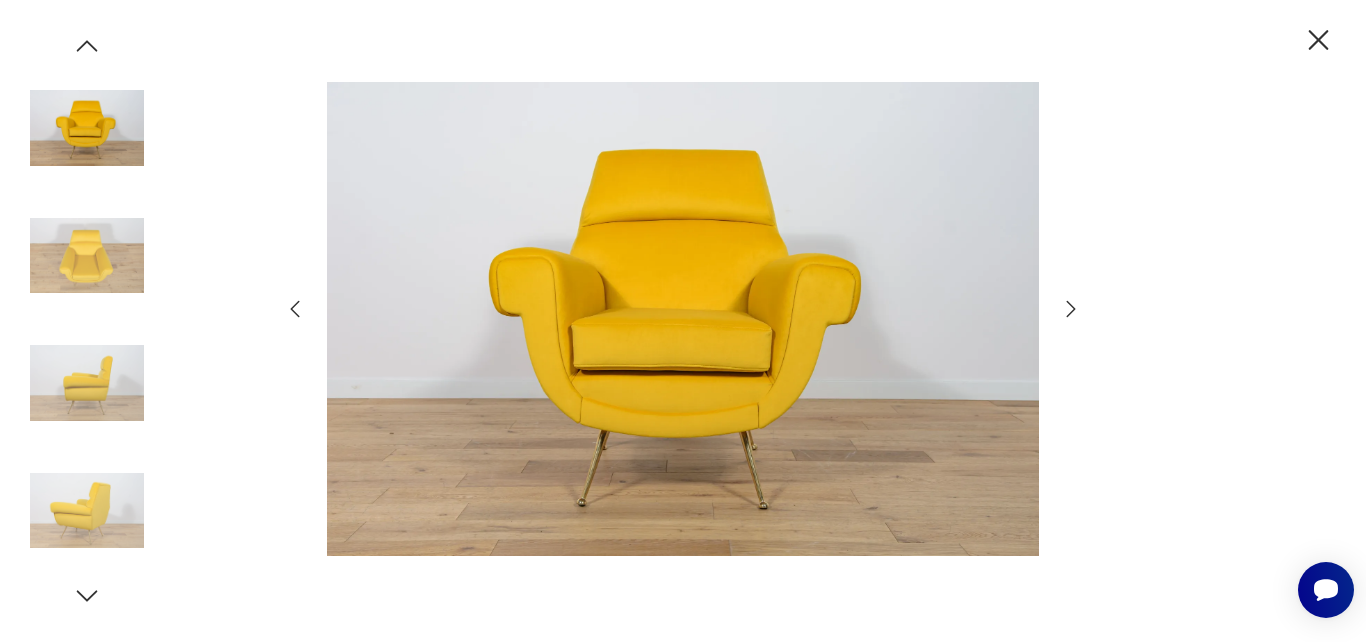 click 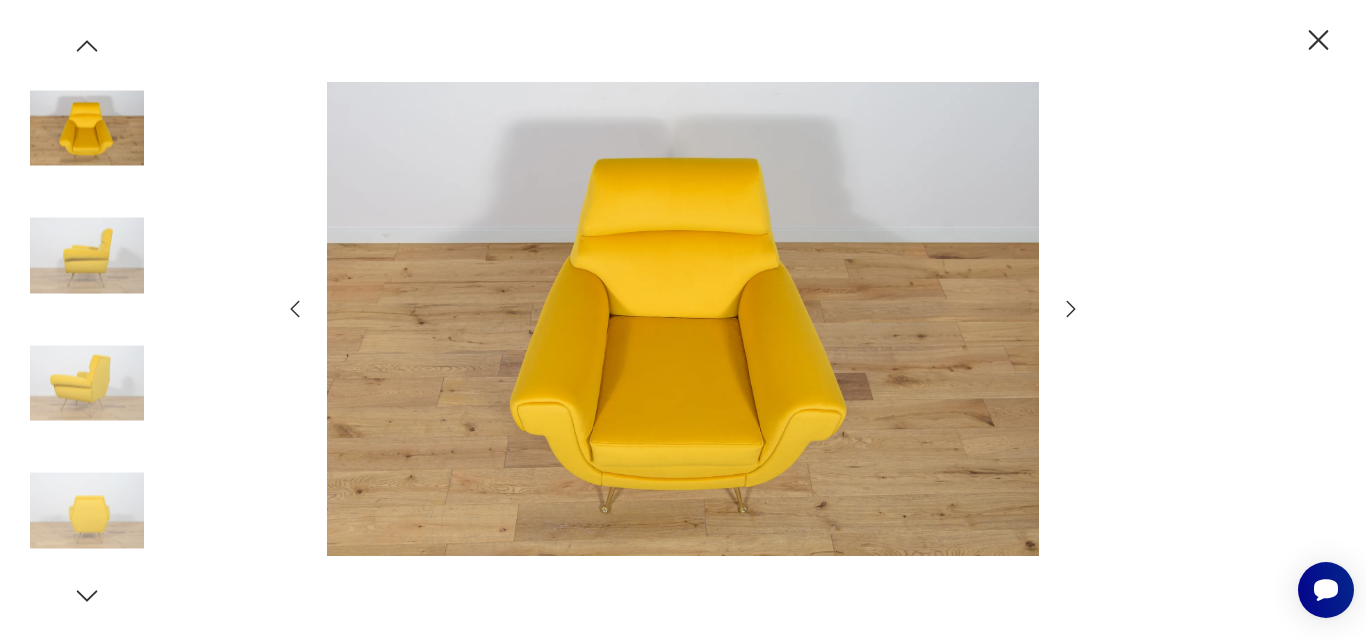 click 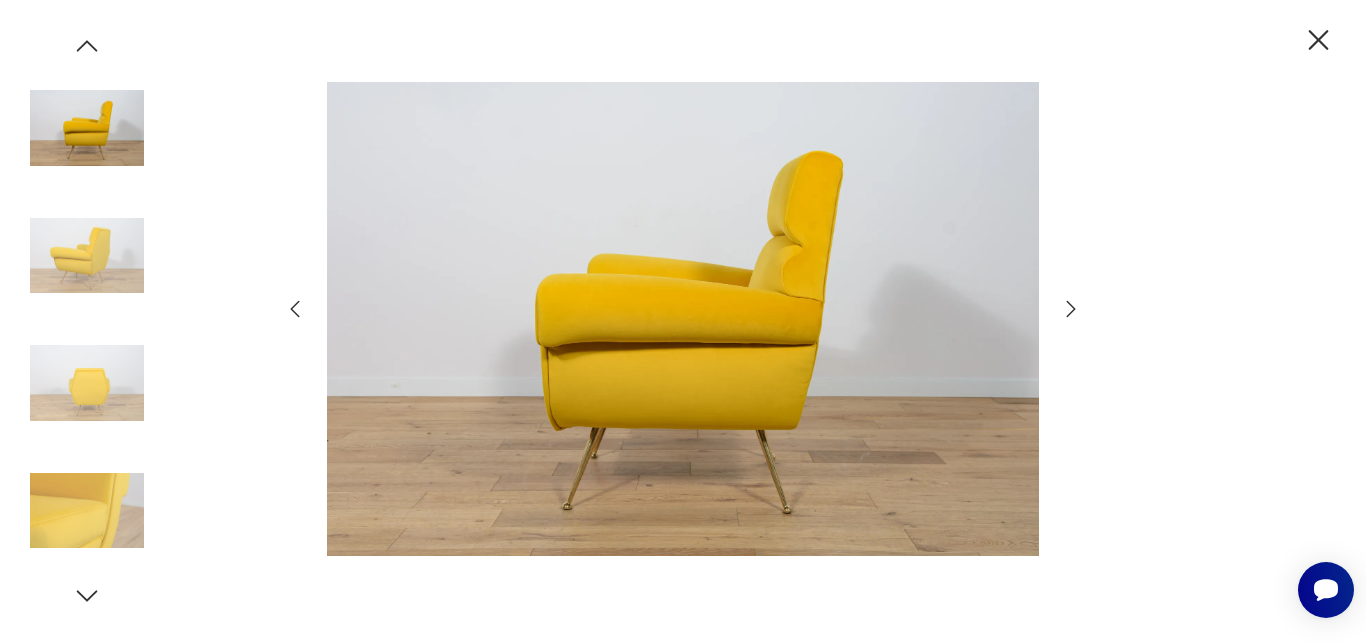 click 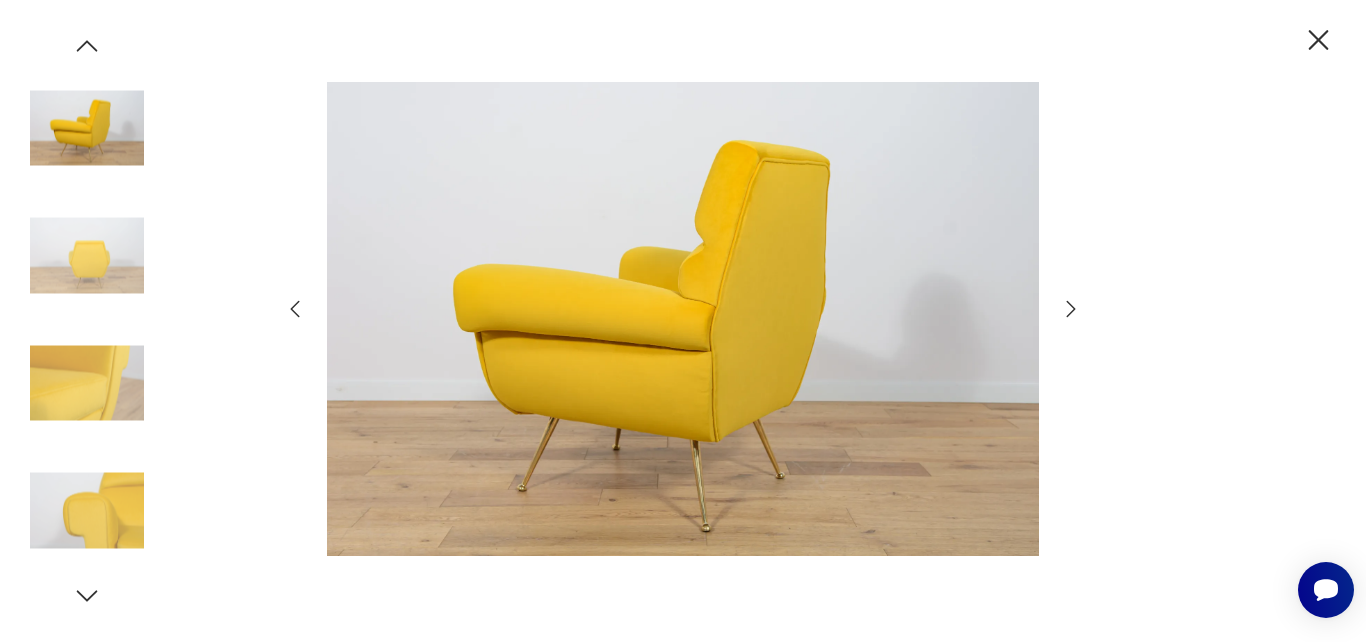 click 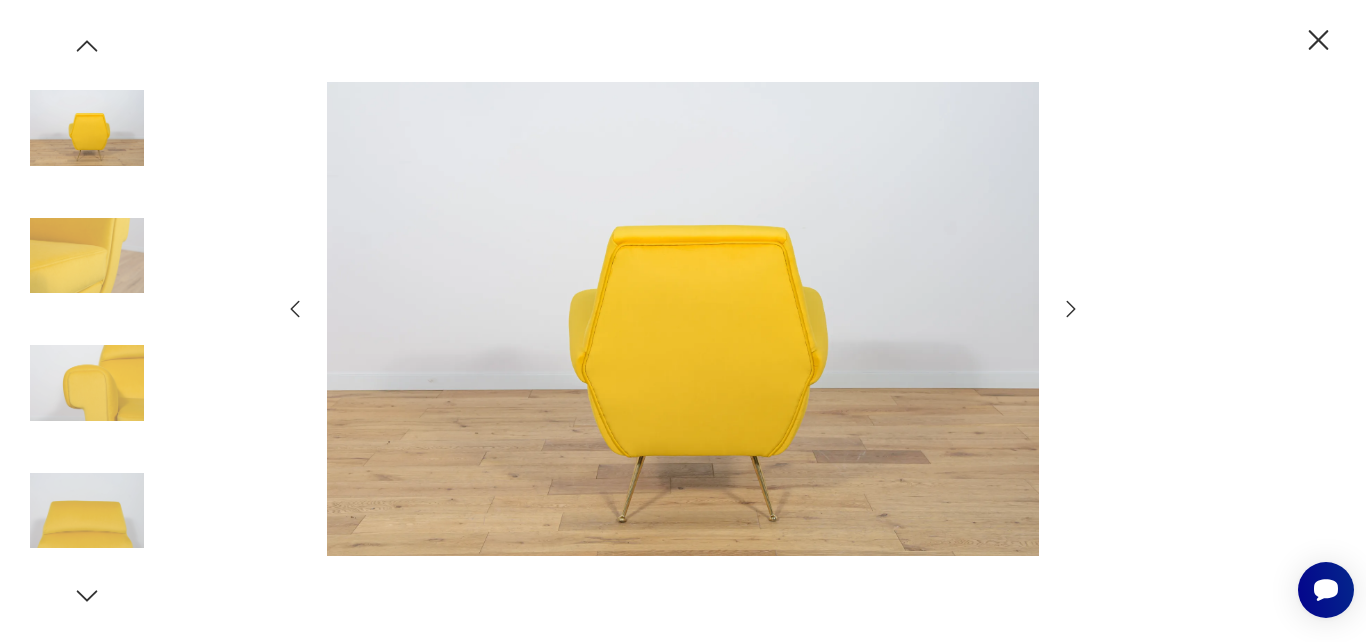 click 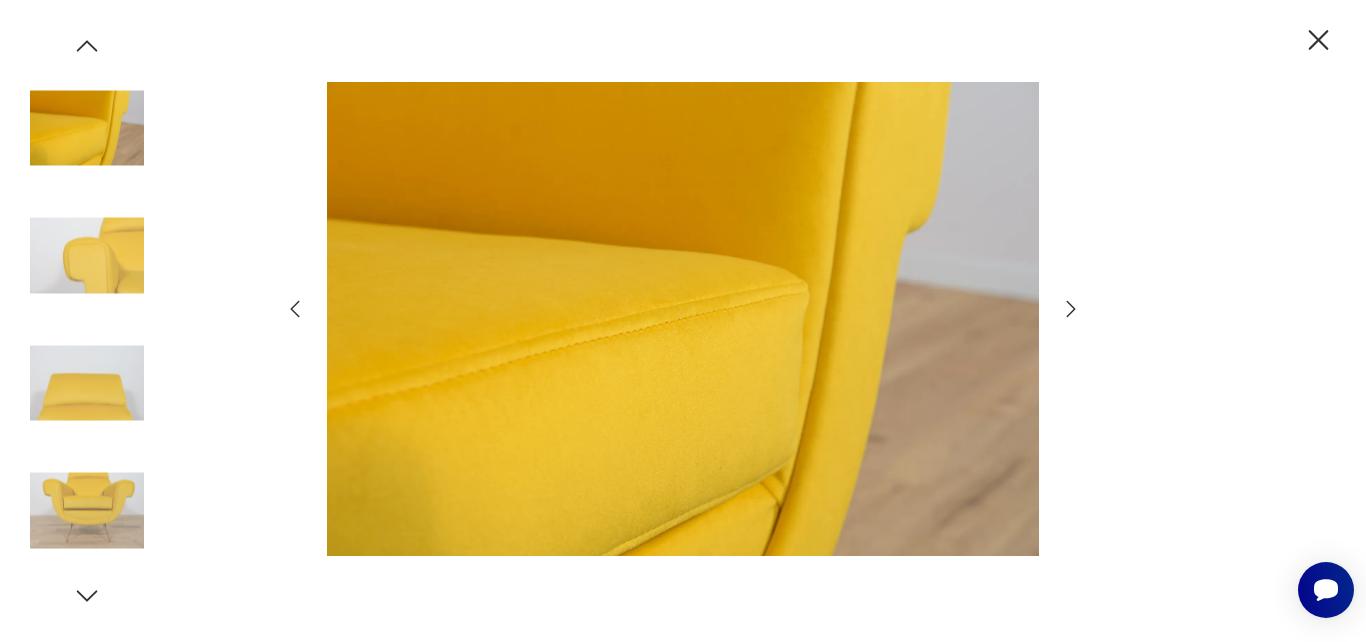 click 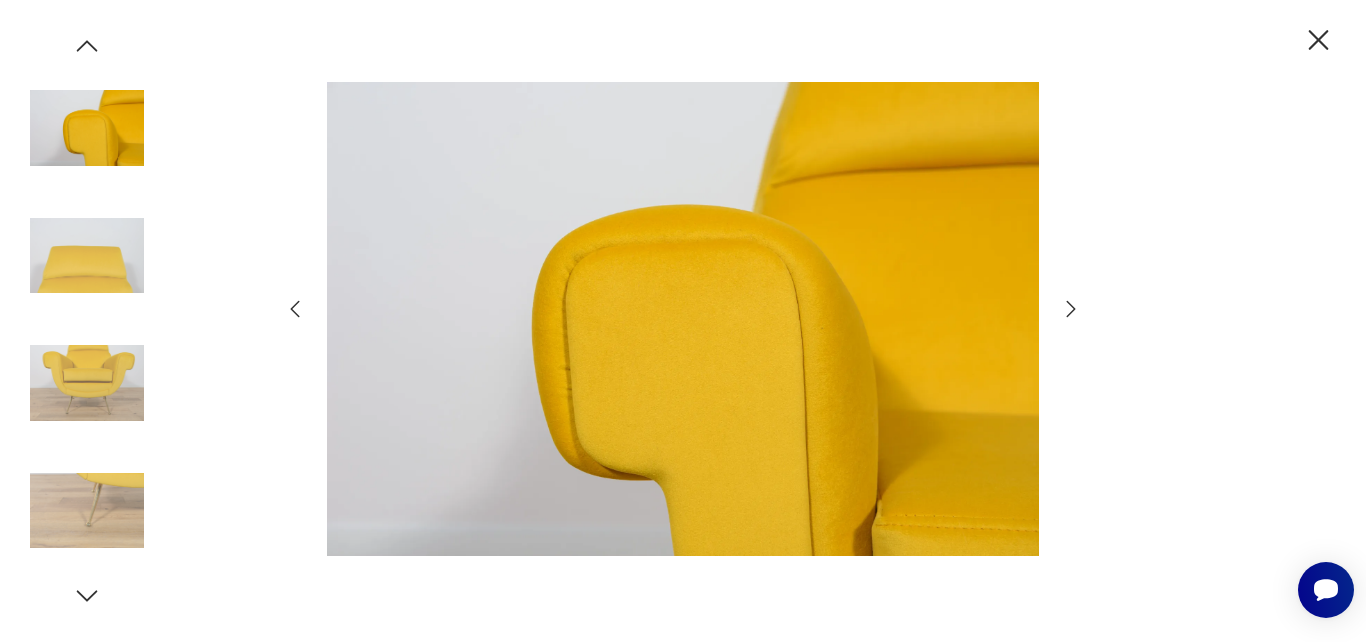 click 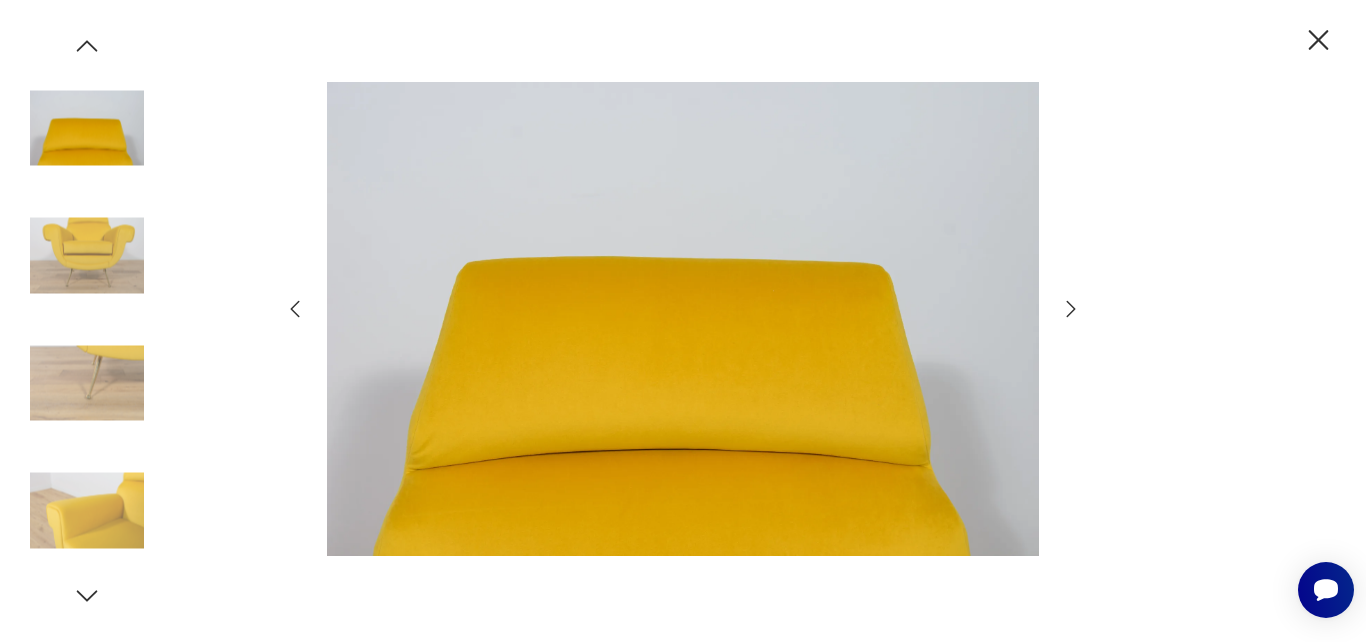 click 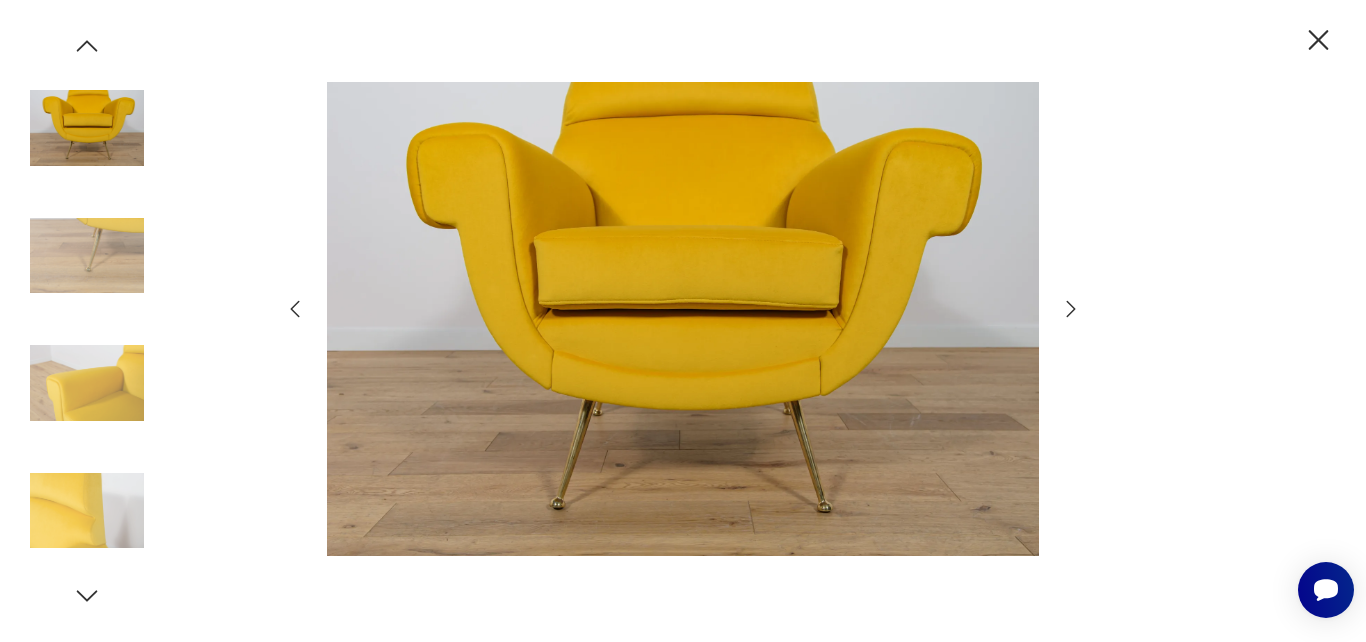 click 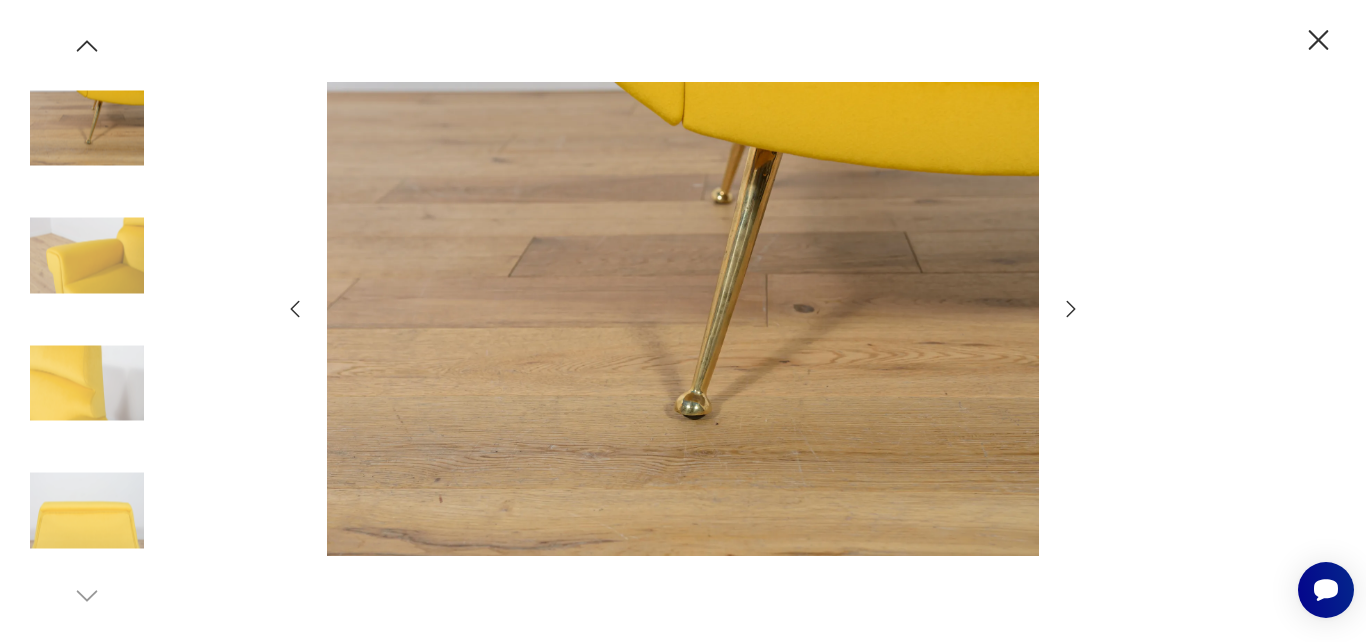 click 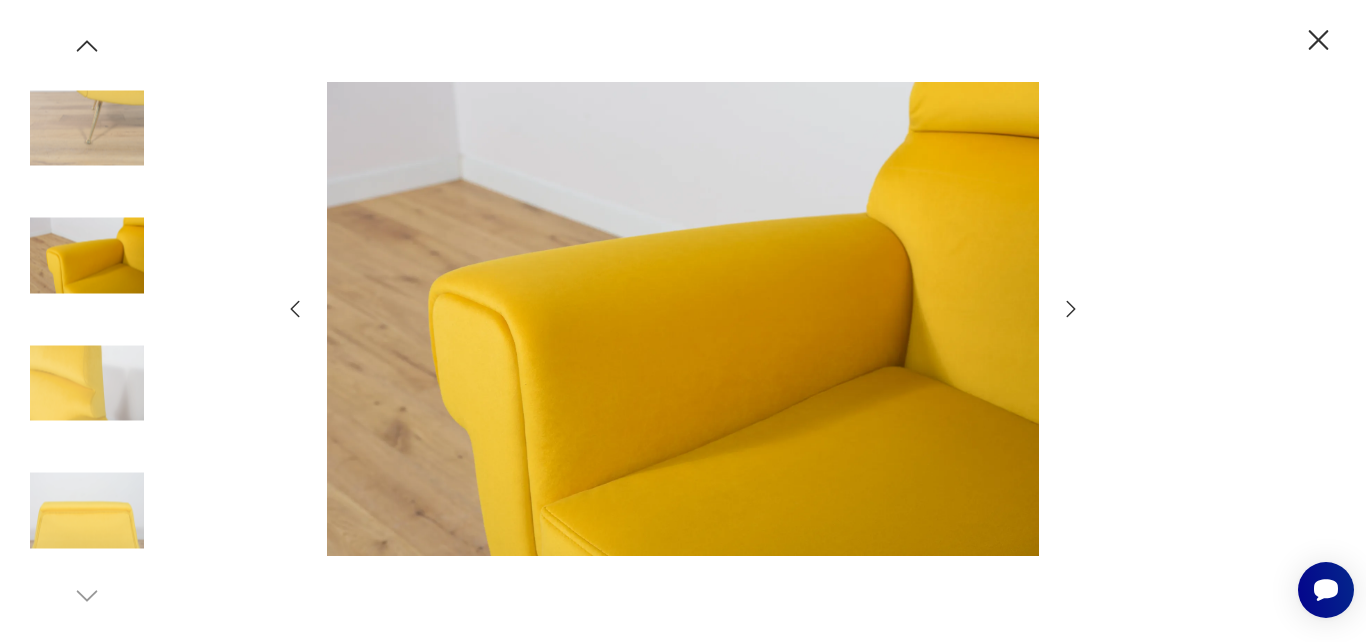 click 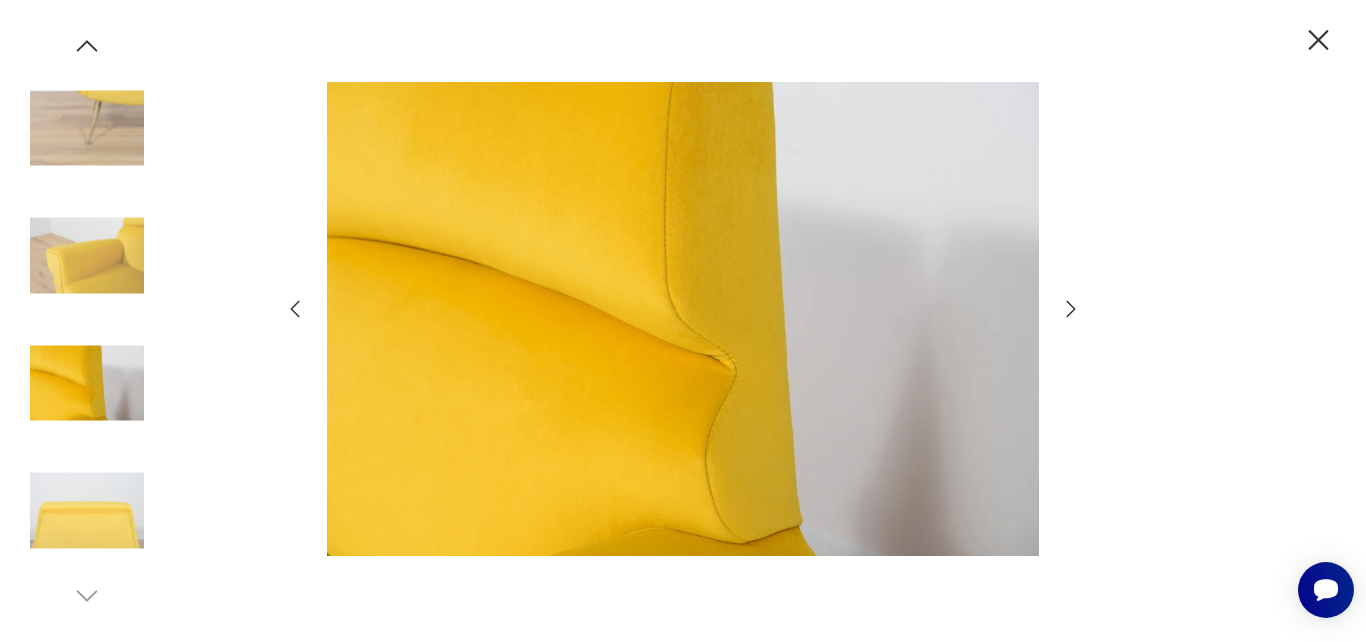 click 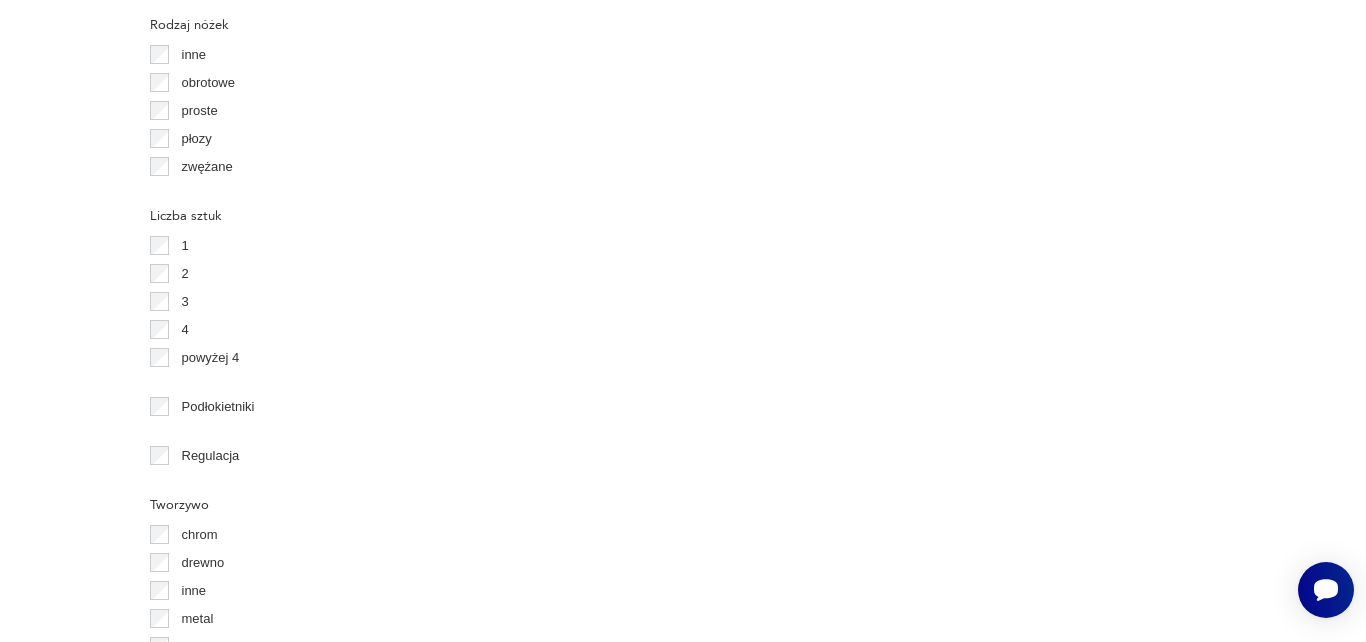 scroll, scrollTop: 2688, scrollLeft: 0, axis: vertical 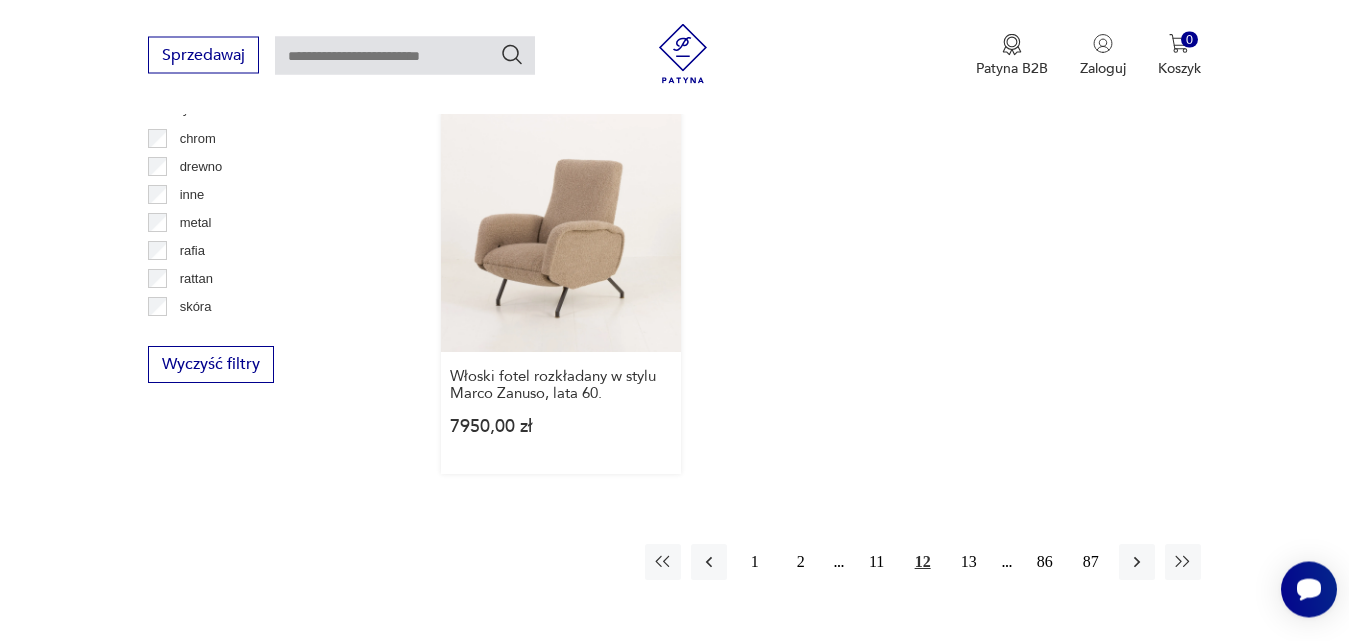 click on "Włoski fotel rozkładany w stylu Marco Zanuso, lata 60. 7950,00 zł" at bounding box center (561, 294) 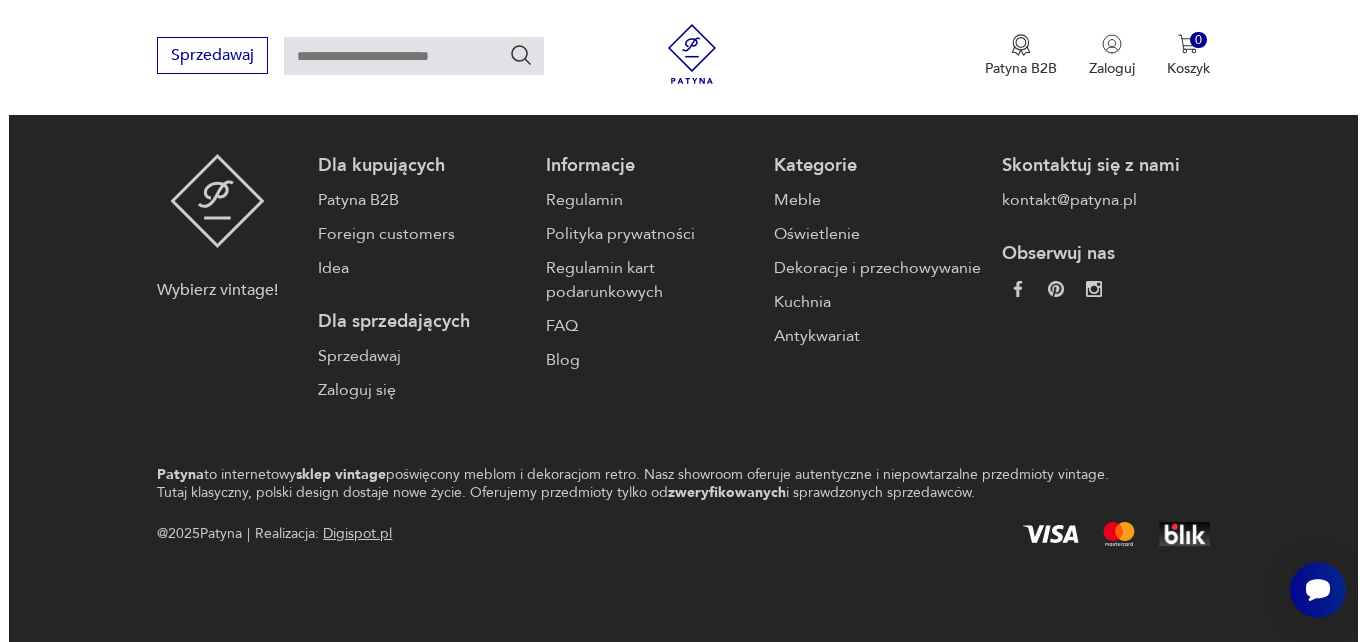scroll, scrollTop: 0, scrollLeft: 0, axis: both 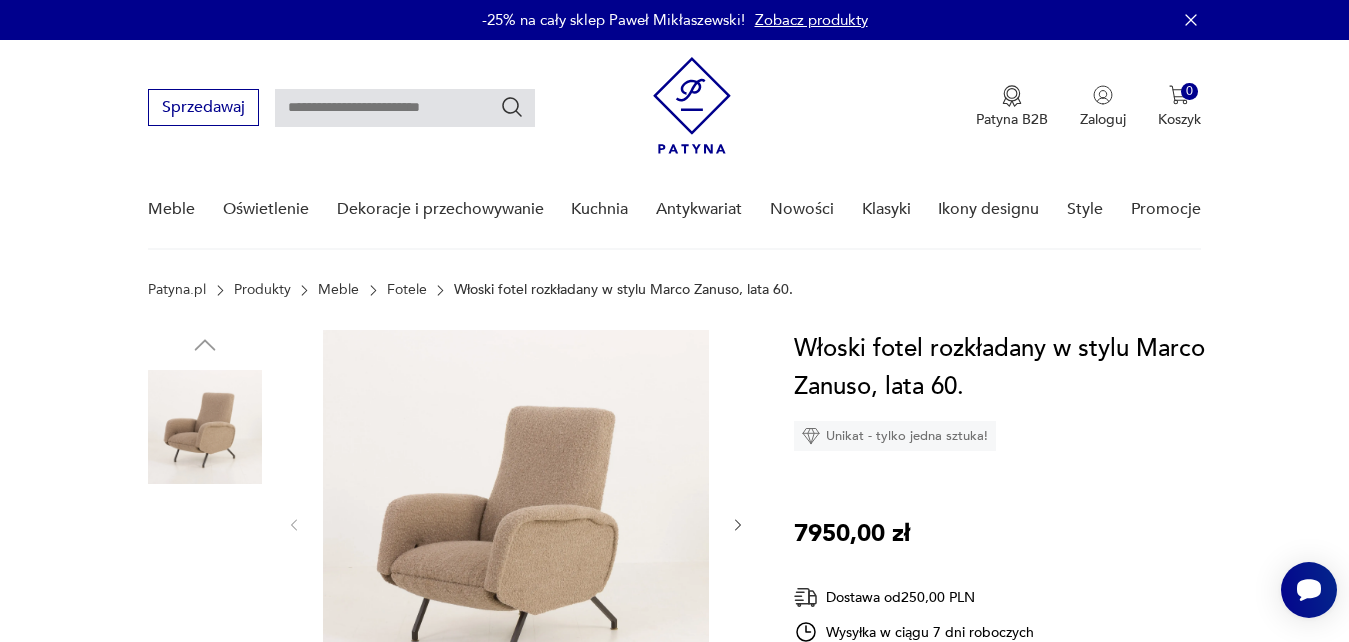 click at bounding box center (516, 523) 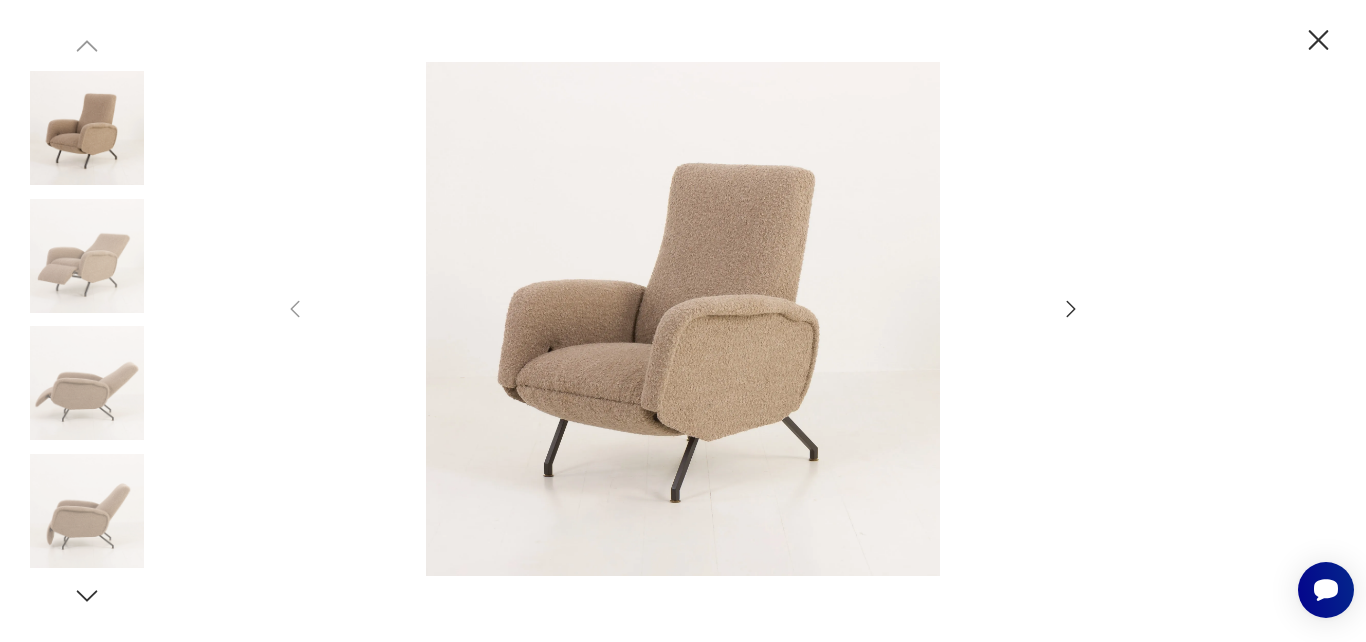 click at bounding box center (683, 321) 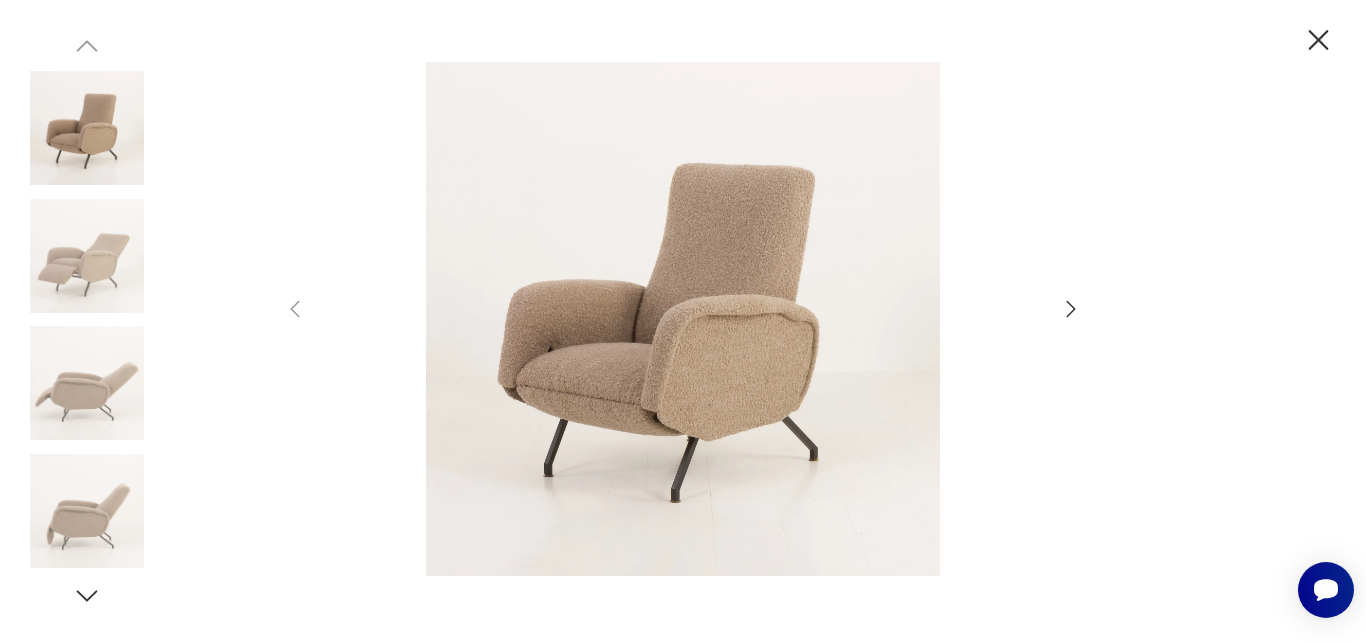 click 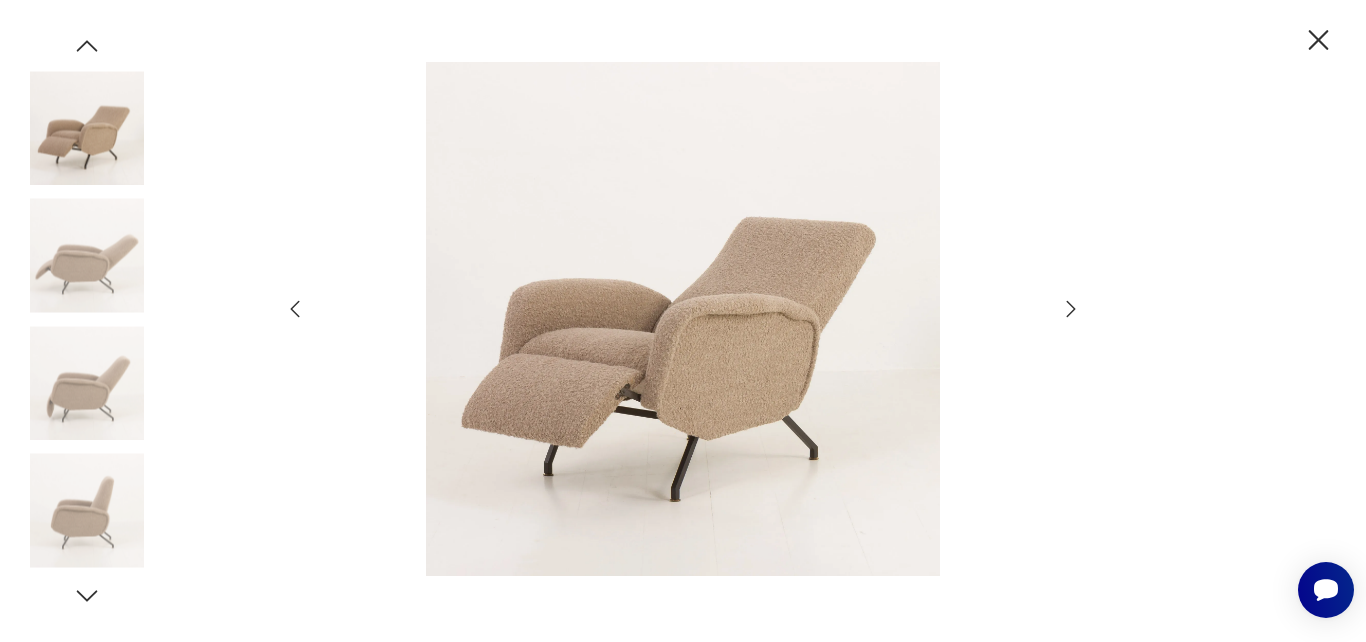 click 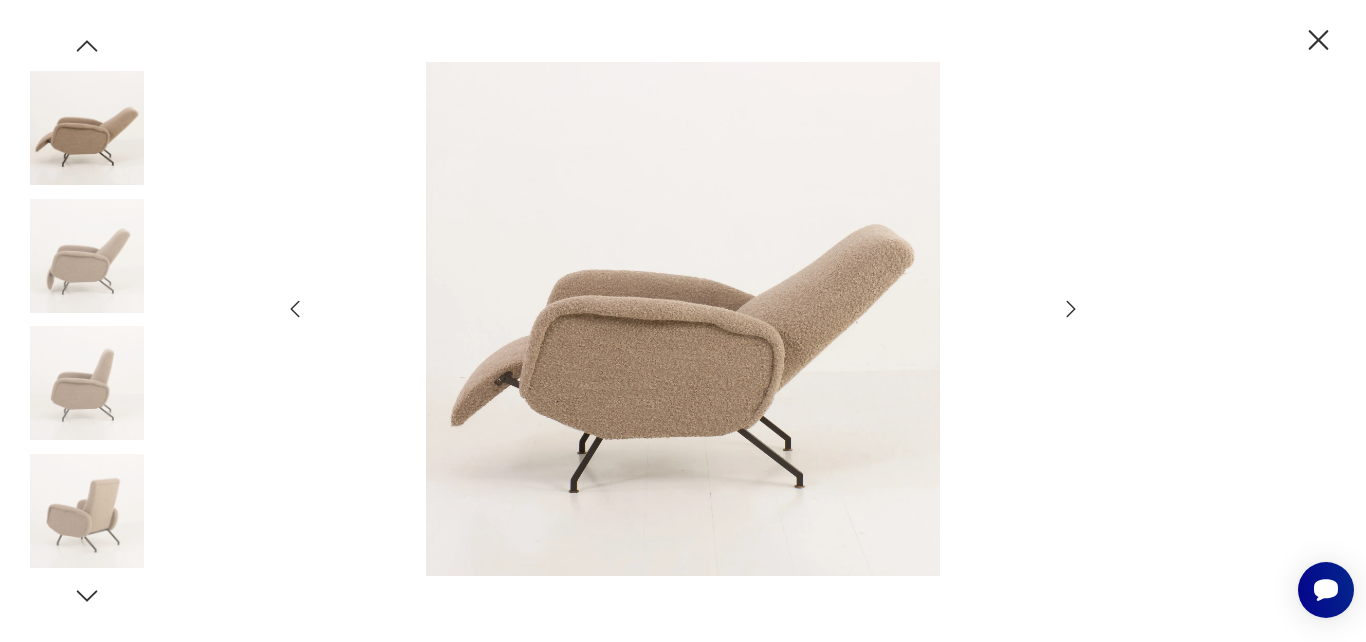 click 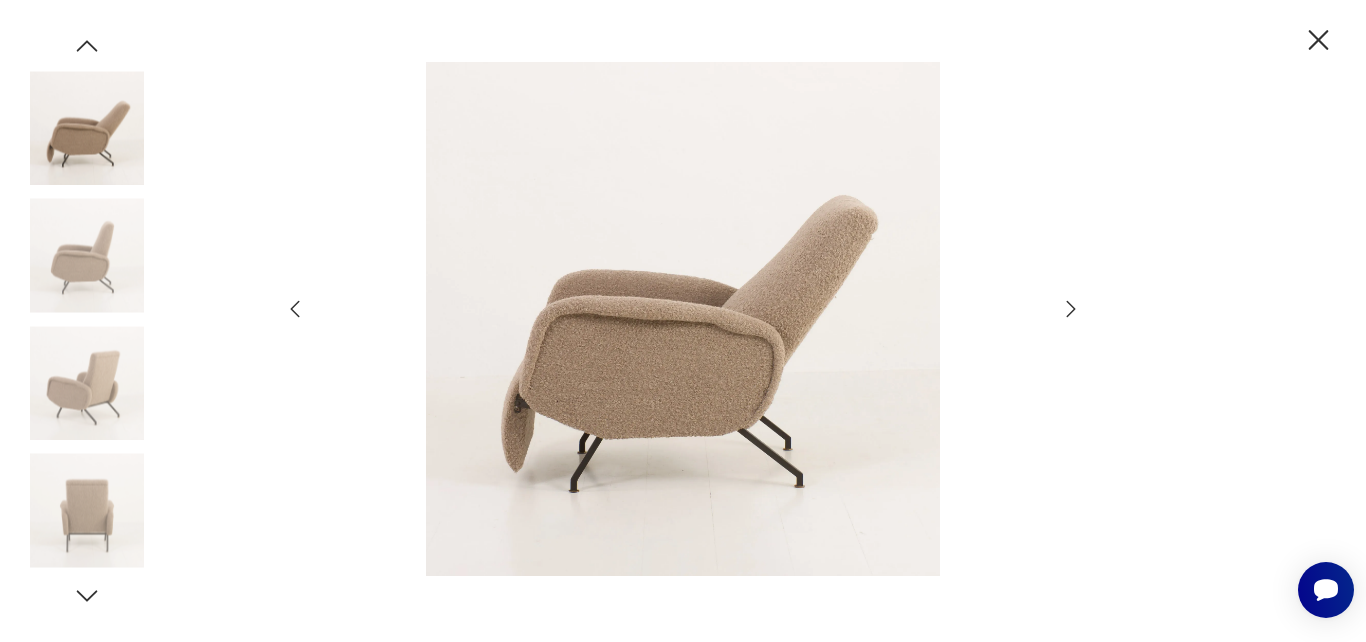 click 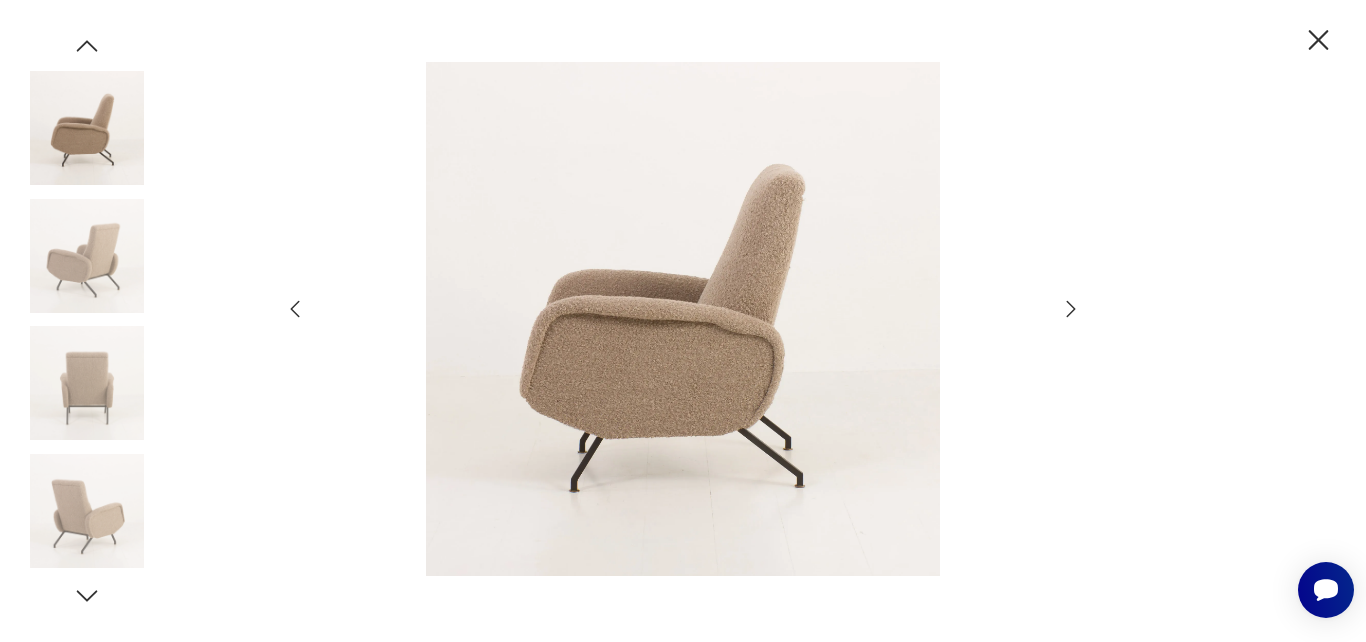 click 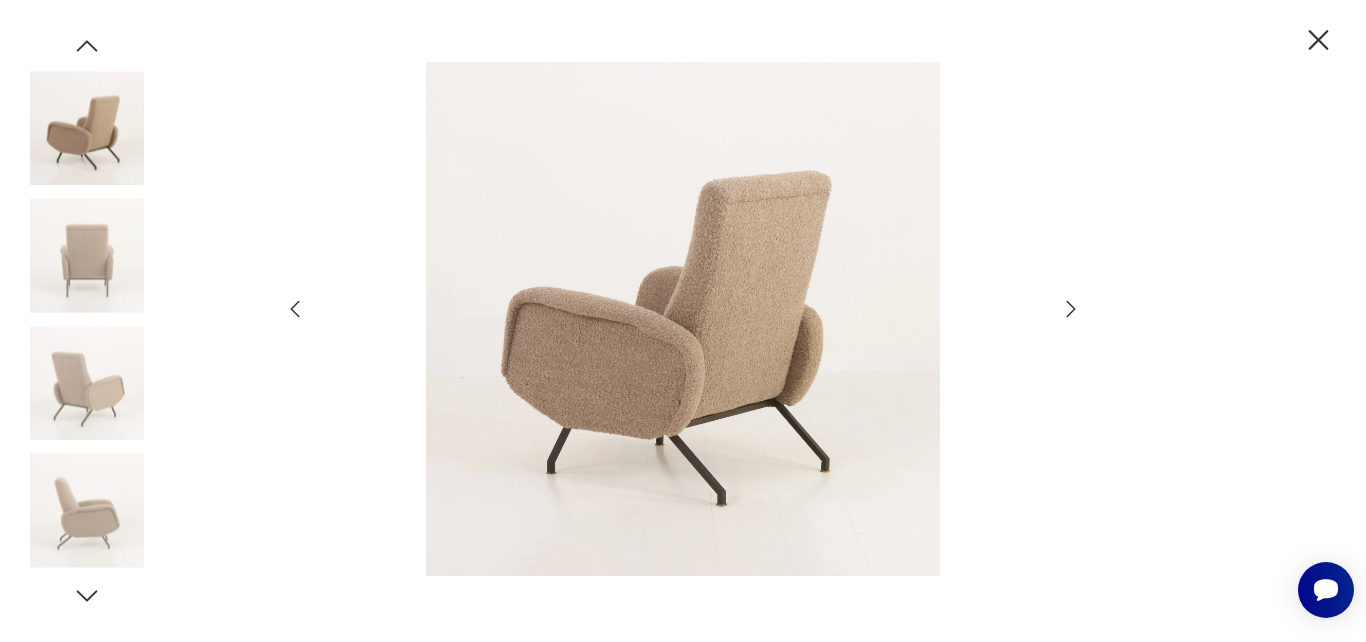 click 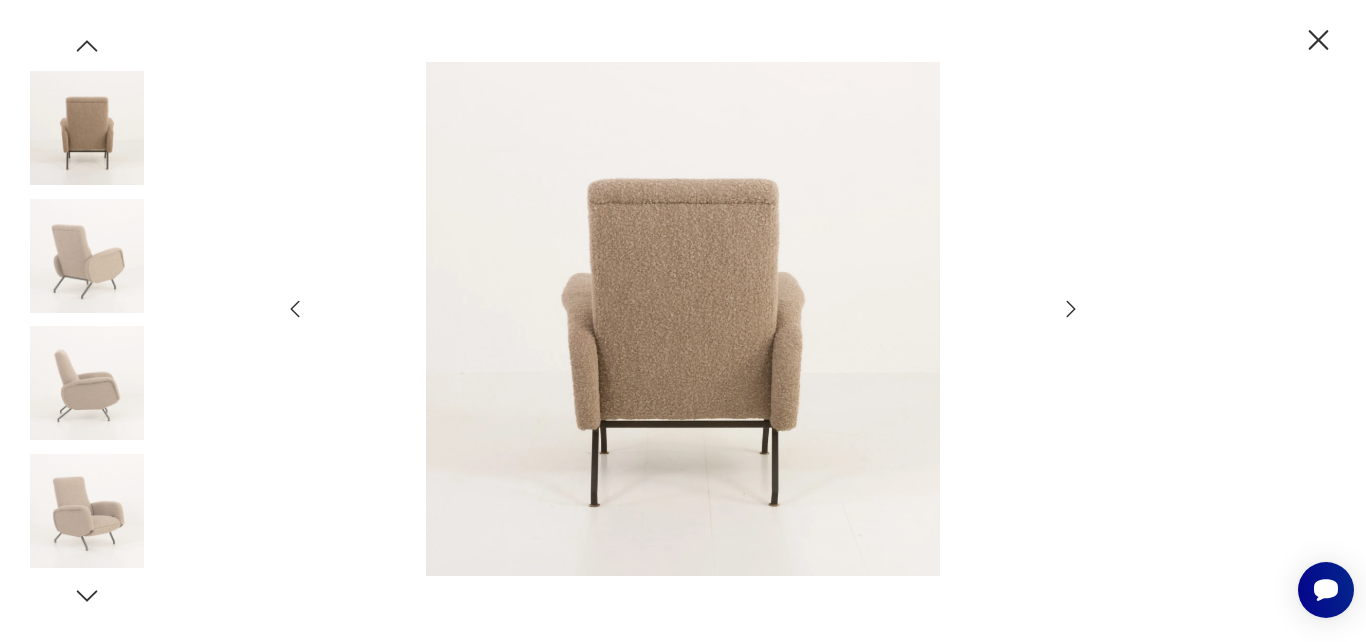 click 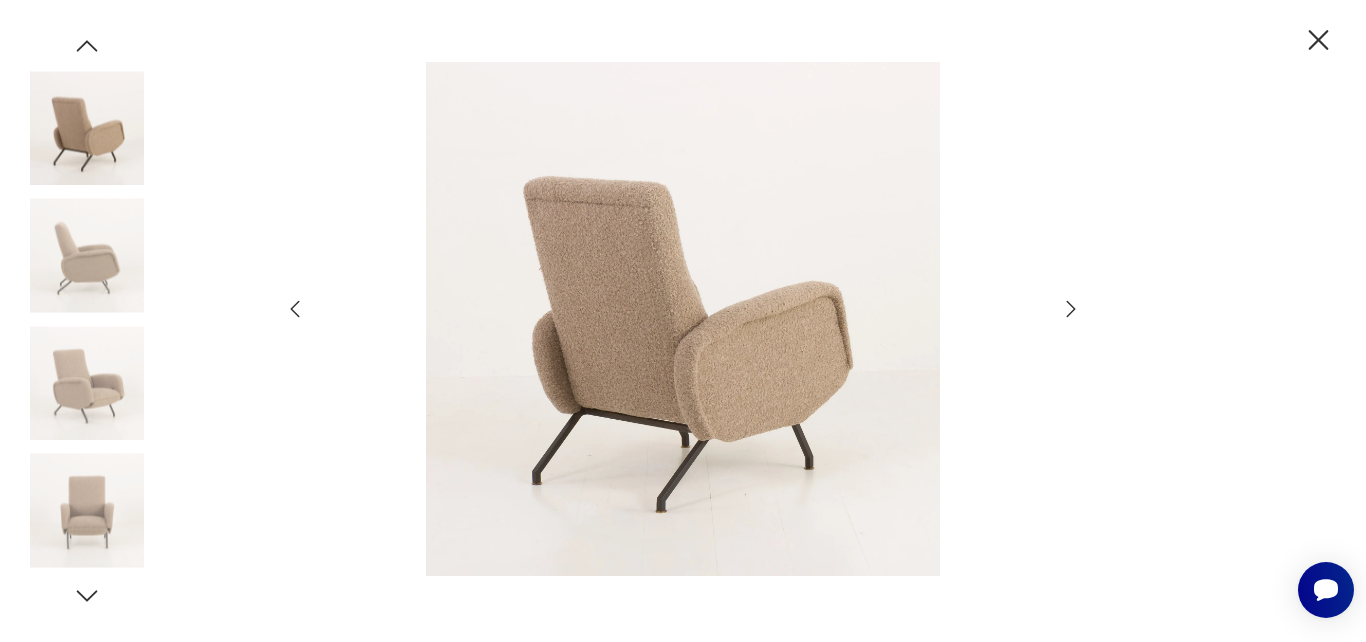 click 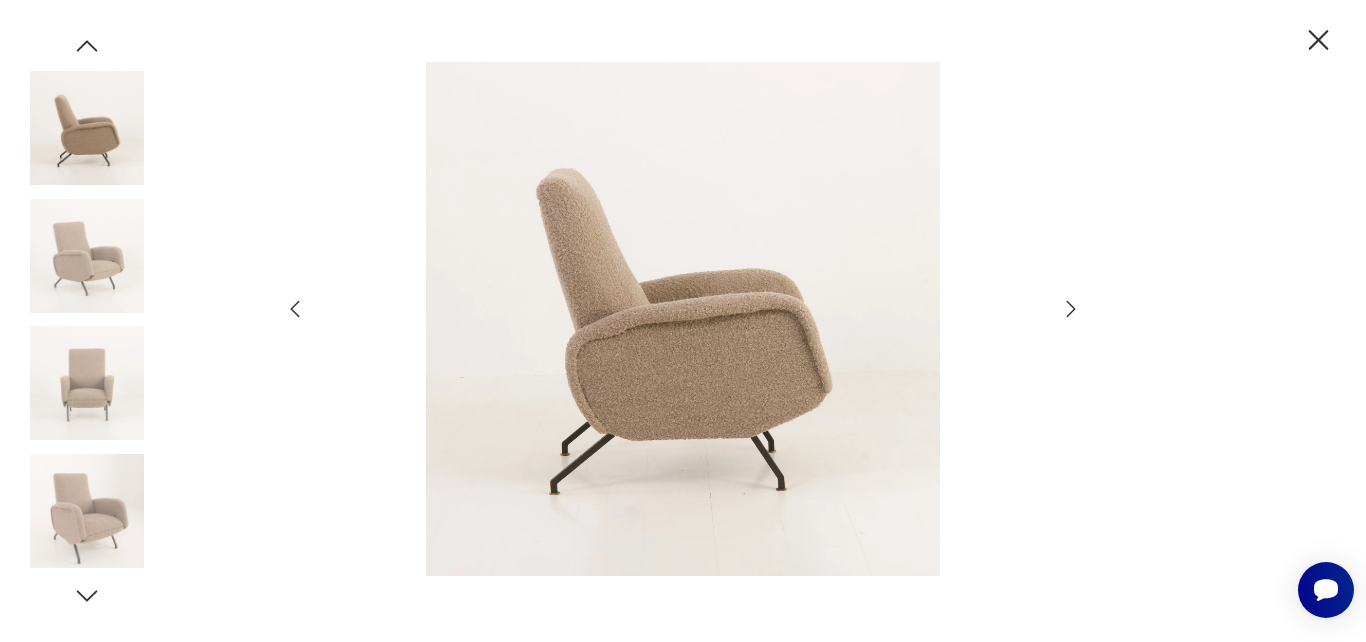 click 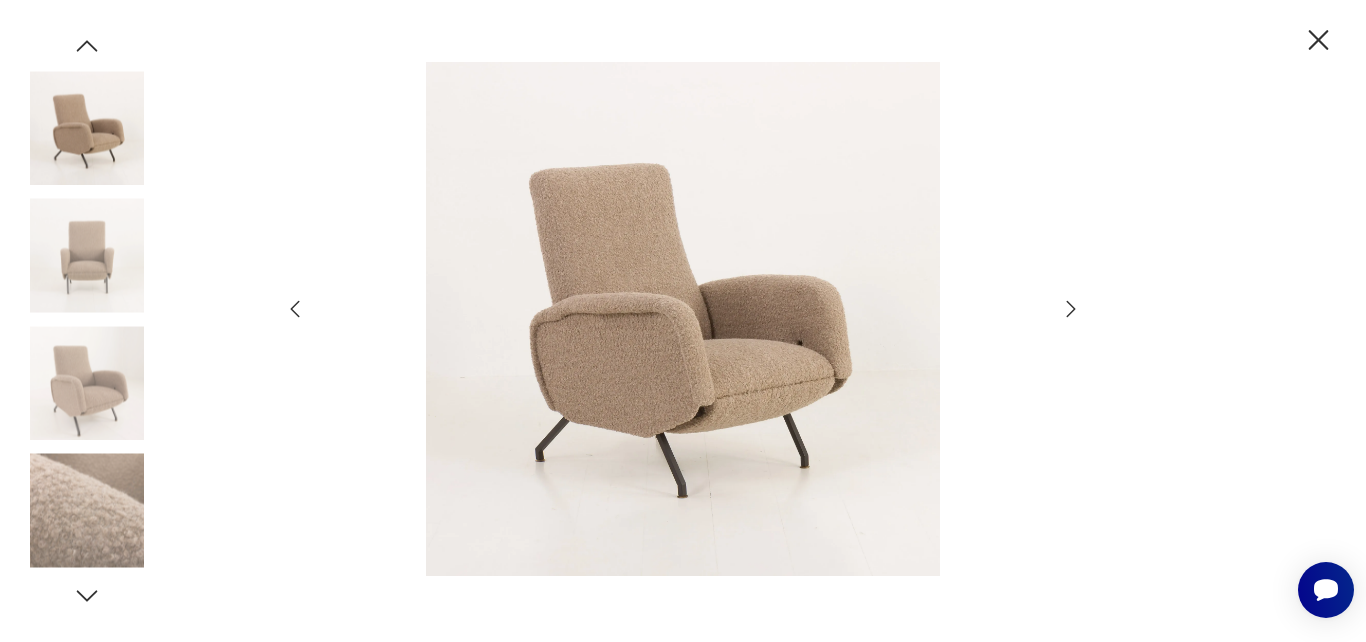 click 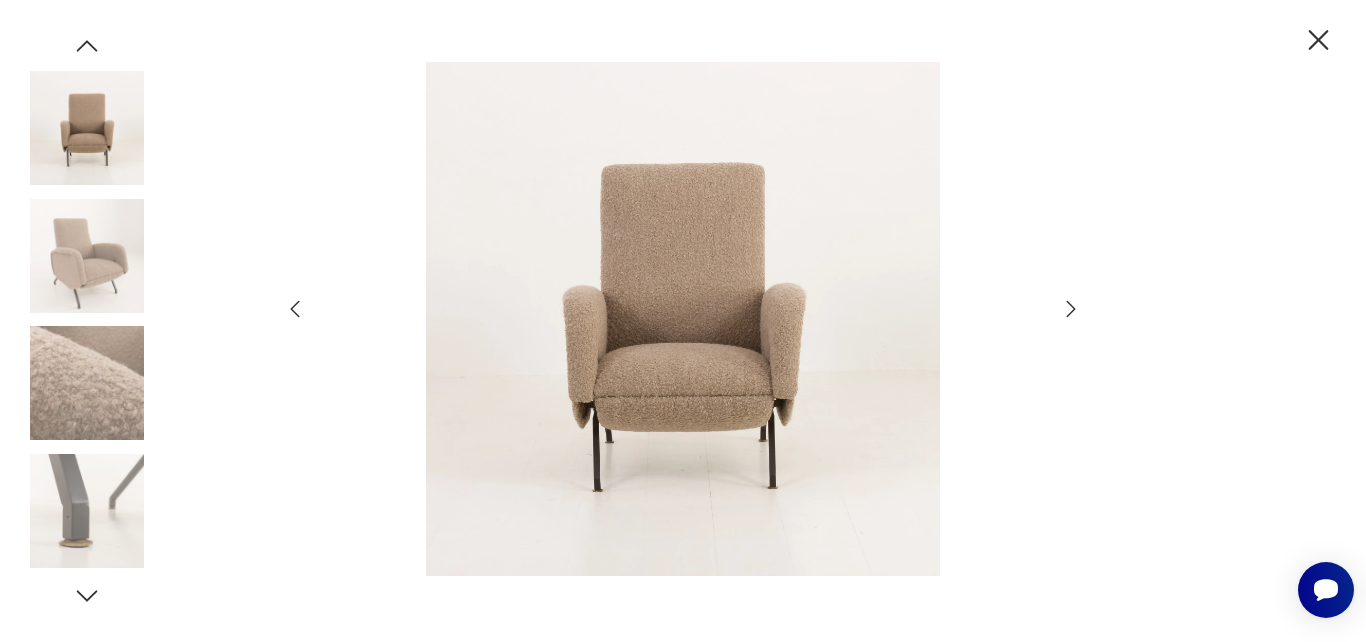 click 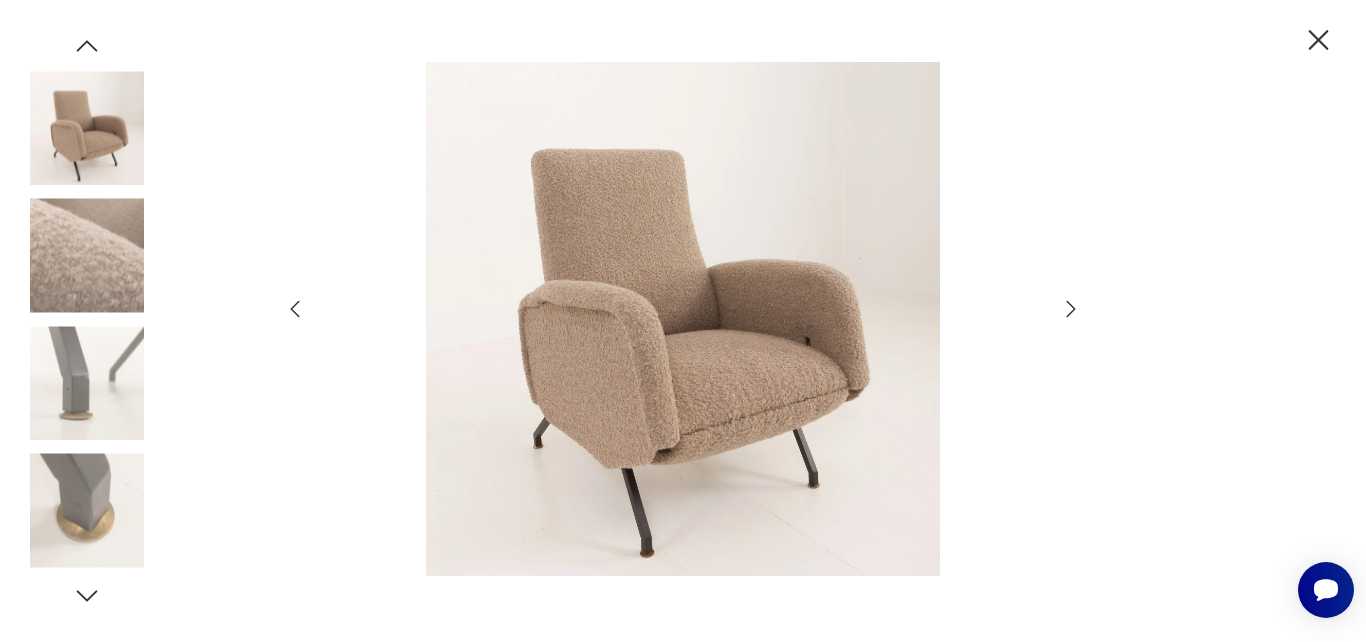 click 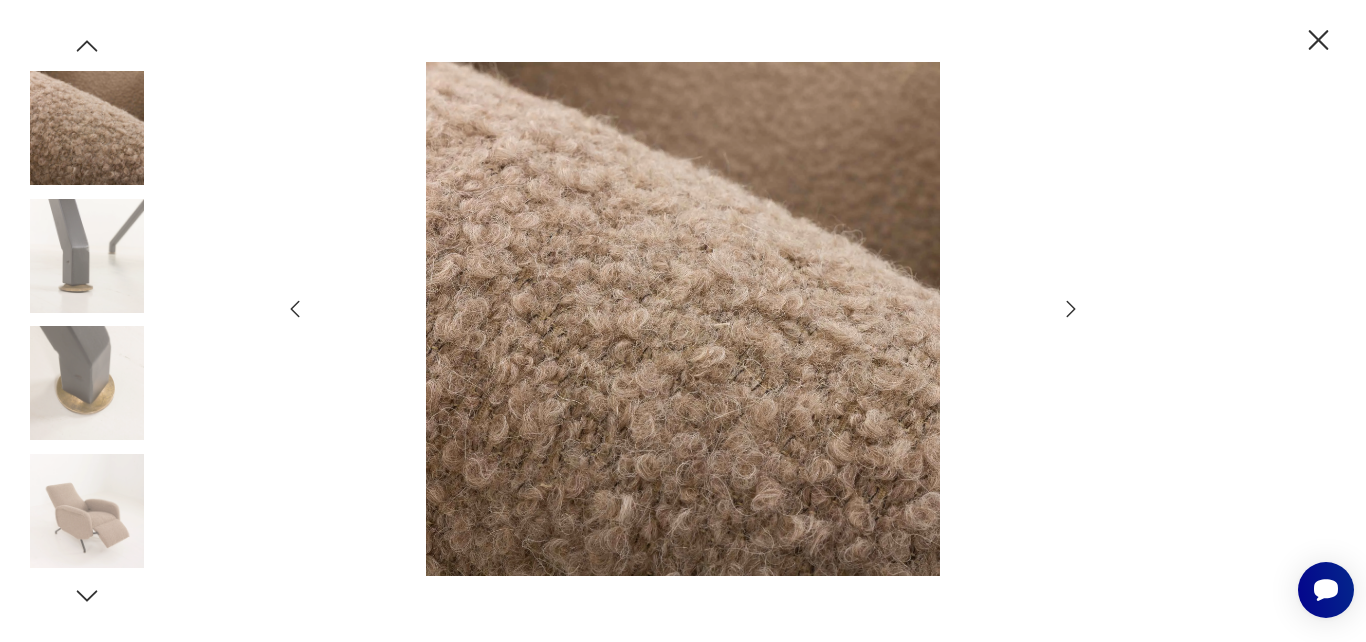 click 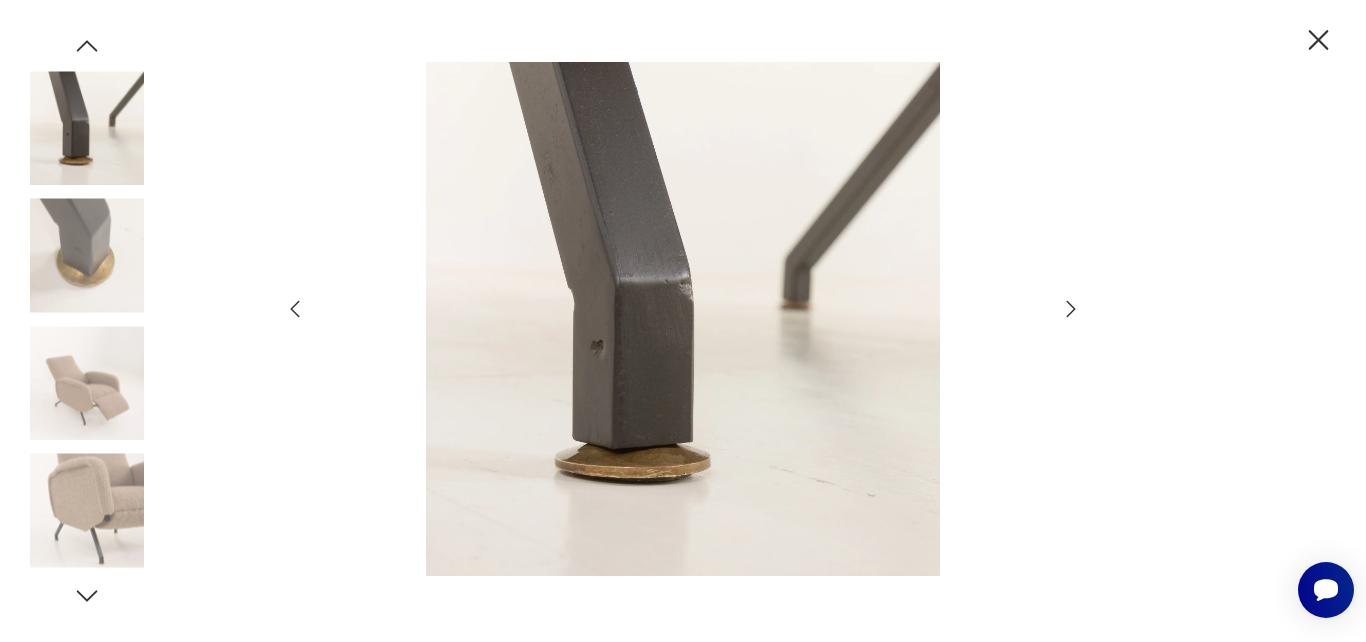 click 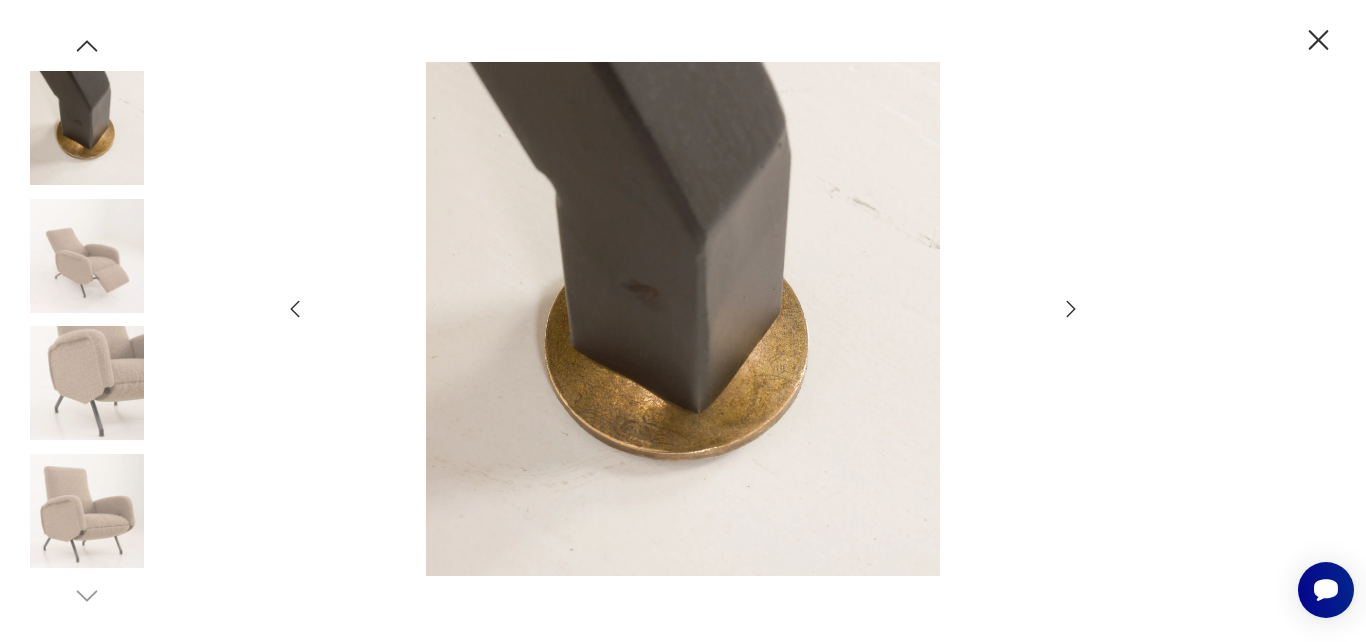 click 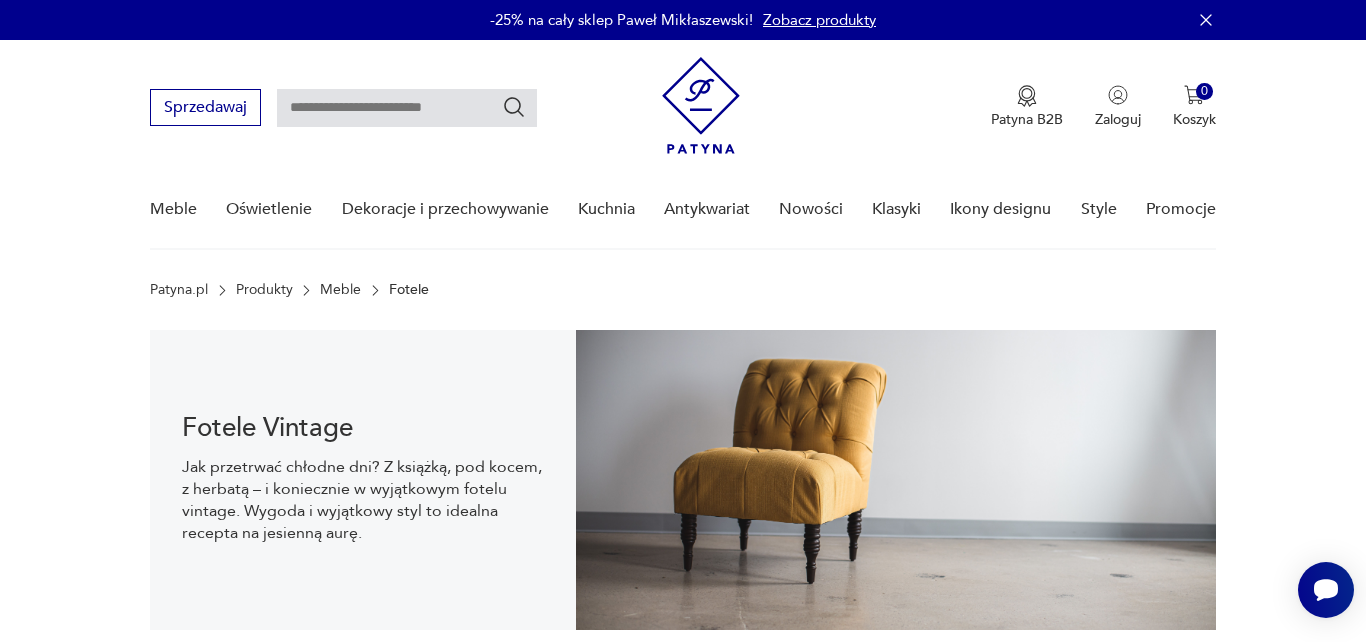 scroll, scrollTop: 2885, scrollLeft: 0, axis: vertical 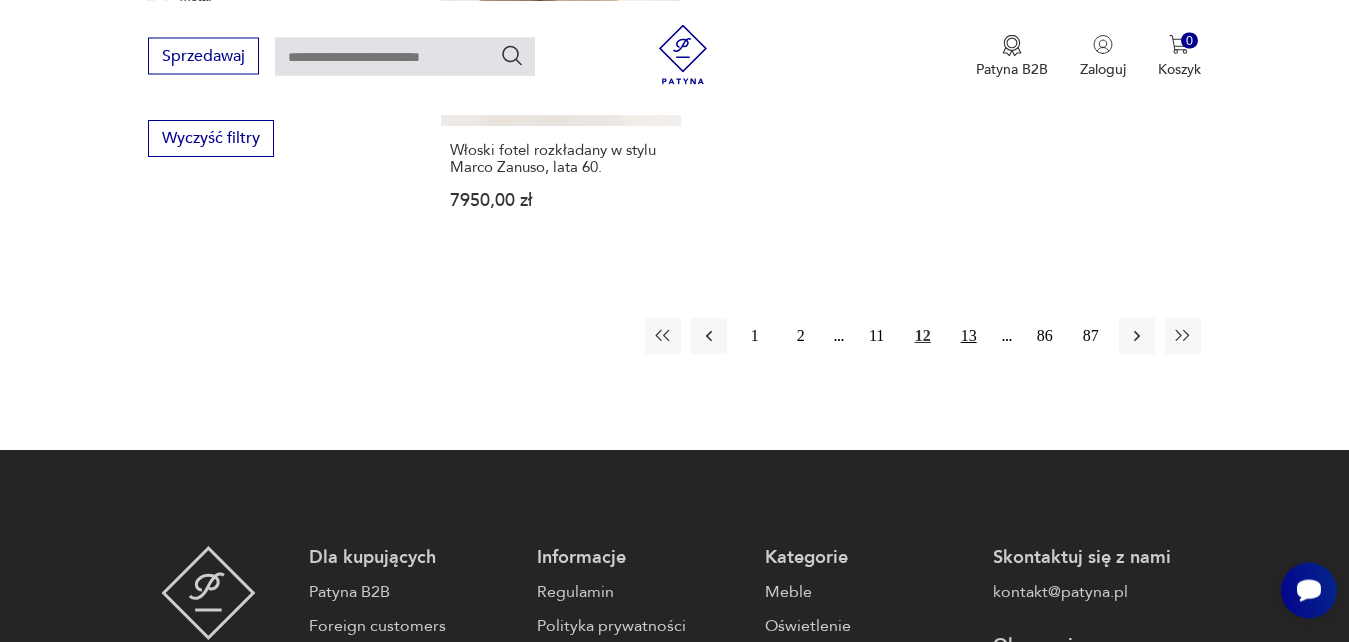 click on "13" at bounding box center [969, 336] 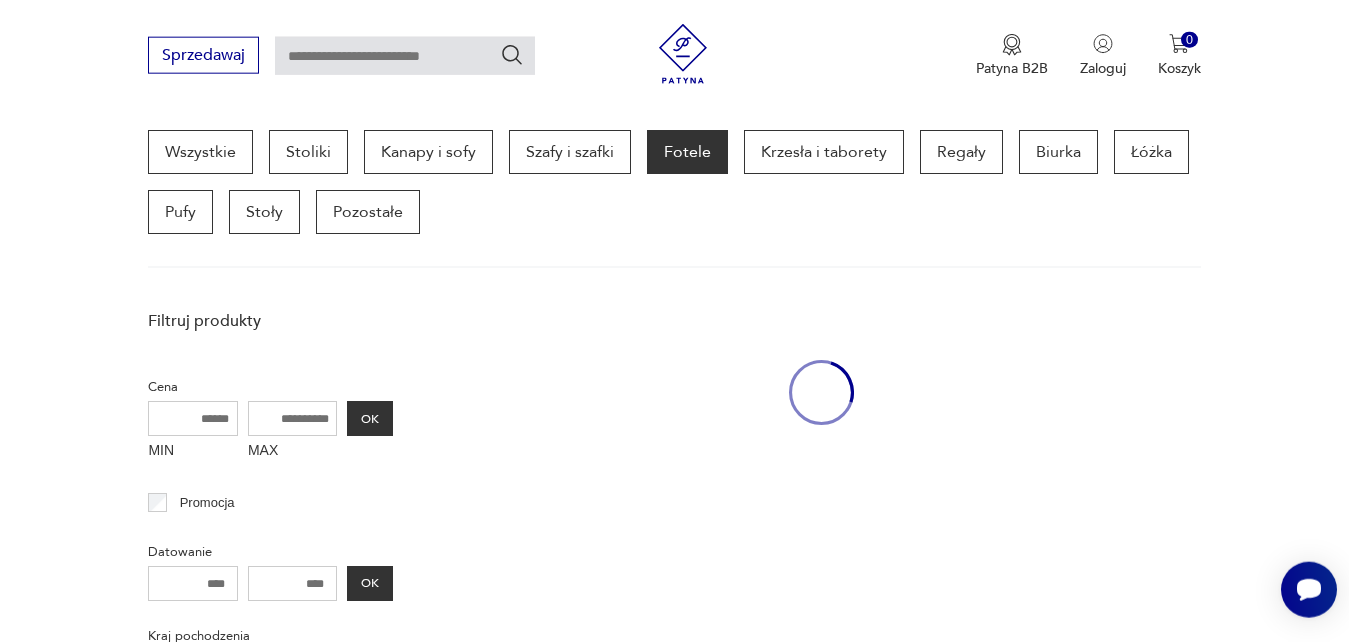 scroll, scrollTop: 531, scrollLeft: 0, axis: vertical 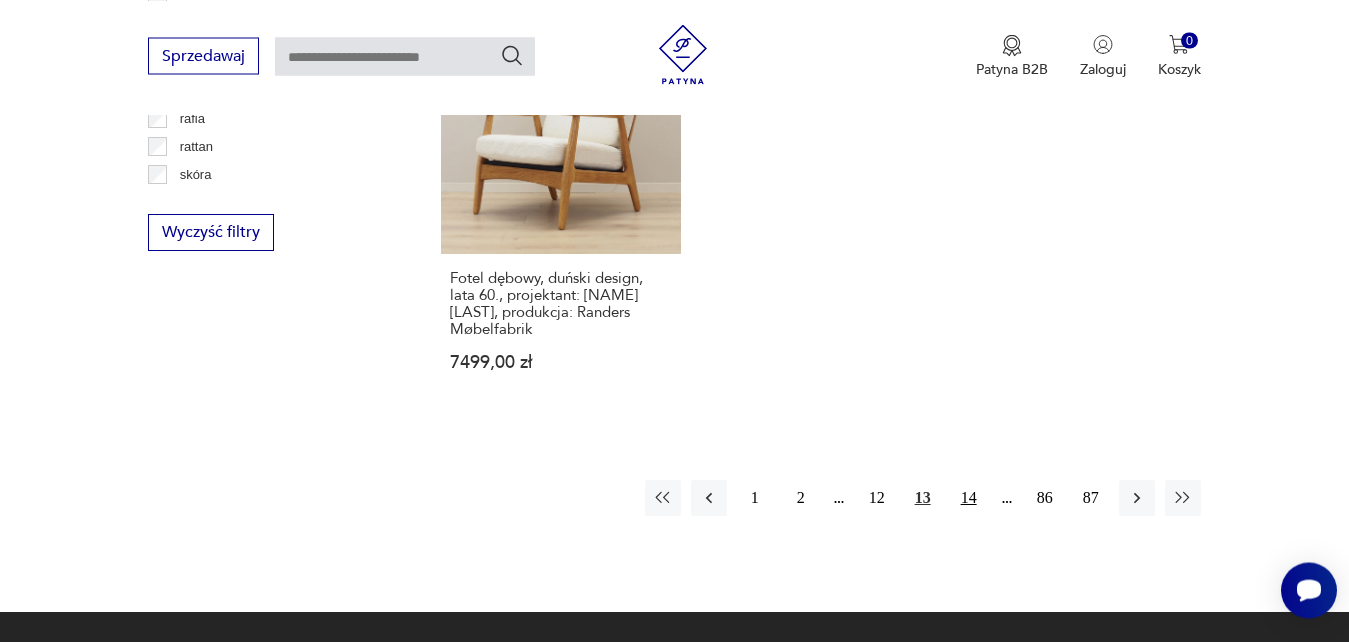 click on "14" at bounding box center [969, 498] 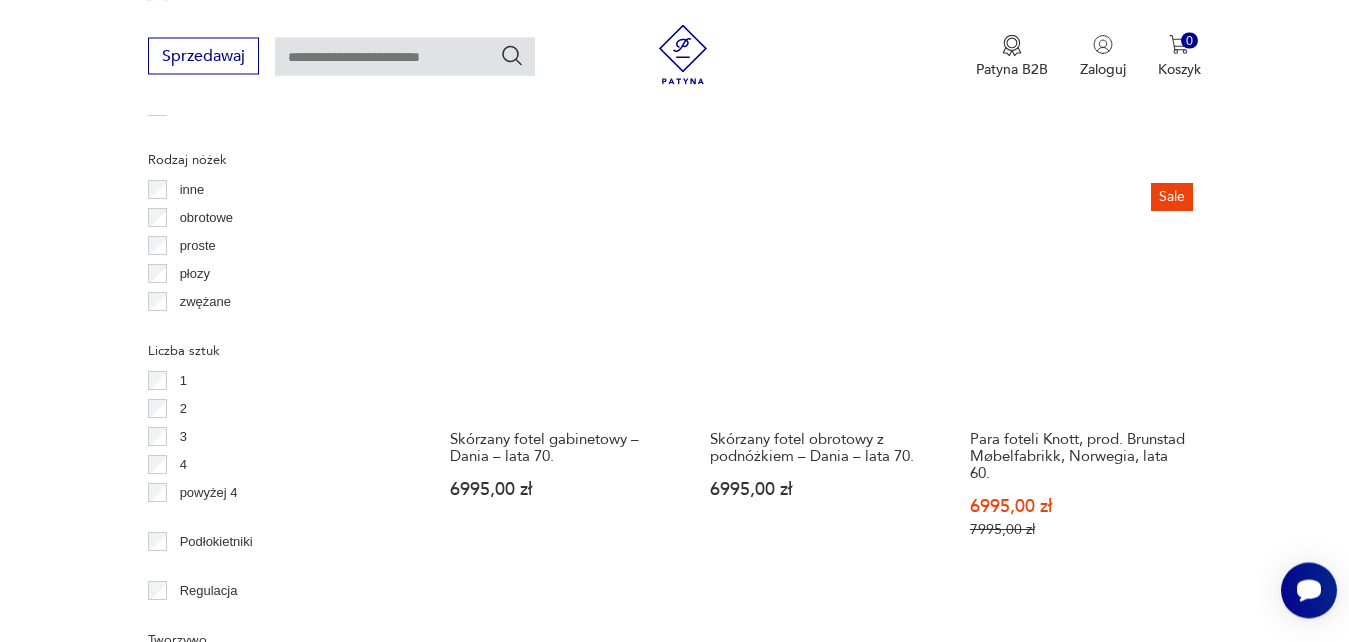 scroll, scrollTop: 2861, scrollLeft: 0, axis: vertical 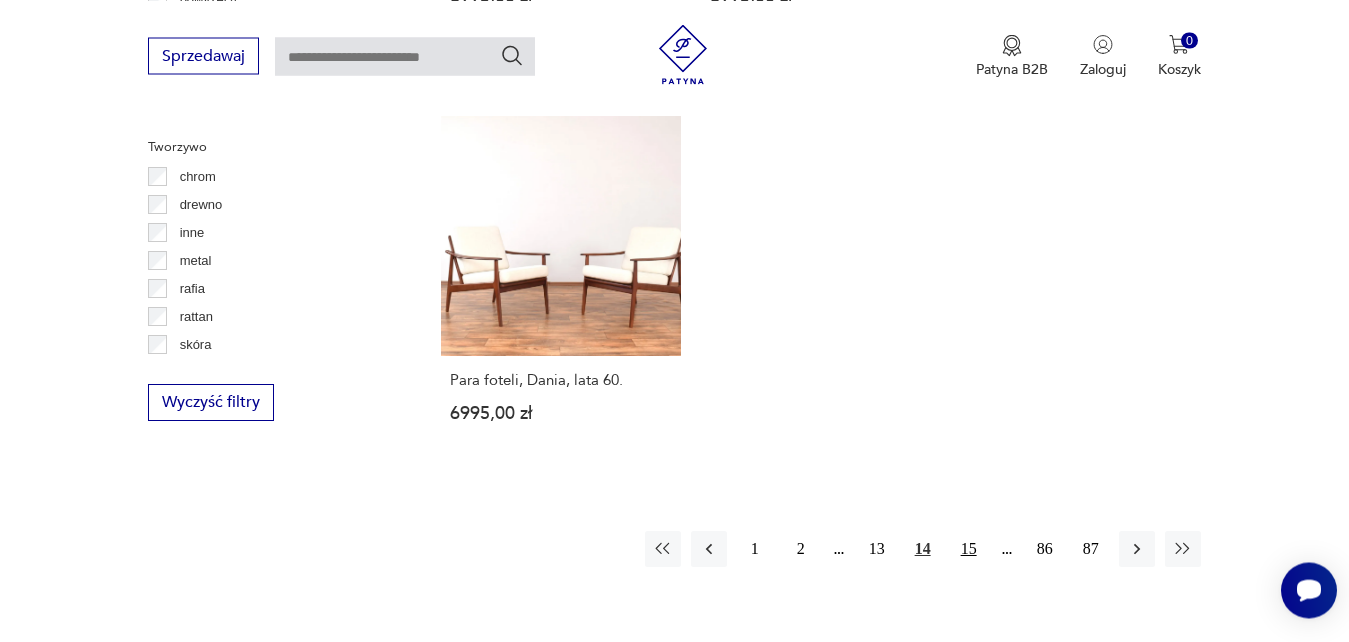 click on "15" at bounding box center (969, 549) 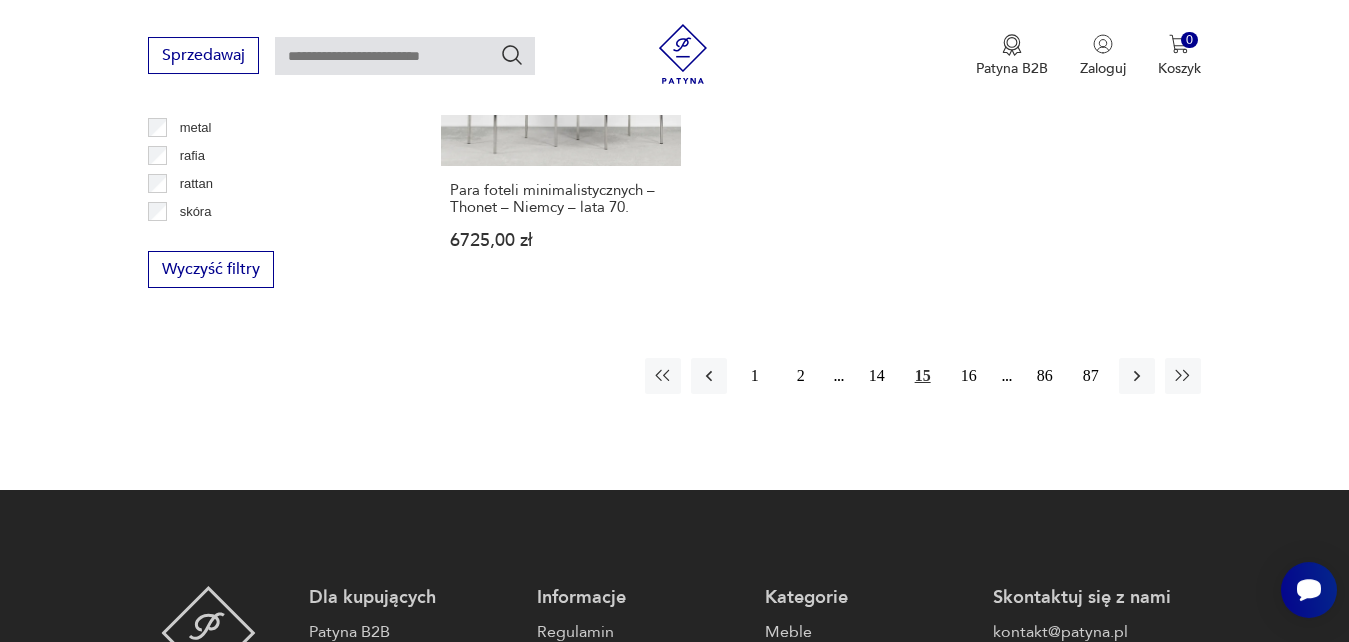scroll, scrollTop: 2997, scrollLeft: 0, axis: vertical 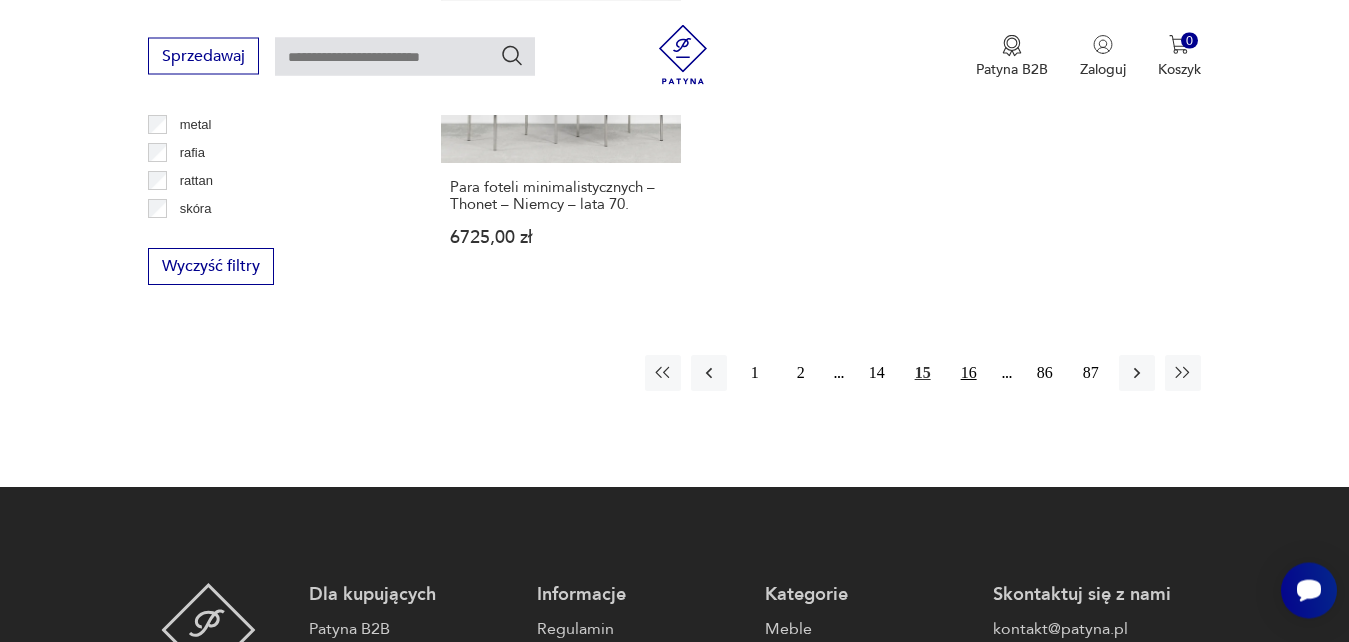 click on "16" at bounding box center [969, 373] 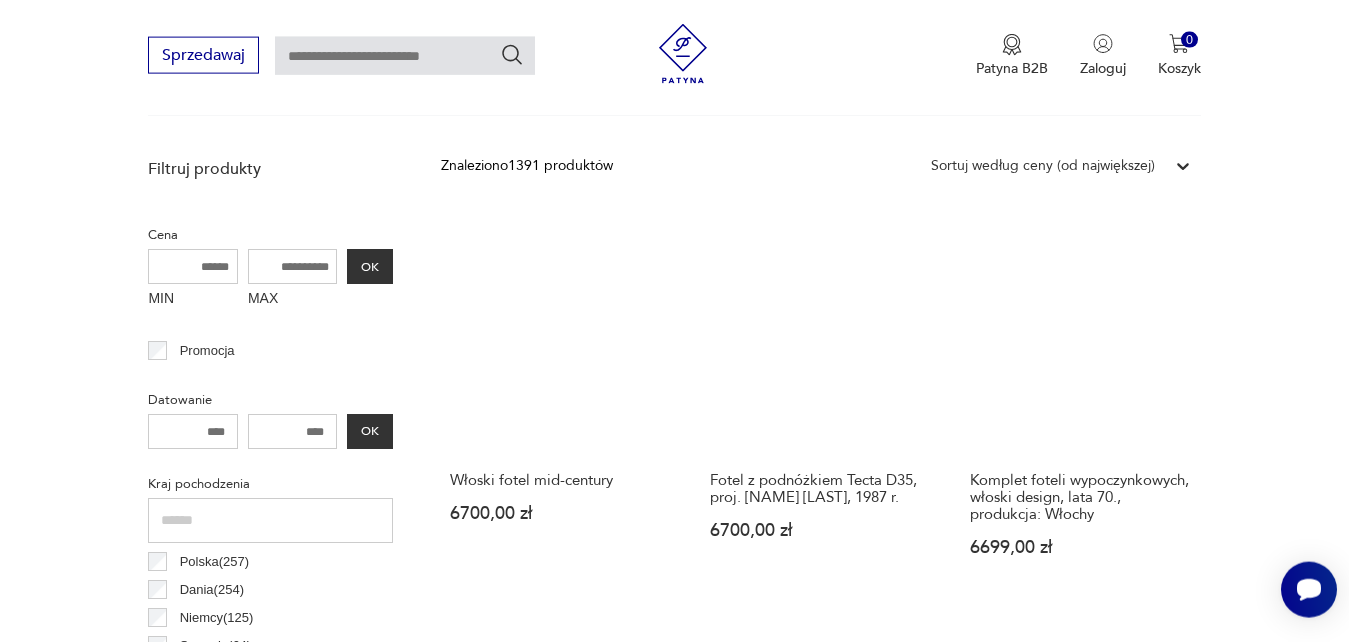 scroll, scrollTop: 685, scrollLeft: 0, axis: vertical 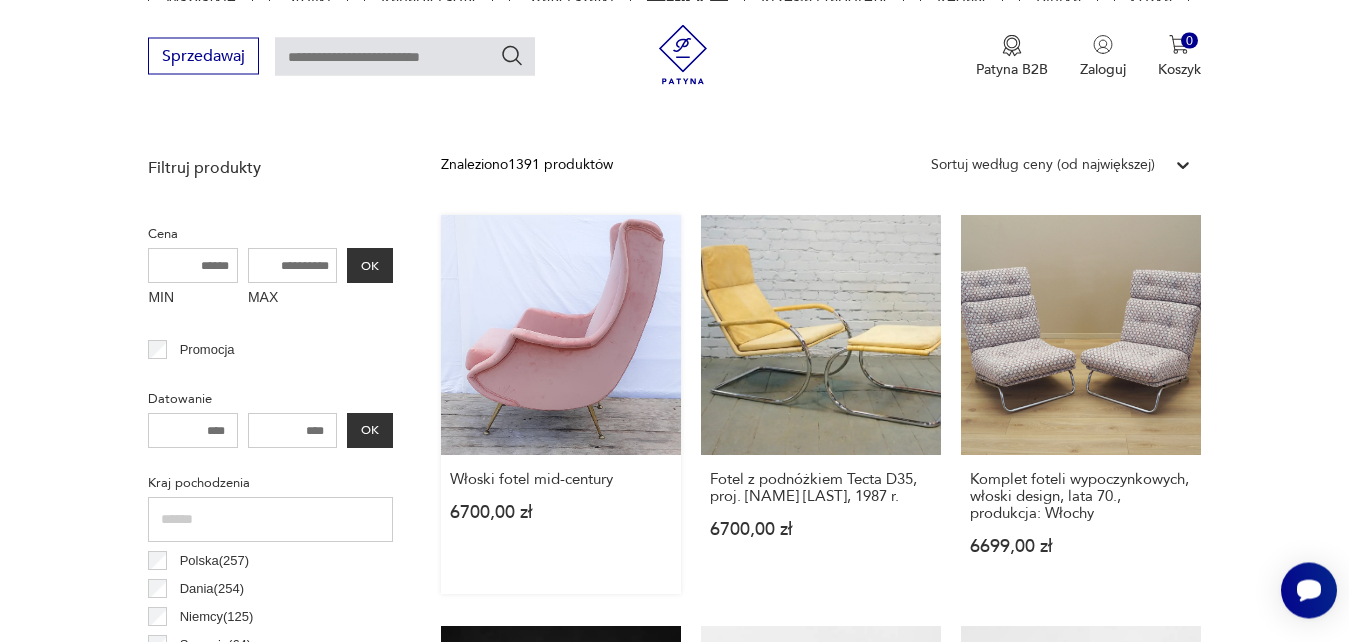 click on "Włoski fotel mid-century 6700,00 zł" at bounding box center (561, 404) 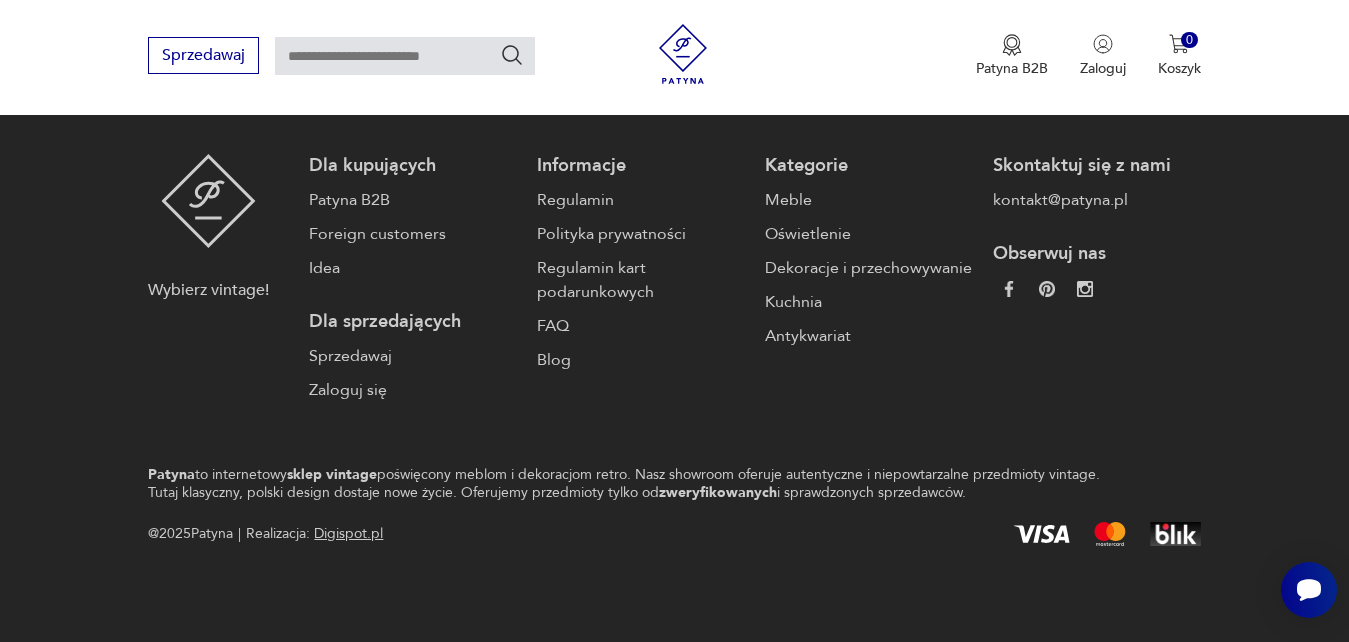 scroll, scrollTop: 0, scrollLeft: 0, axis: both 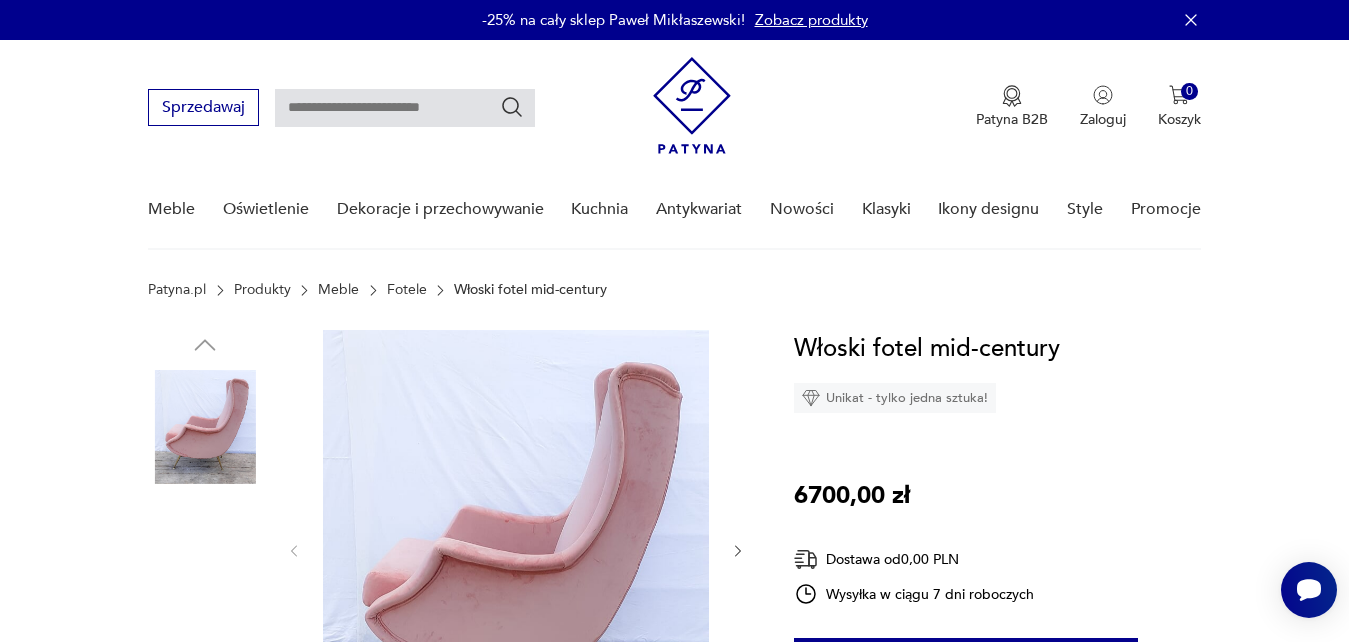 click at bounding box center (516, 549) 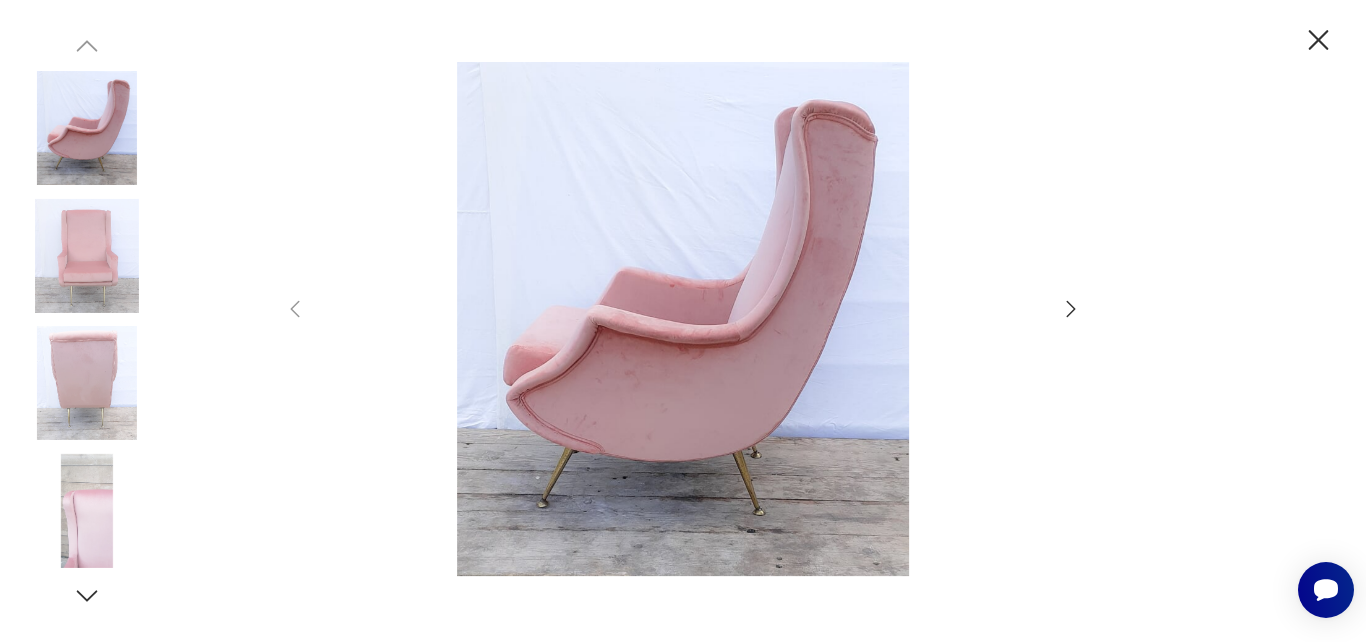 click 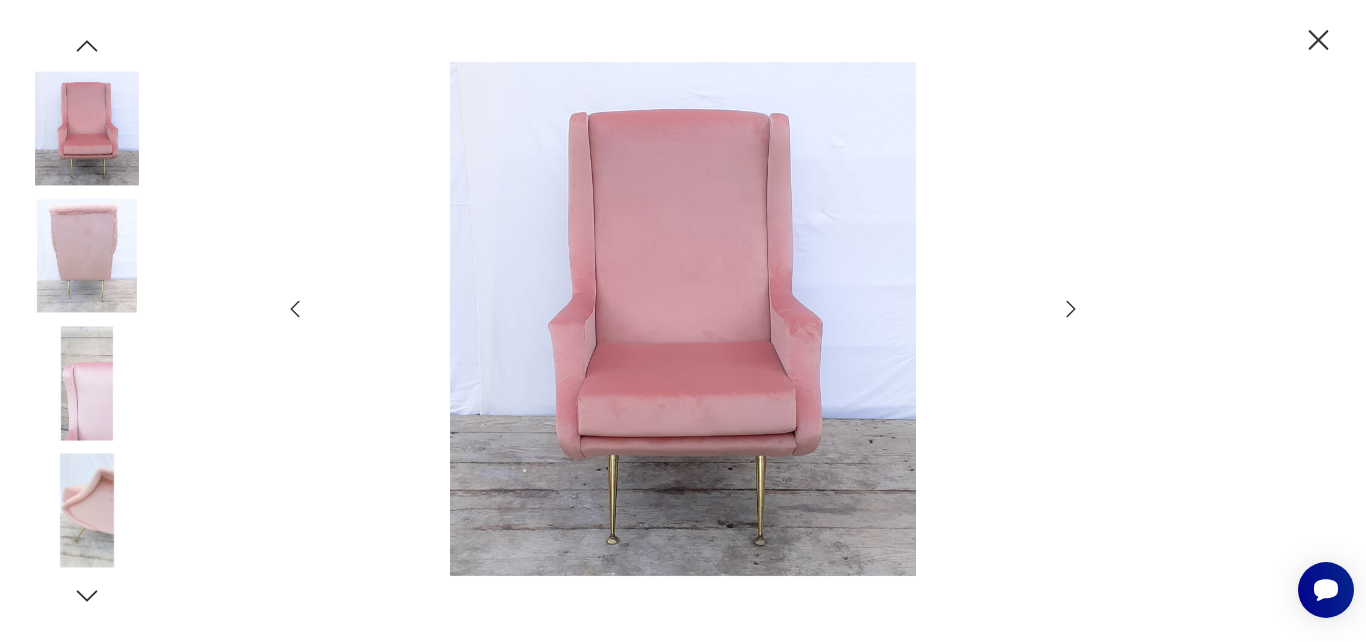 click 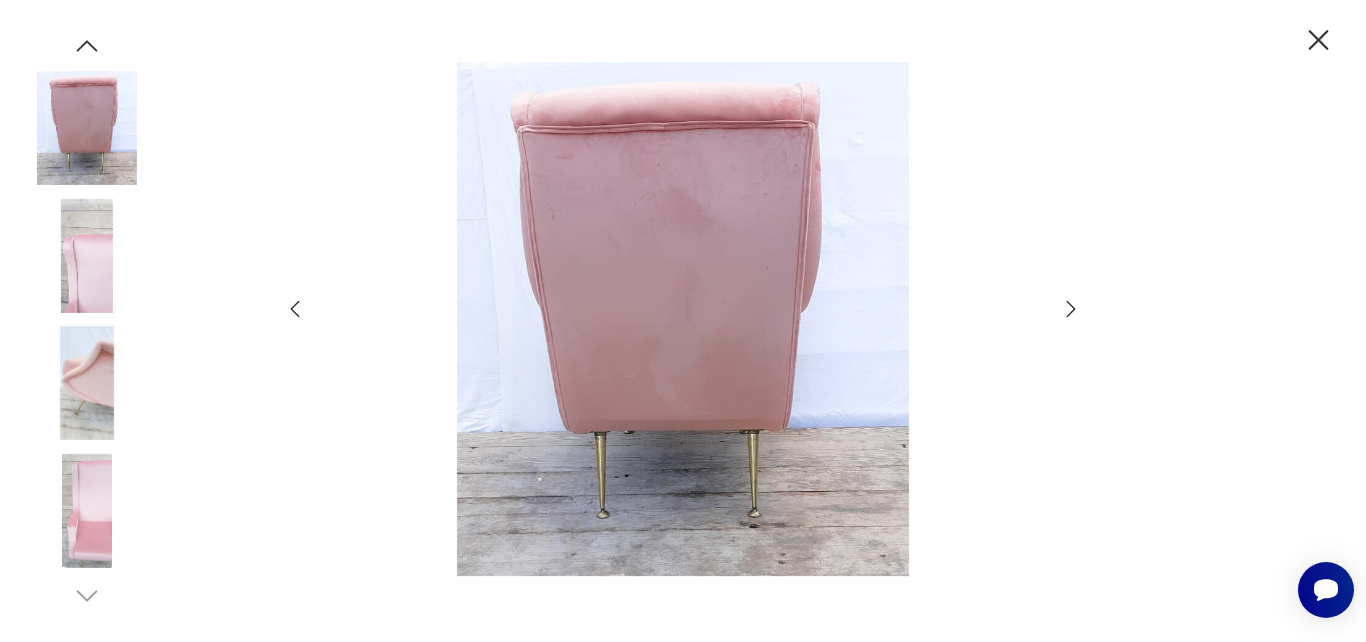 click 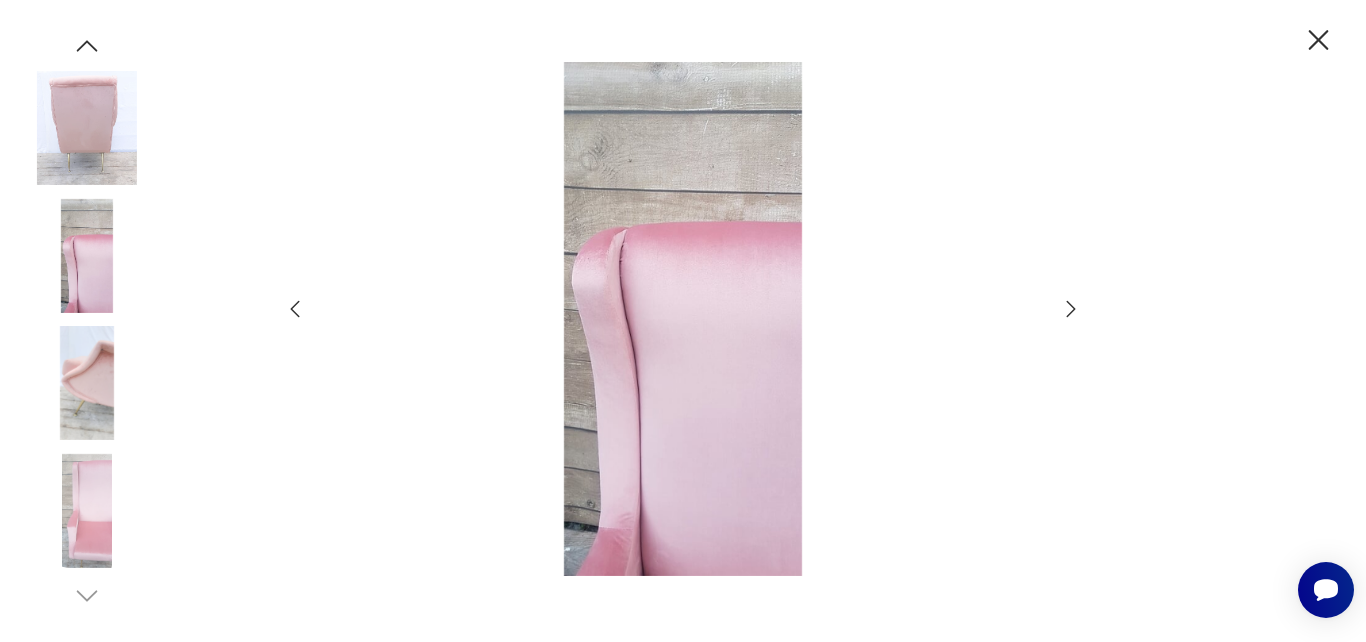 click 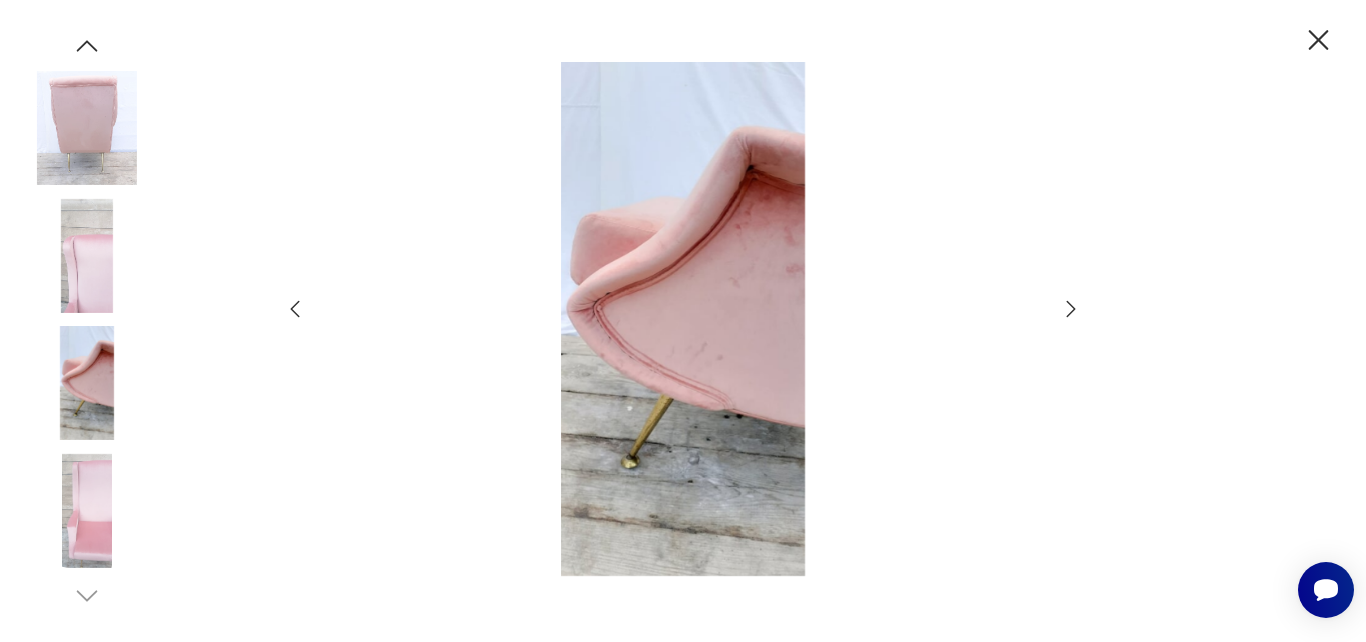 click 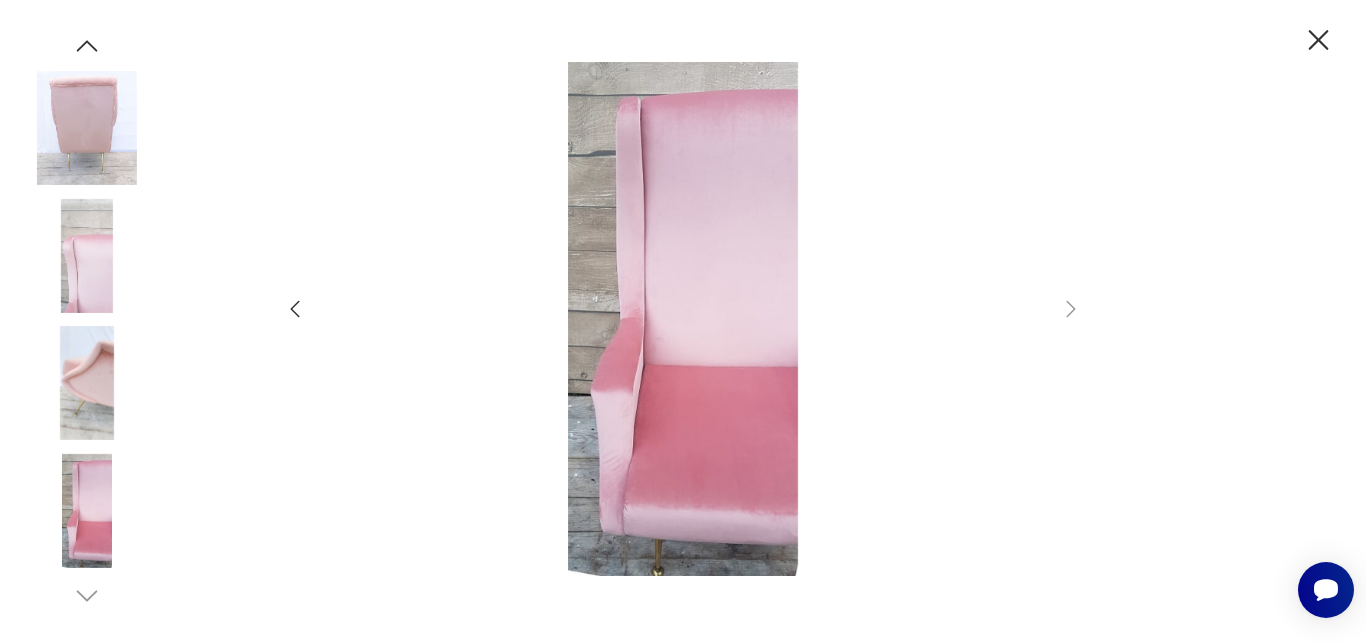 click at bounding box center [87, 383] 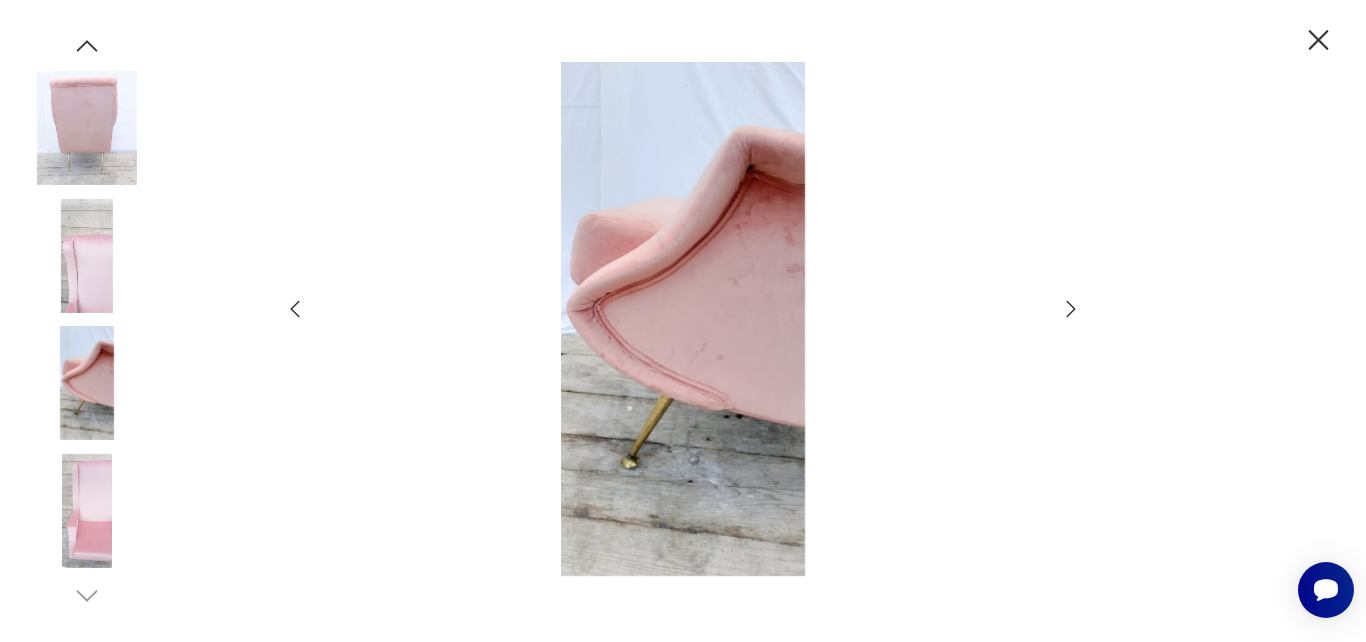click at bounding box center (87, 128) 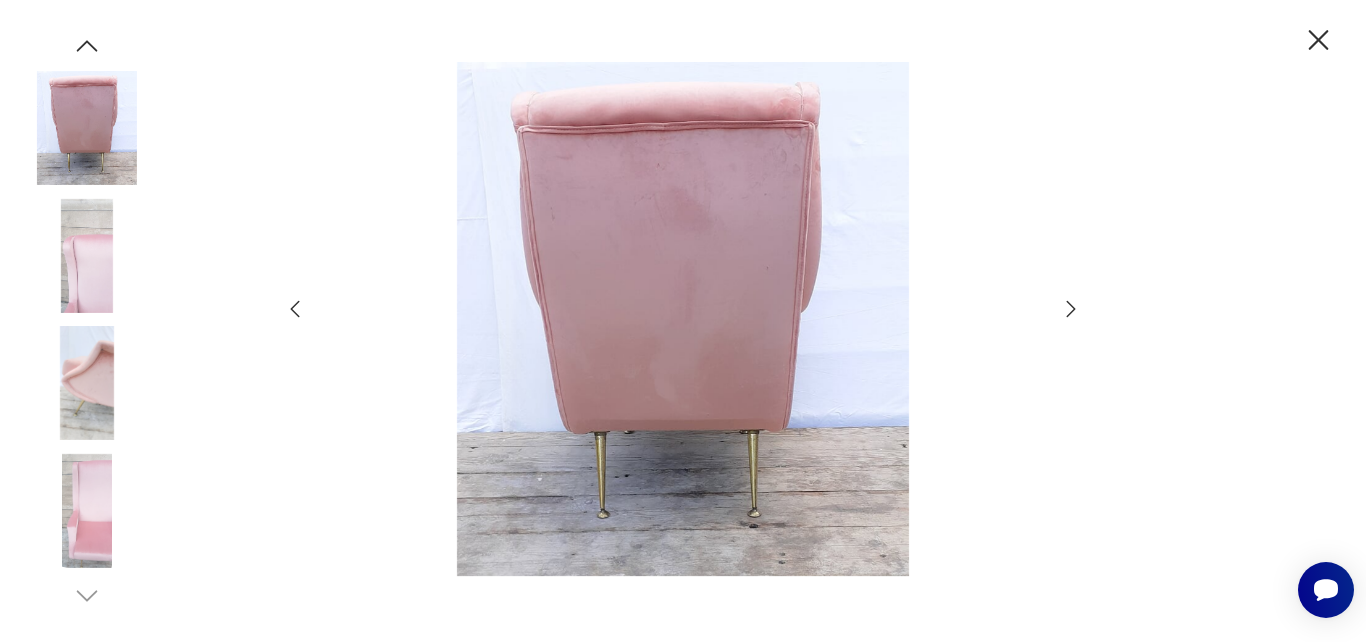 click at bounding box center (683, 321) 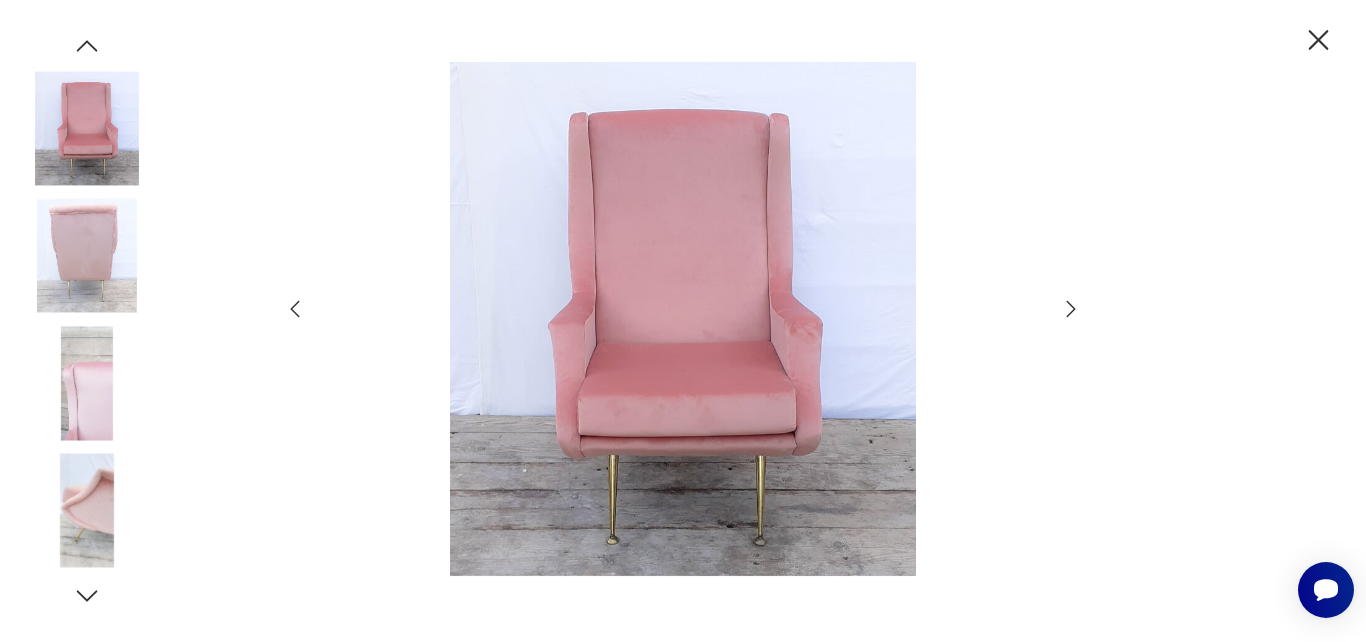 click 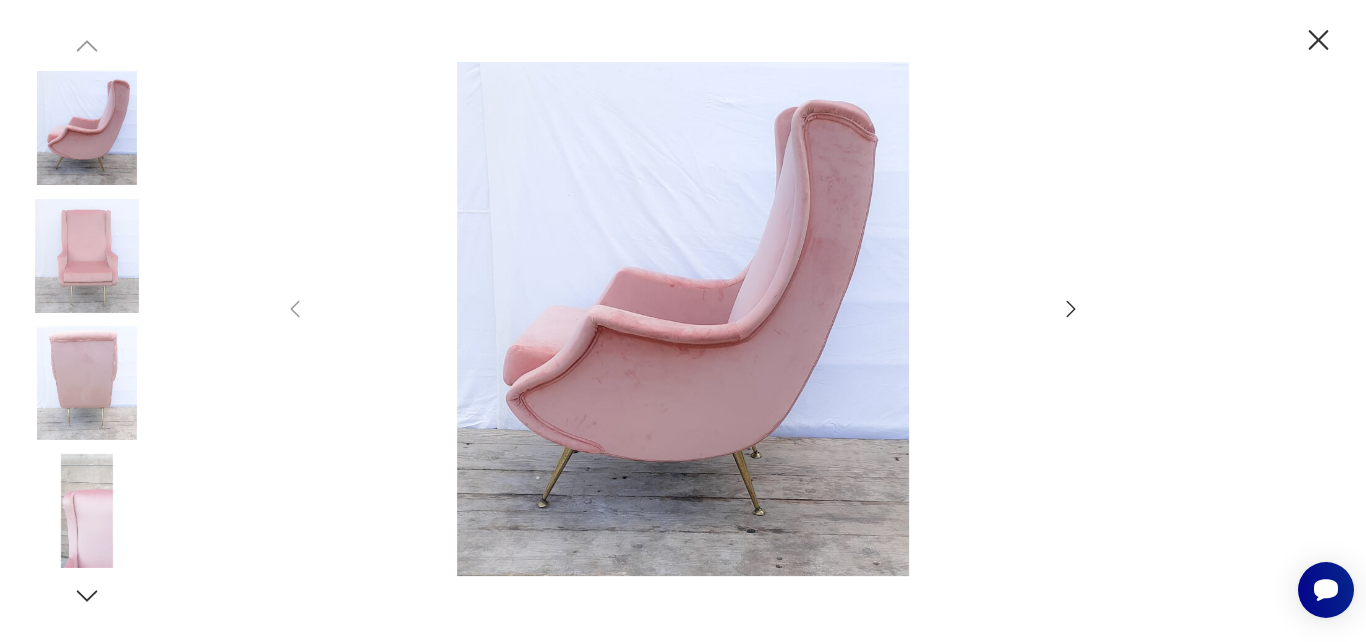 click 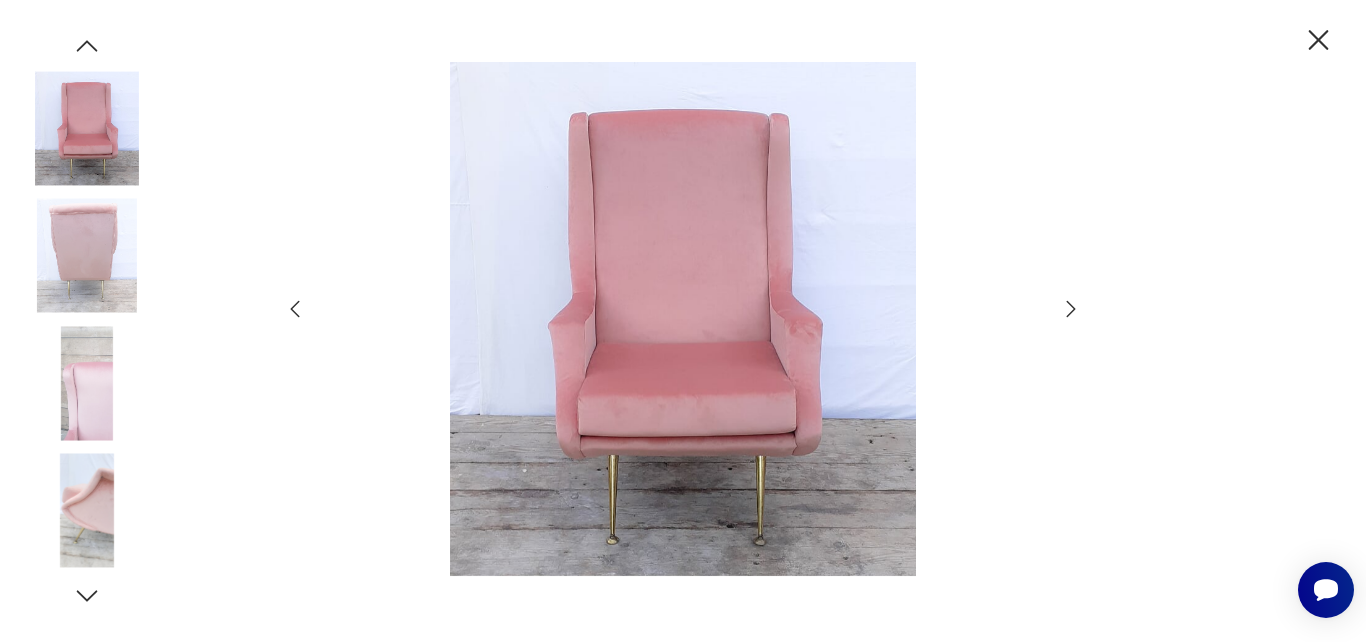 click 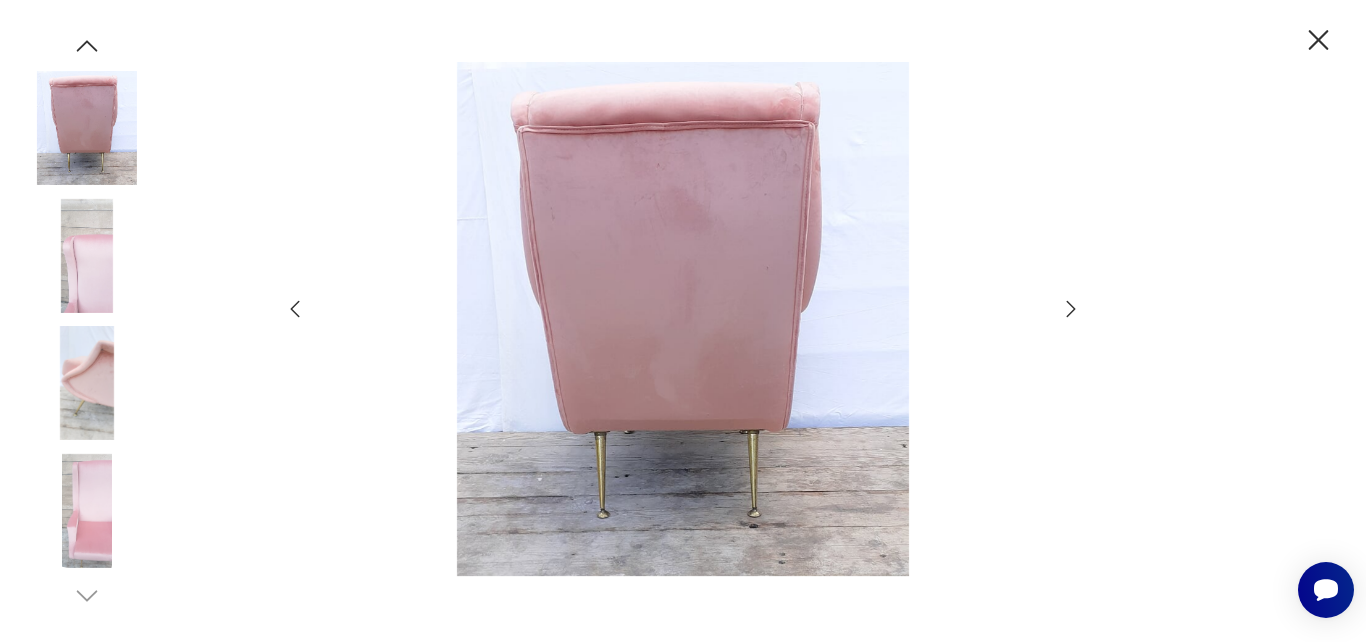 click 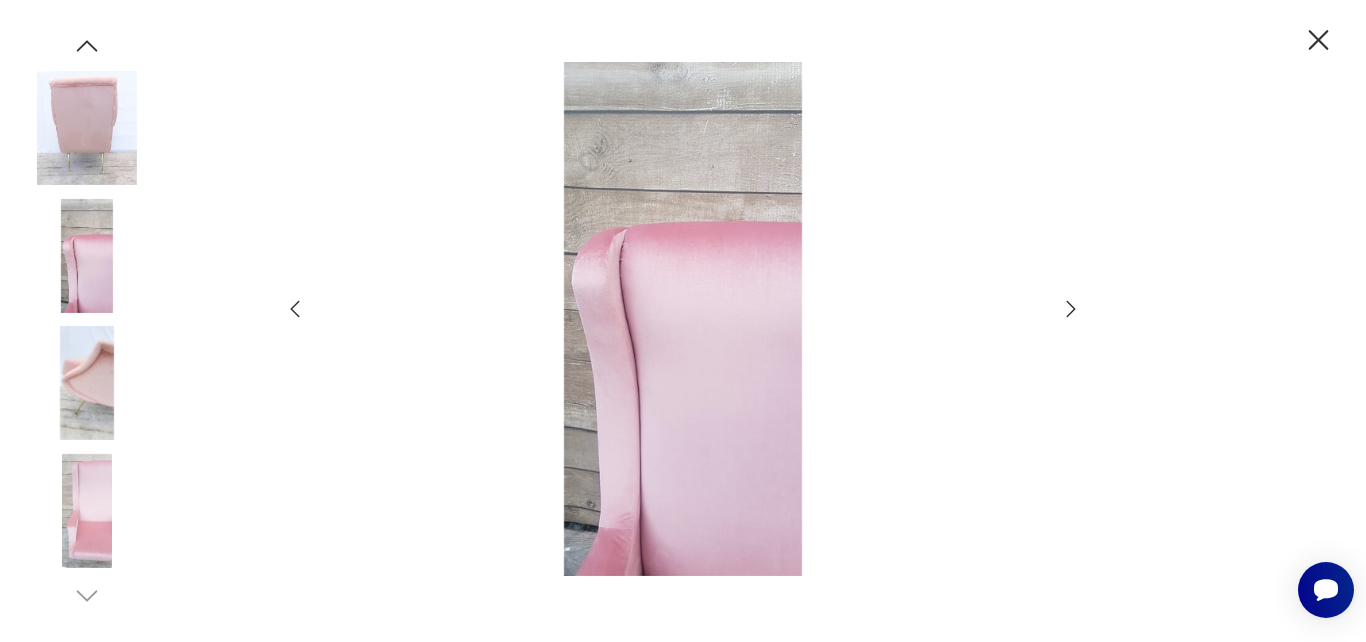 click 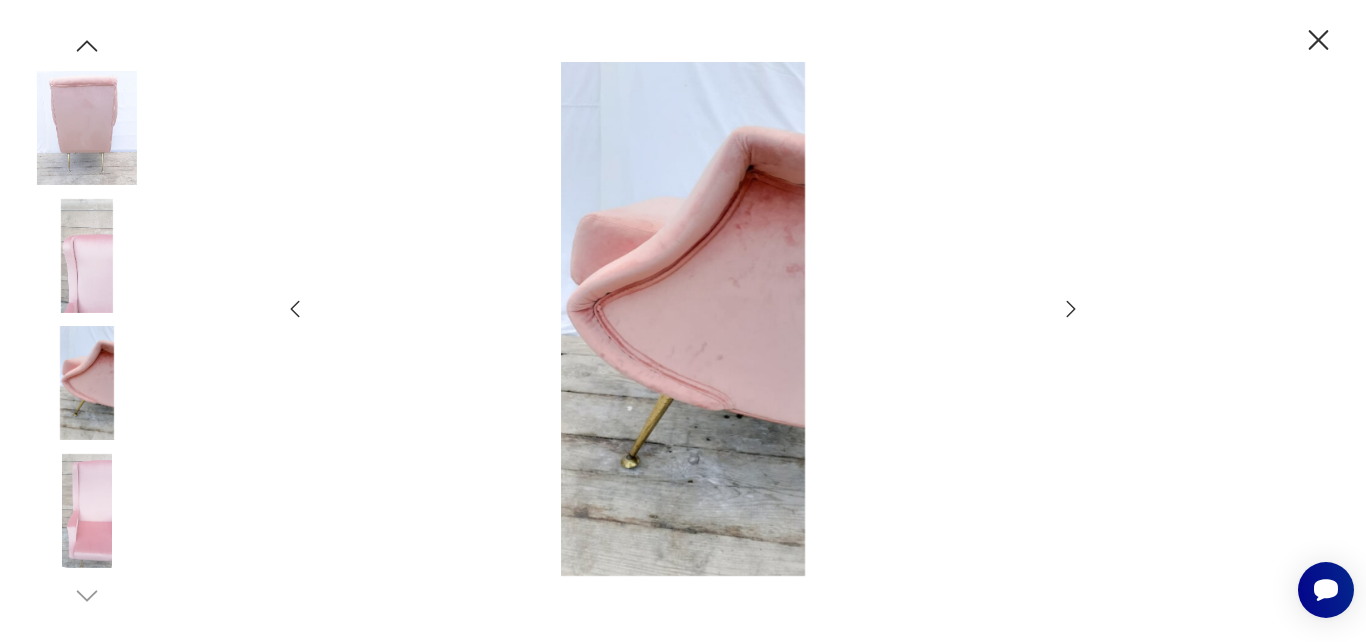 click 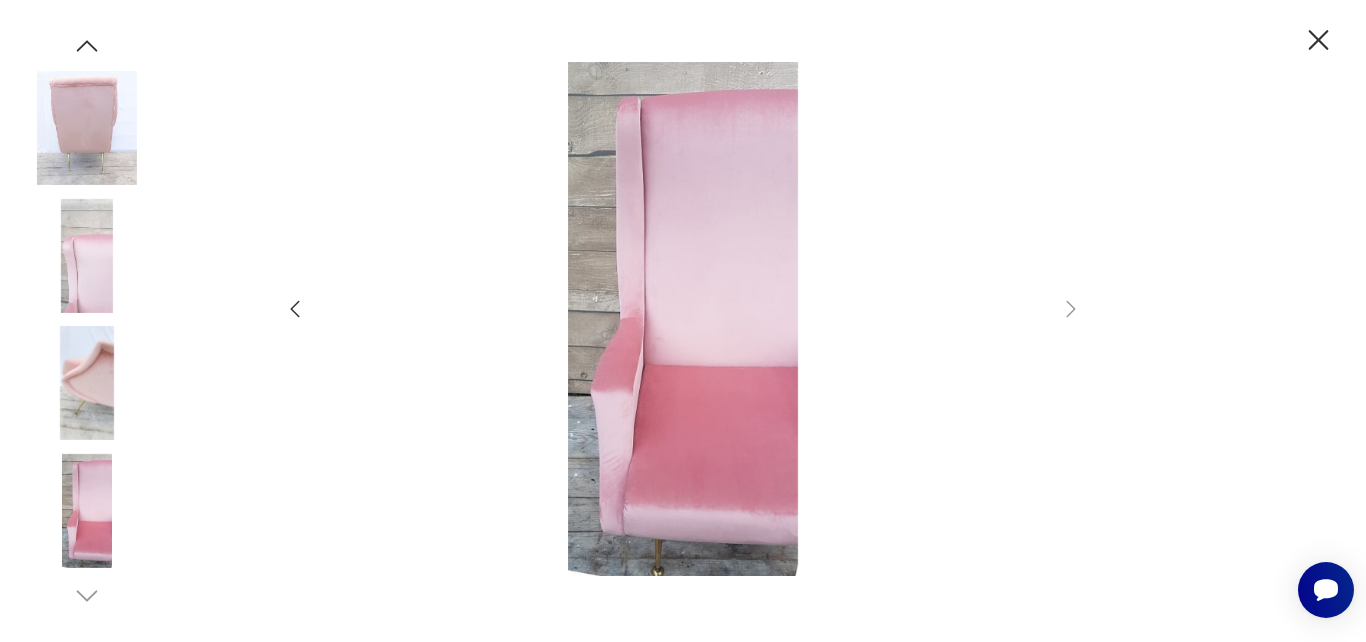 click 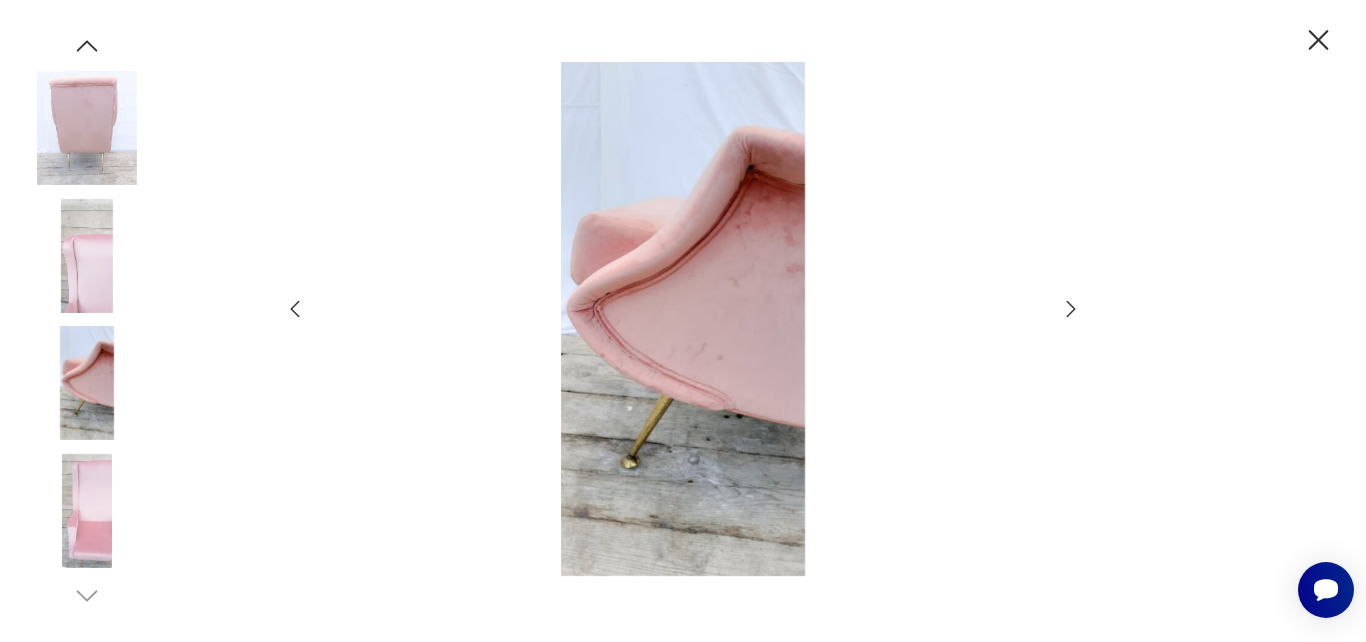 click 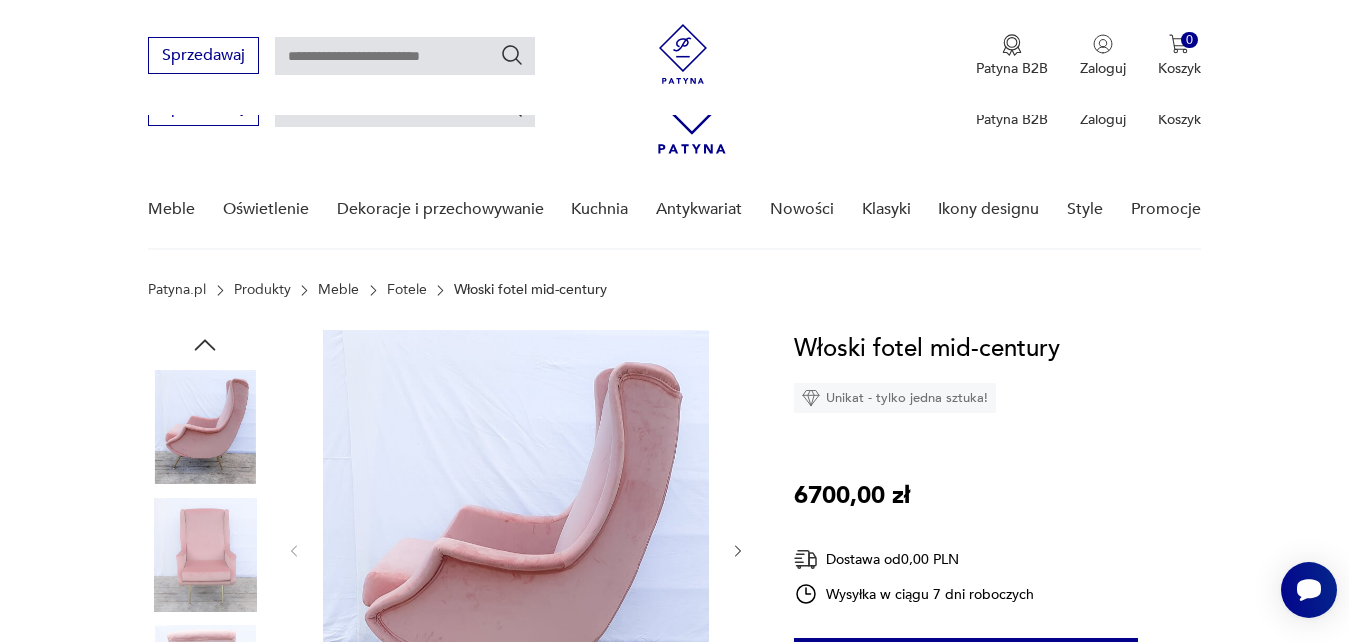 scroll, scrollTop: 608, scrollLeft: 0, axis: vertical 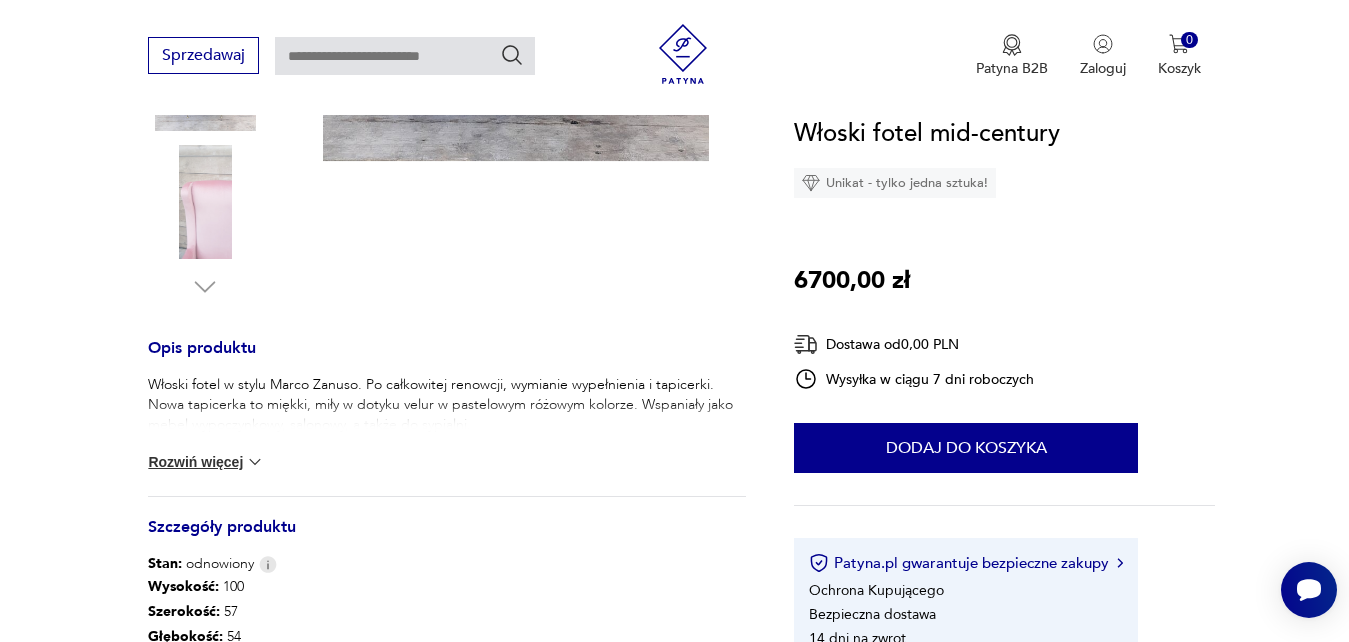 click on "Rozwiń więcej" at bounding box center [206, 462] 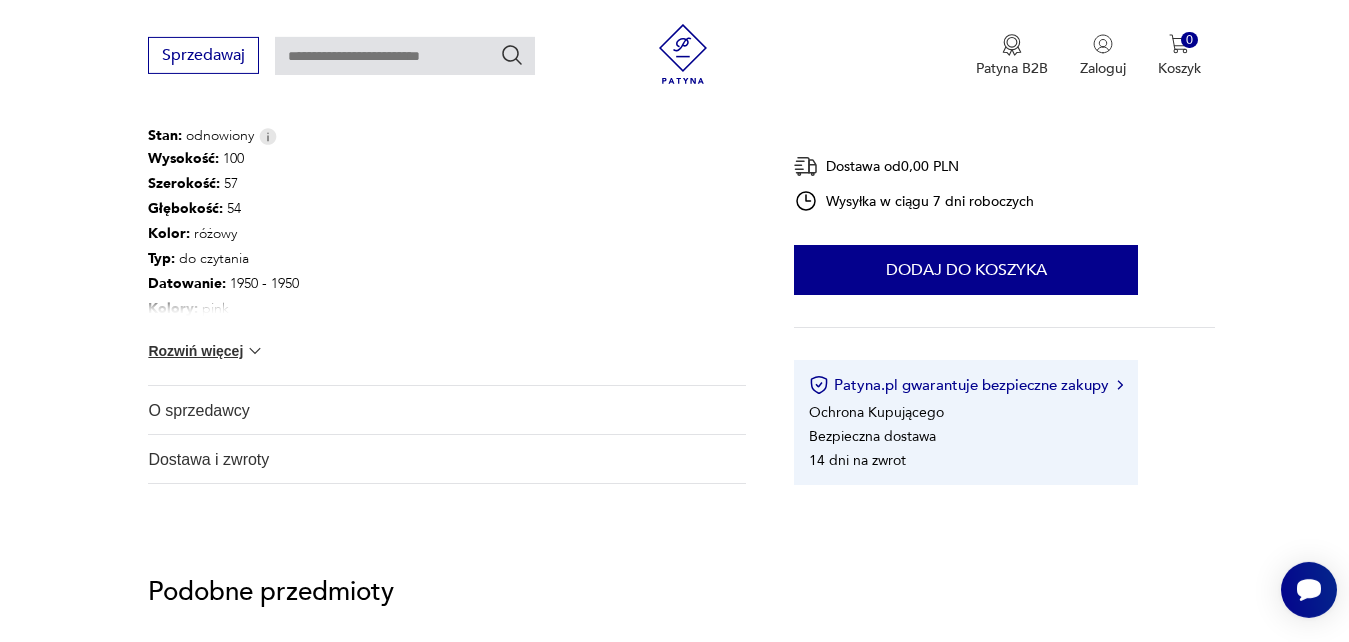 scroll, scrollTop: 1067, scrollLeft: 0, axis: vertical 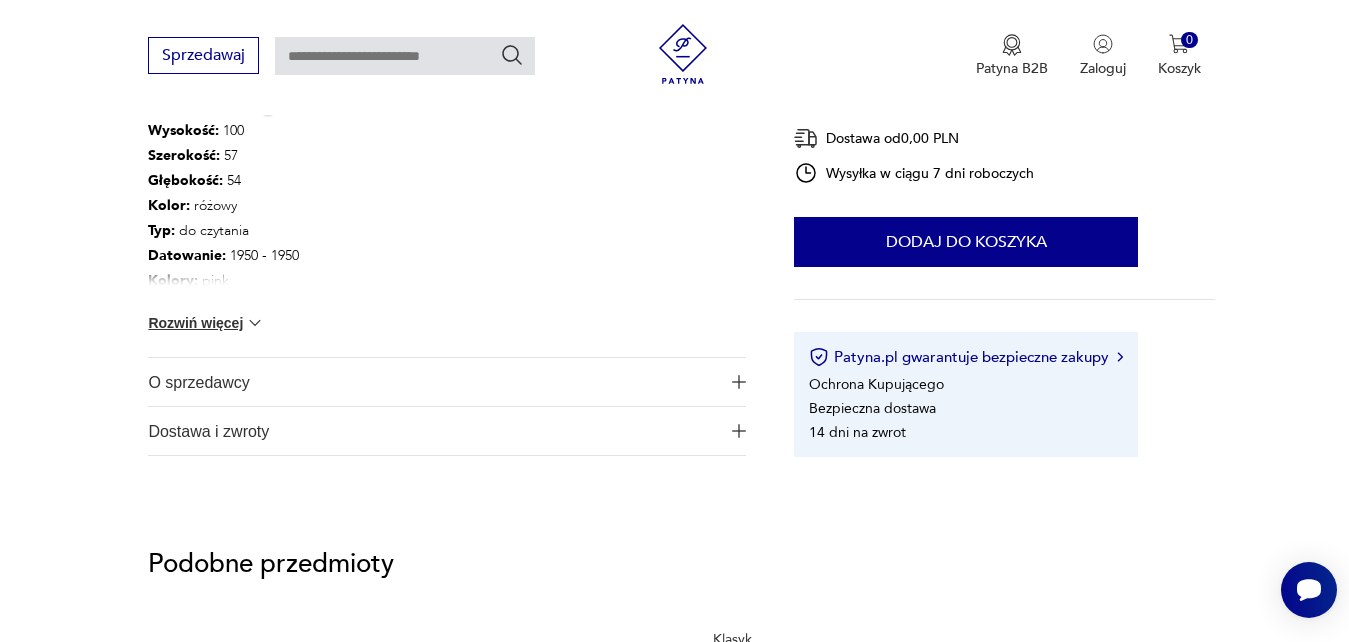 click on "Podobne przedmioty Fotel tekowy zielony, duński design, lata 70., produkcja: Dania 1549,00 zł Fotel klubowy z lat 50. 2150,00 zł Klasyk Alf Svensson dla DUX, model  Contourett Roto, 1962 r. 3500,00 zł Fotel Bujany z lat 50. 750,00 zł Dwie pufy z niebieską poduchą. Drewno malowane lakierem w kolorze kanarkowym. 490,00 zł Zobacz wszystkie produkty" at bounding box center (674, 778) 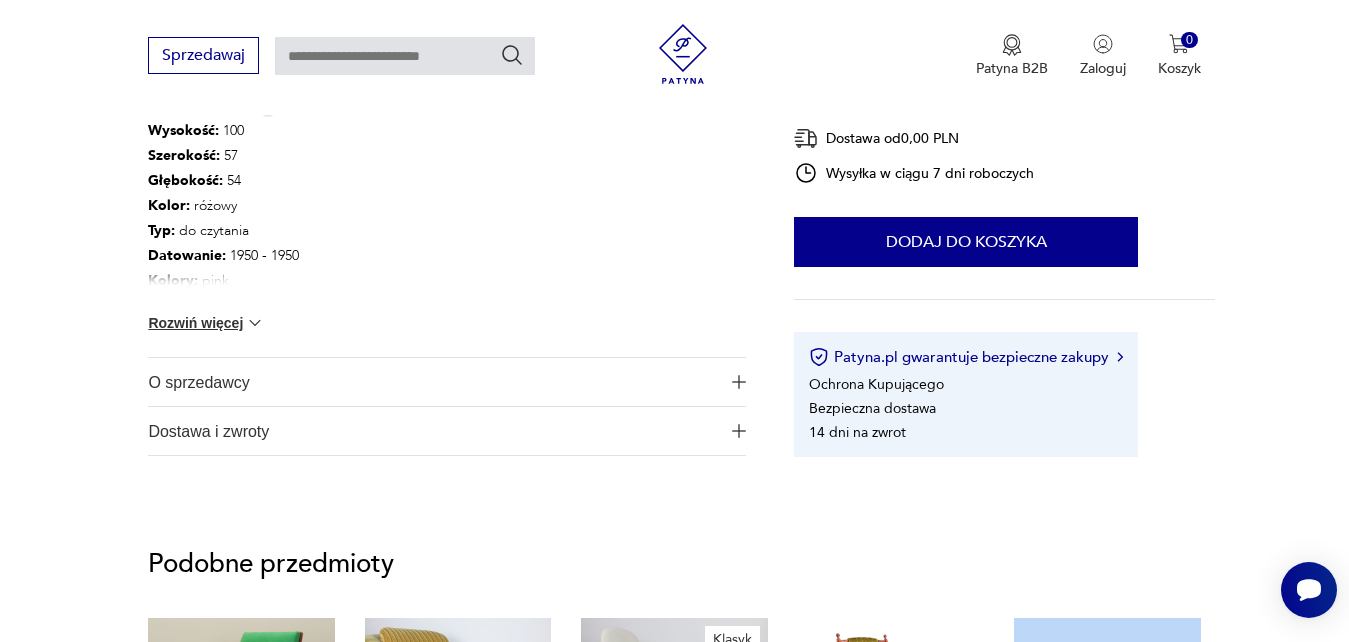 click on "Podobne przedmioty Fotel tekowy zielony, duński design, lata 70., produkcja: Dania 1549,00 zł Fotel klubowy z lat 50. 2150,00 zł Klasyk Alf Svensson dla DUX, model  Contourett Roto, 1962 r. 3500,00 zł Fotel Bujany z lat 50. 750,00 zł Dwie pufy z niebieską poduchą. Drewno malowane lakierem w kolorze kanarkowym. 490,00 zł Zobacz wszystkie produkty" at bounding box center [674, 778] 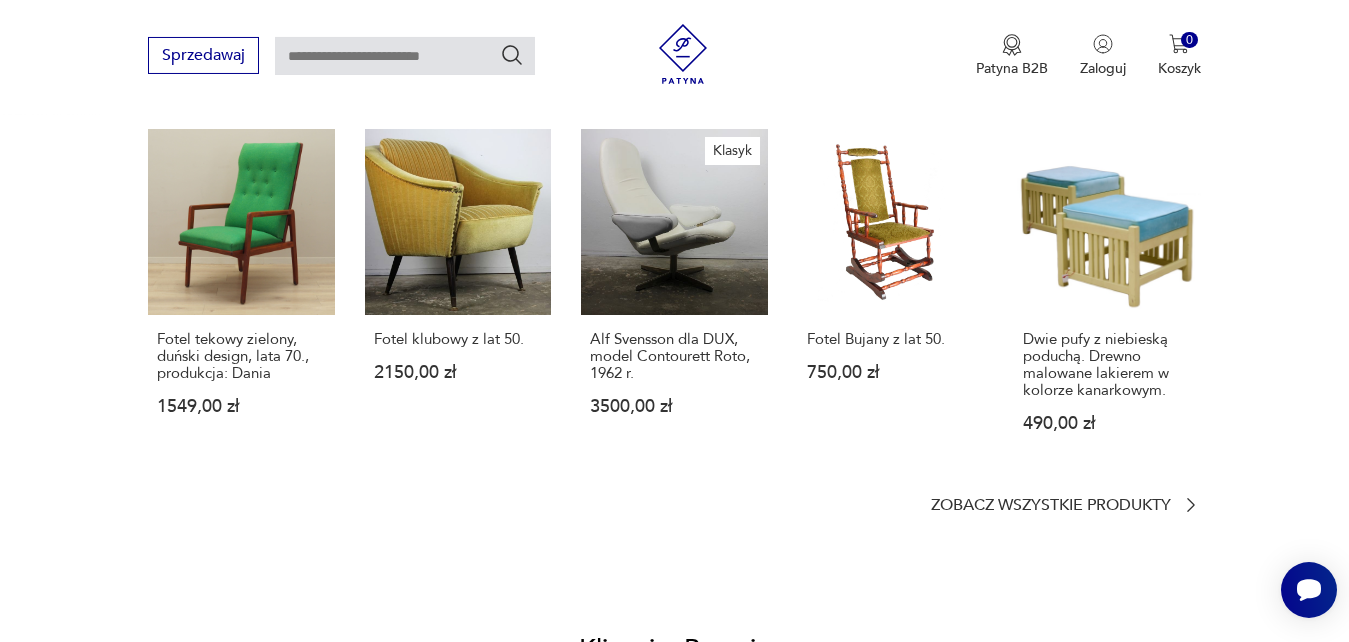 scroll, scrollTop: 1560, scrollLeft: 0, axis: vertical 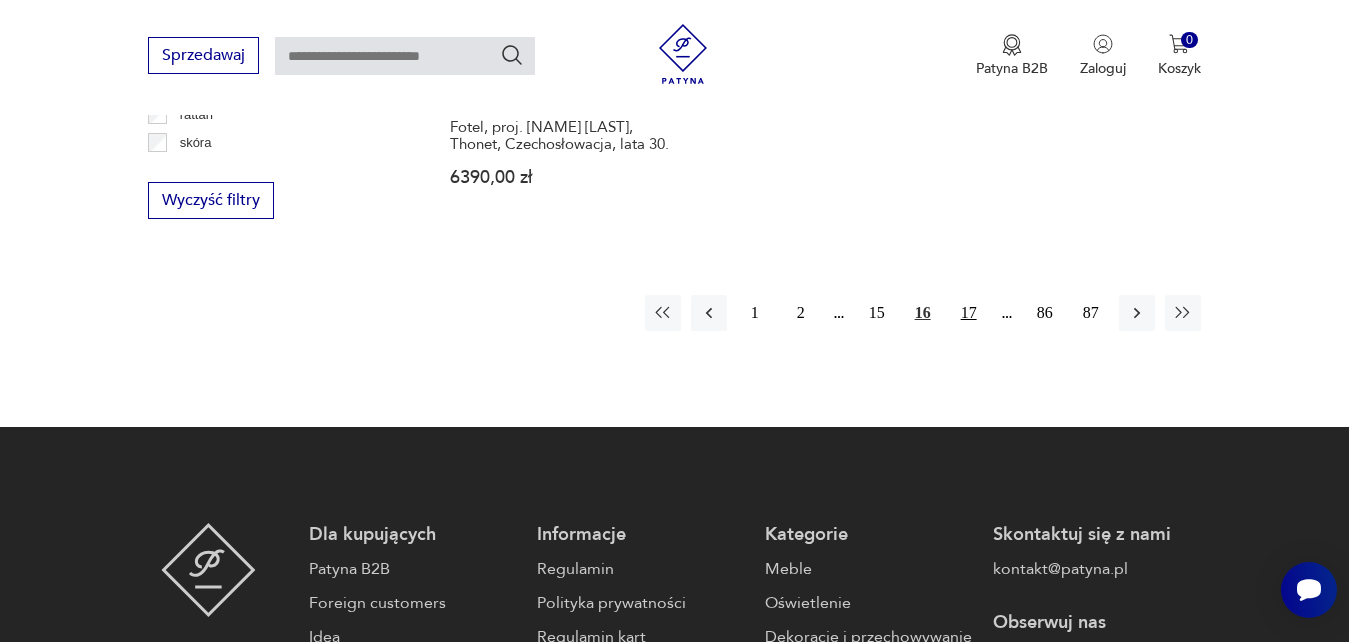click on "17" at bounding box center (969, 313) 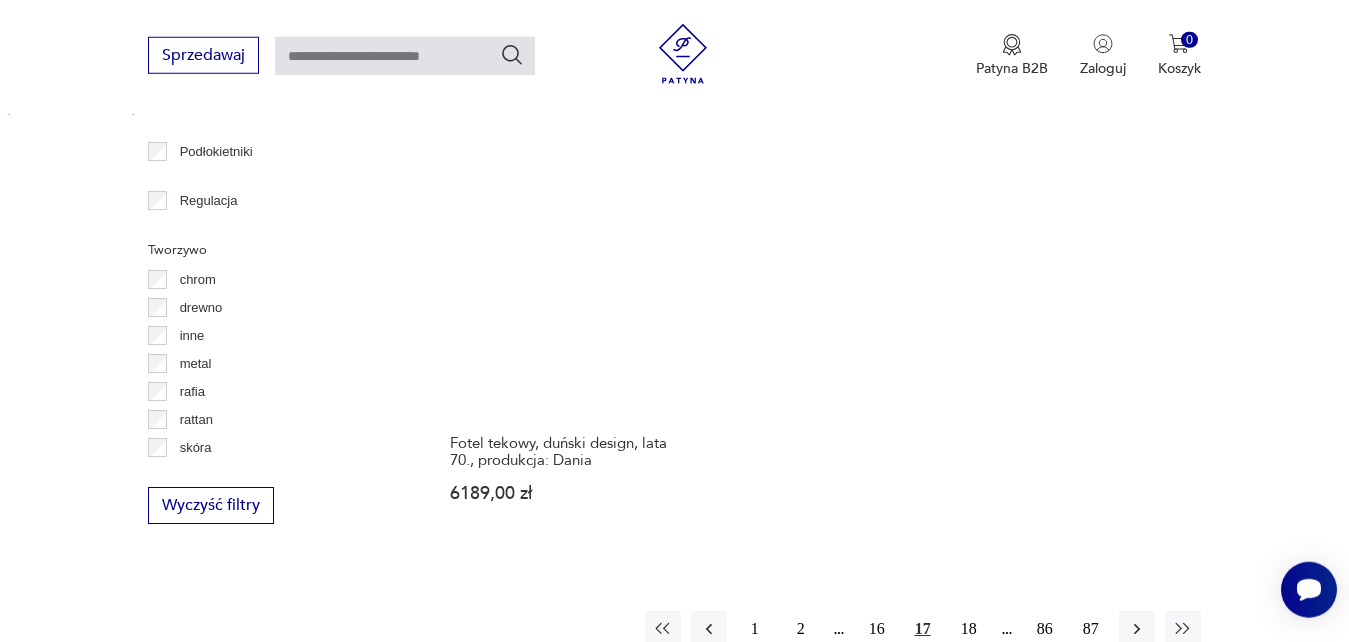 scroll, scrollTop: 2809, scrollLeft: 0, axis: vertical 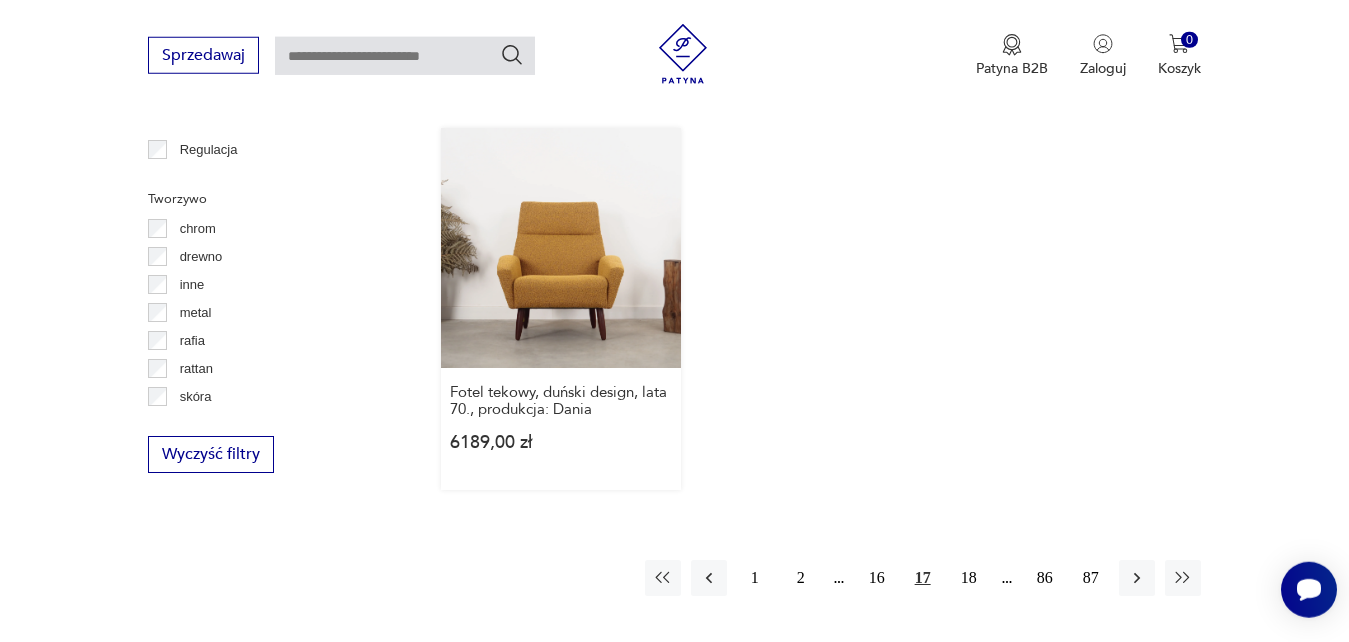click on "Fotel tekowy, duński design, lata 70., produkcja: Dania 6189,00 zł" at bounding box center [561, 309] 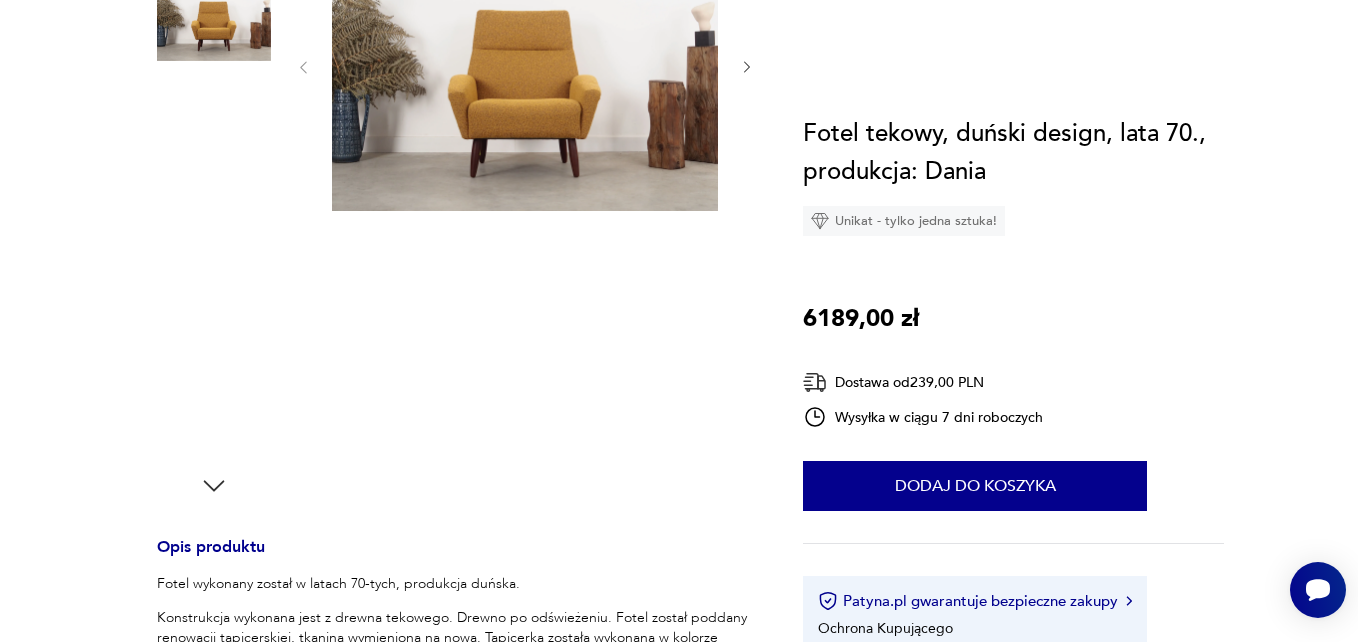 scroll, scrollTop: 0, scrollLeft: 0, axis: both 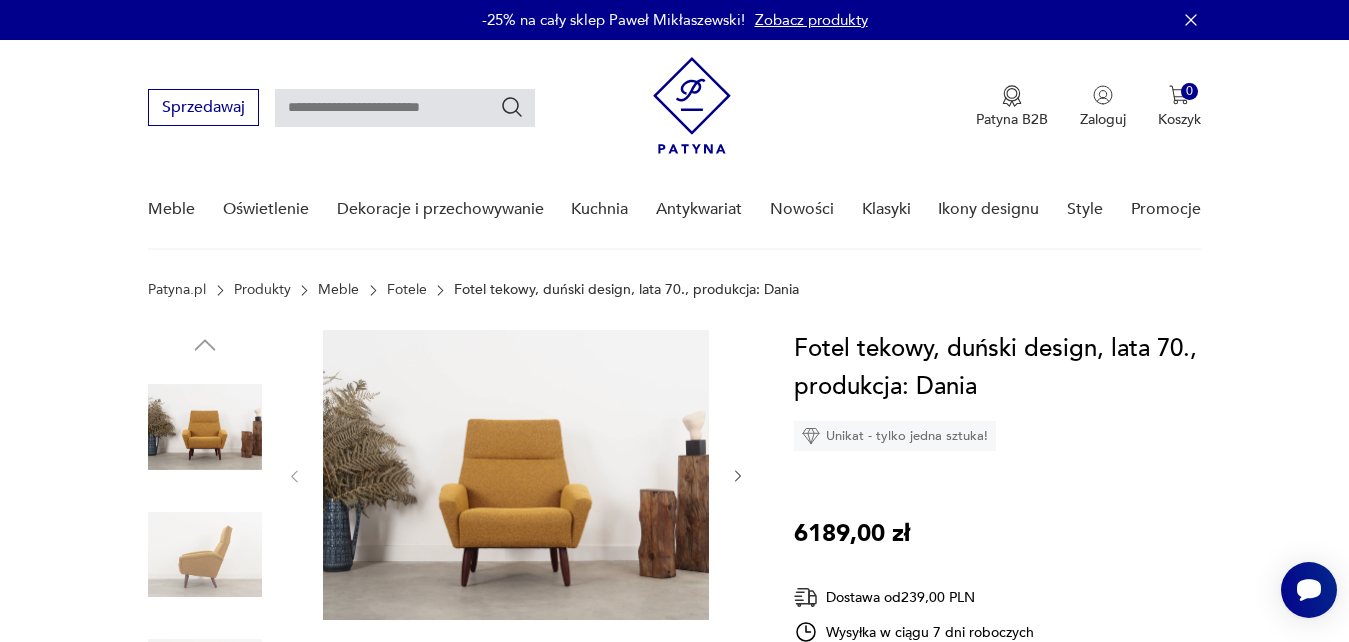 click at bounding box center [516, 475] 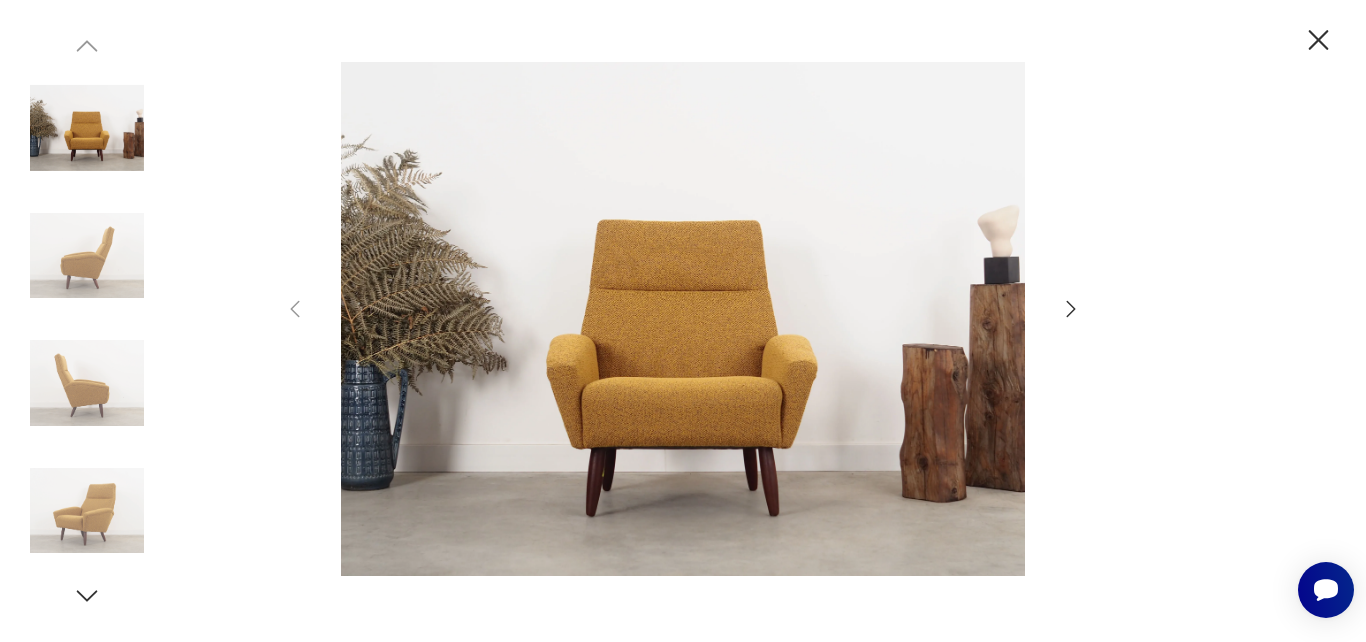 click 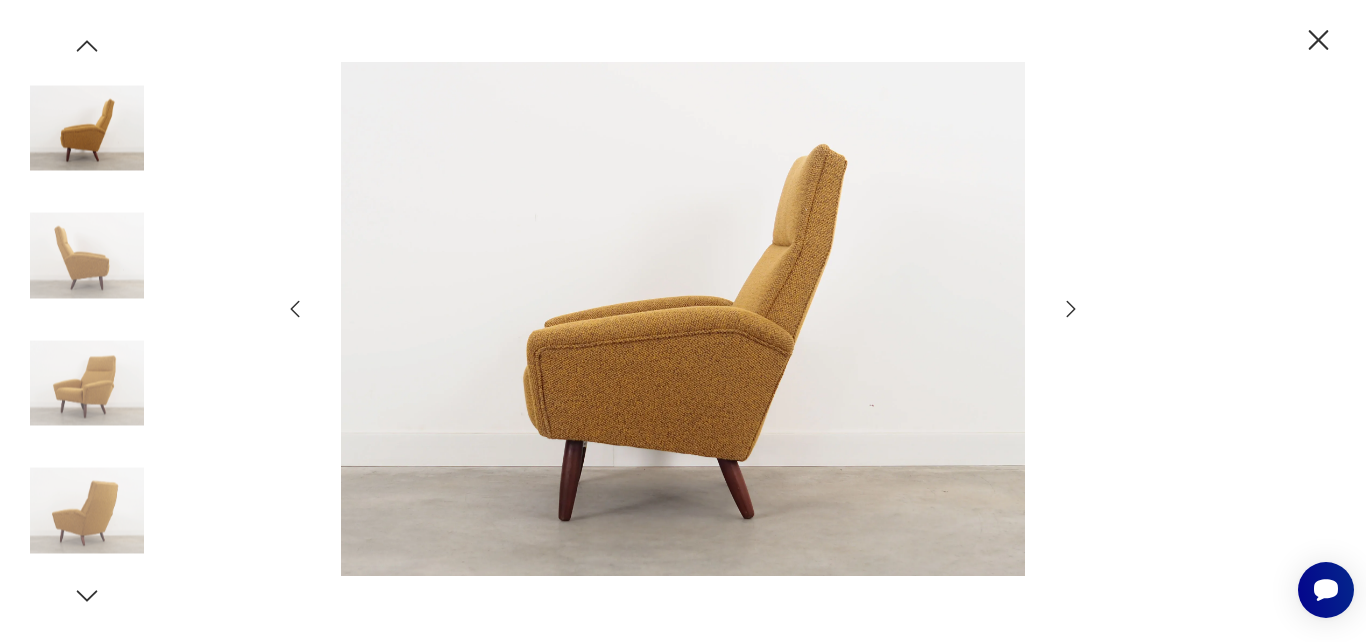 click 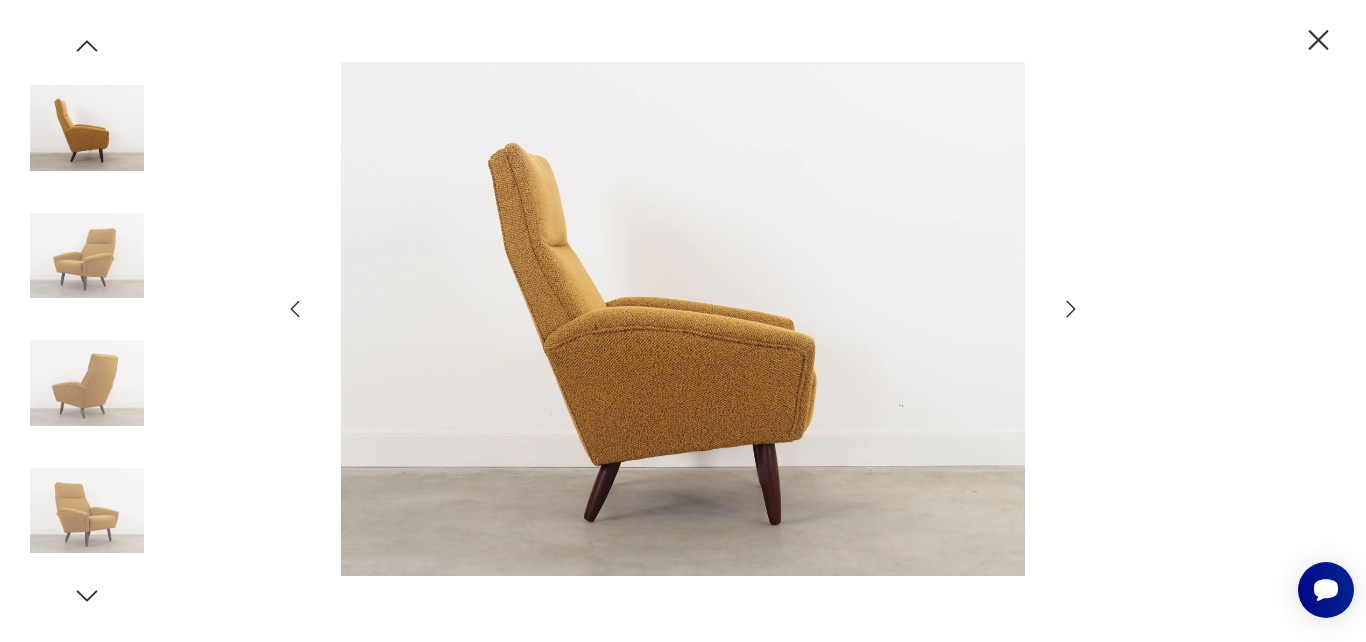 click 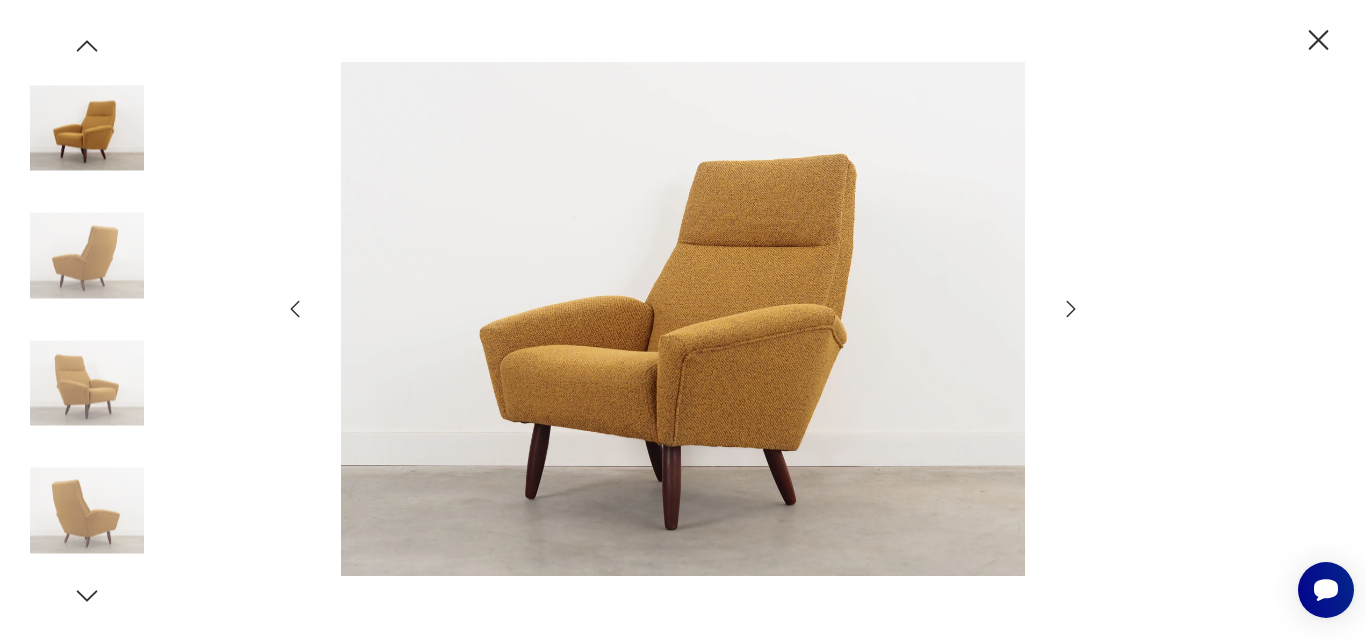 click 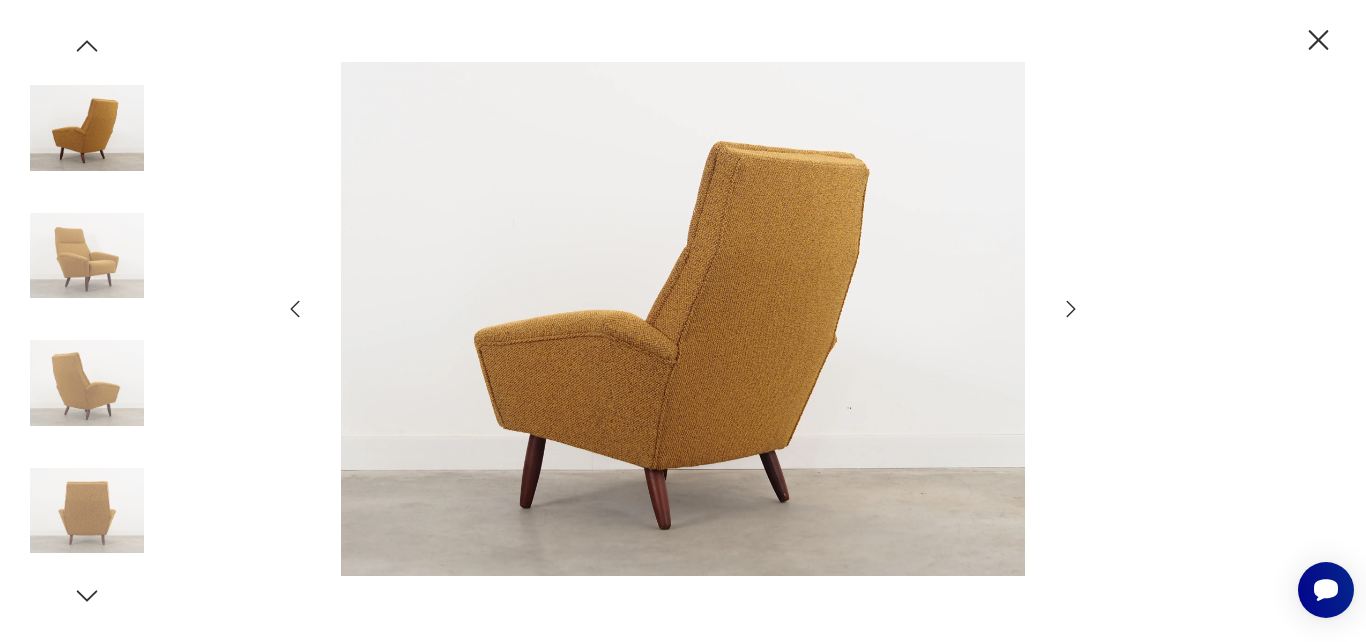 click 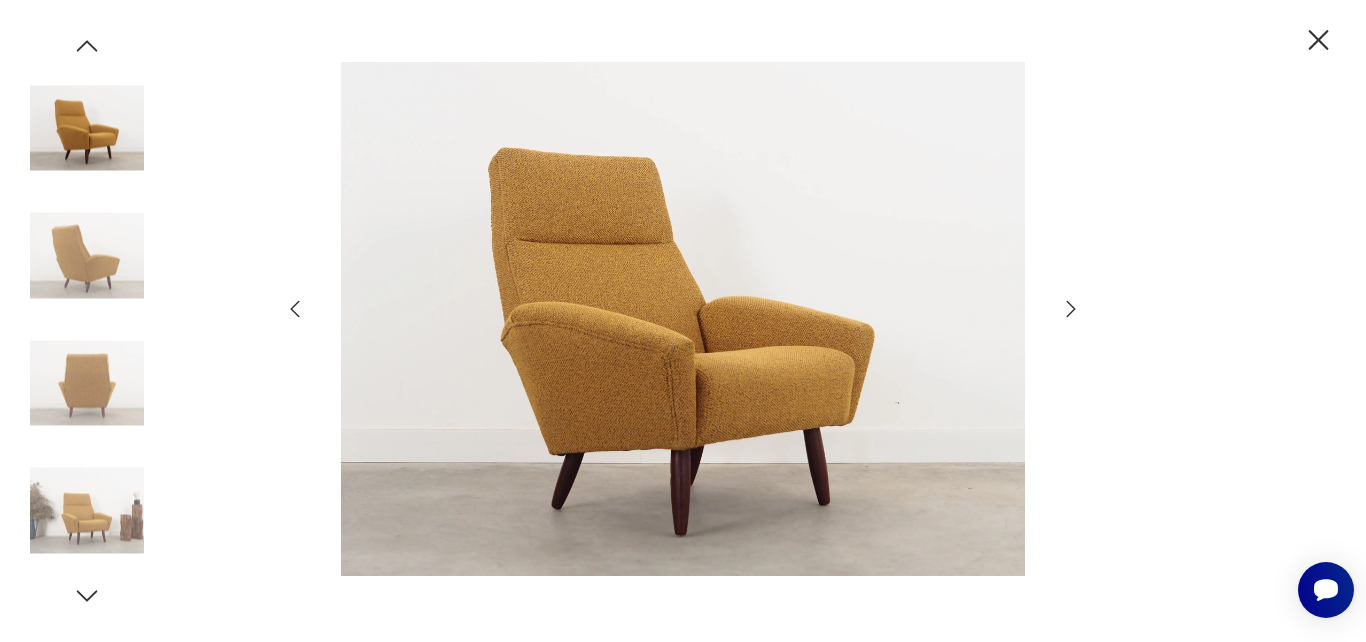 click 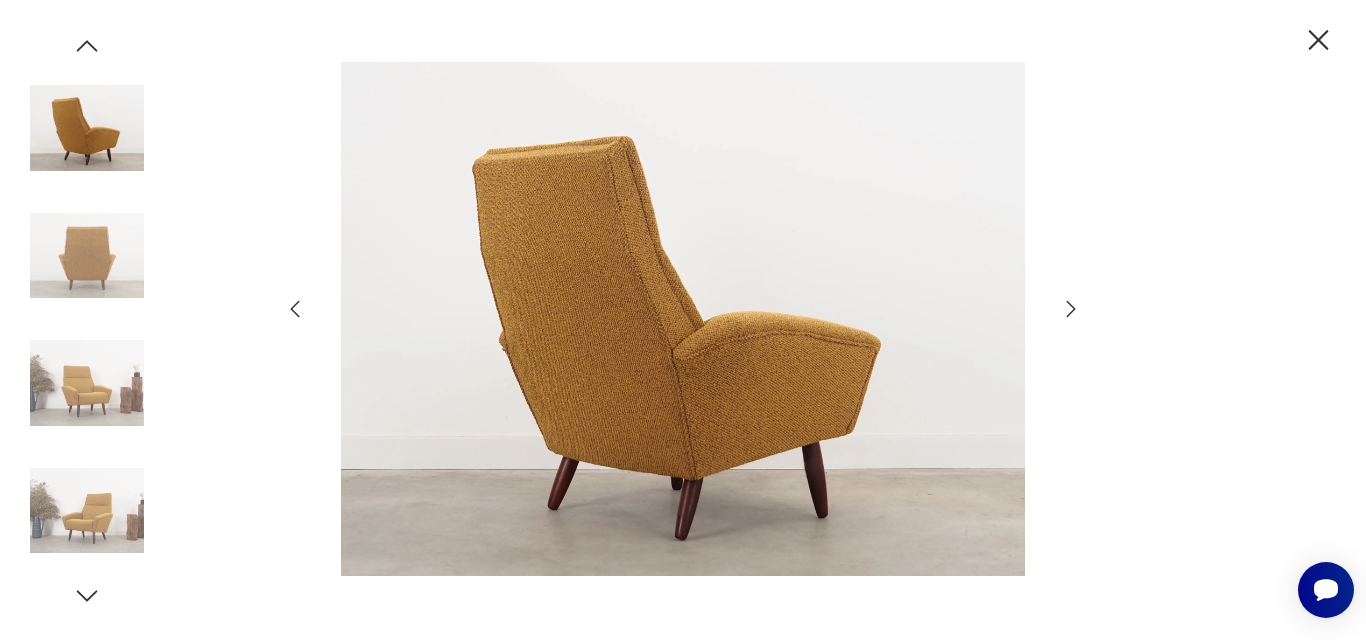 click 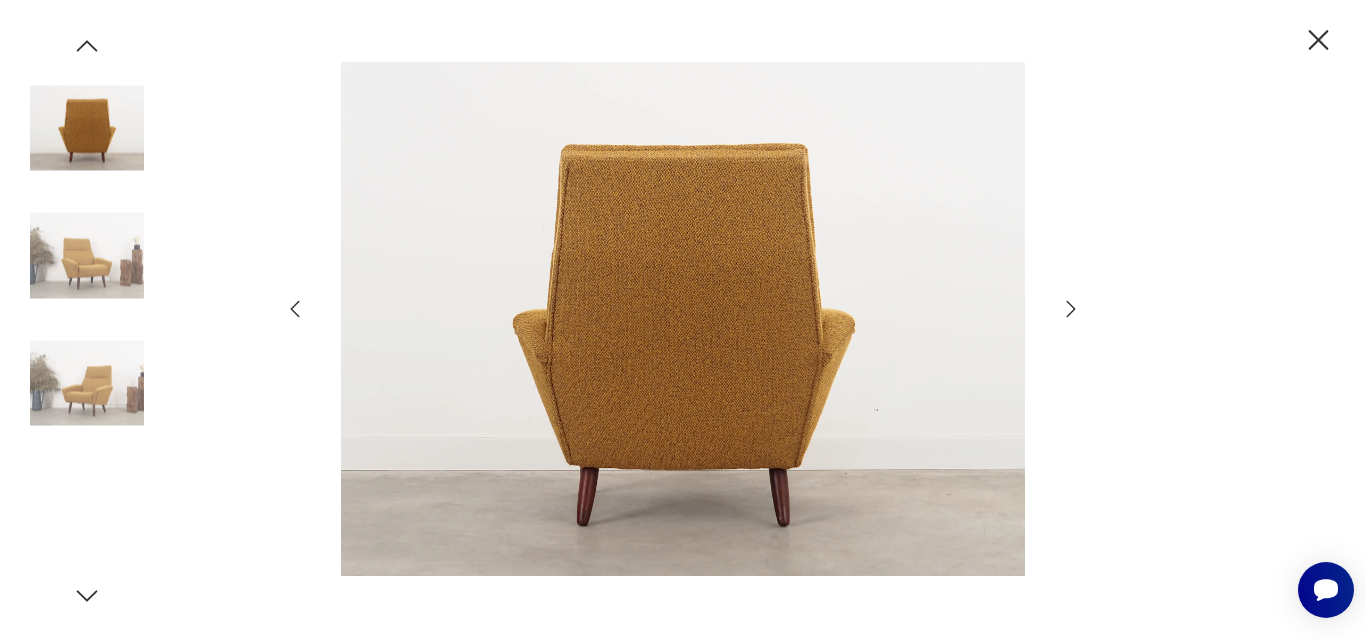 click 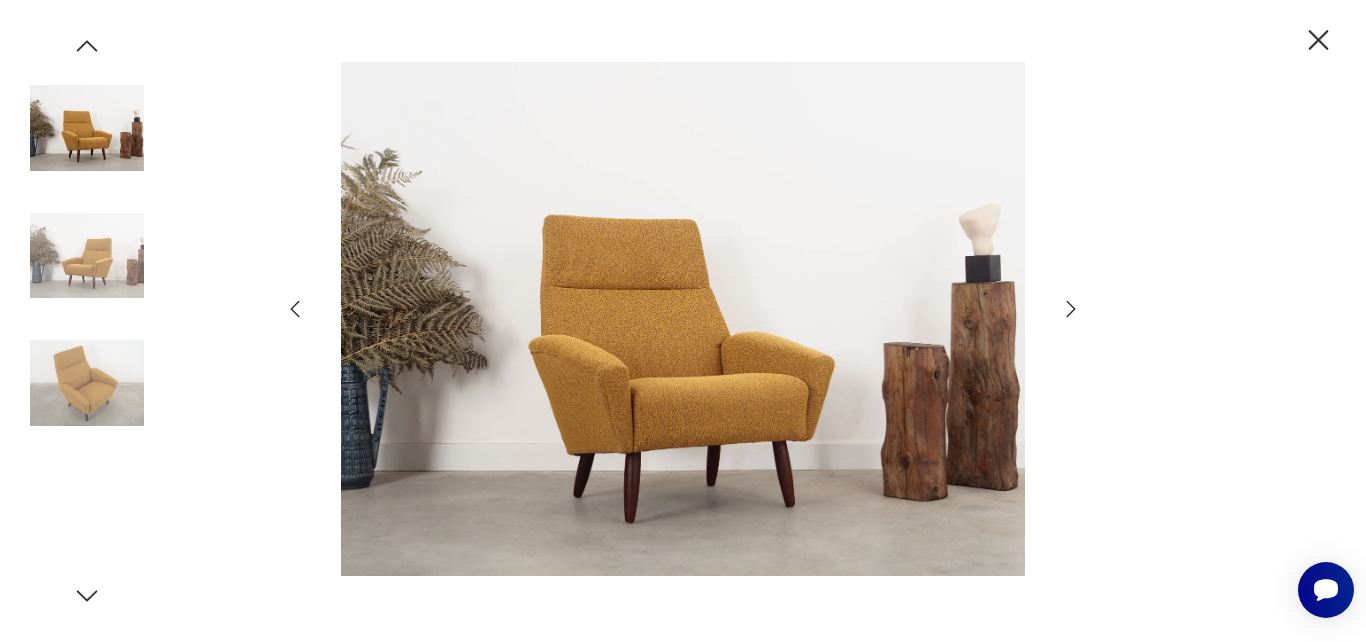click 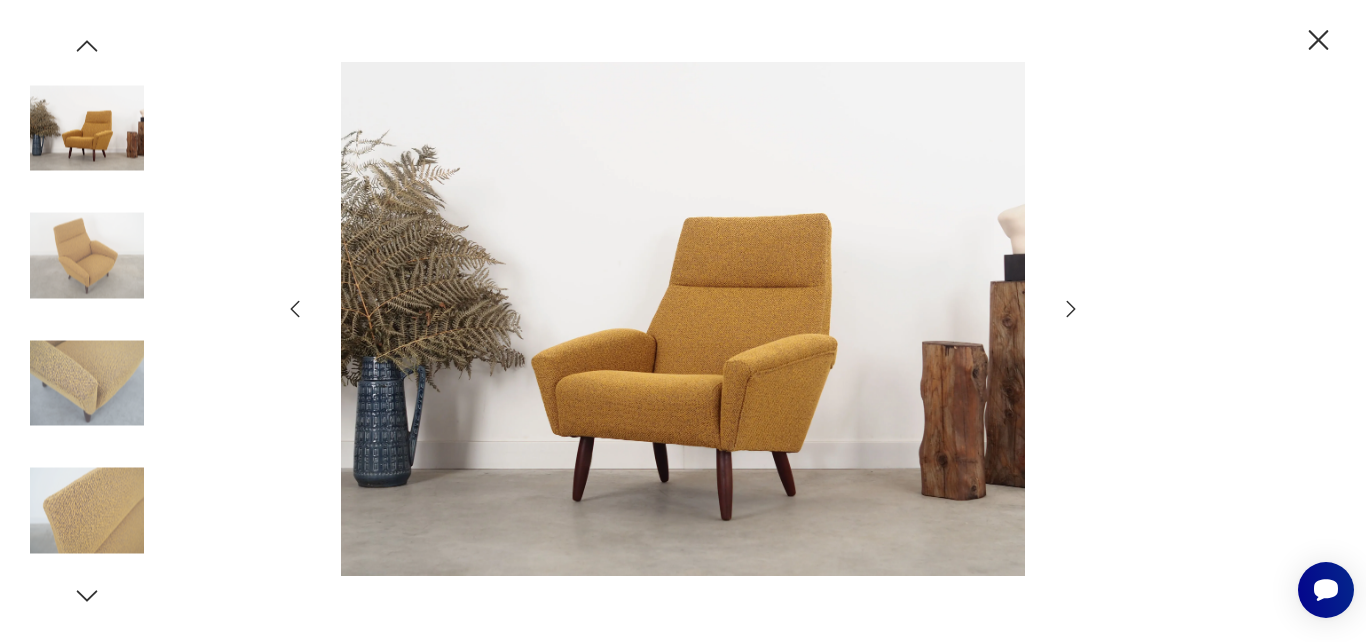 click 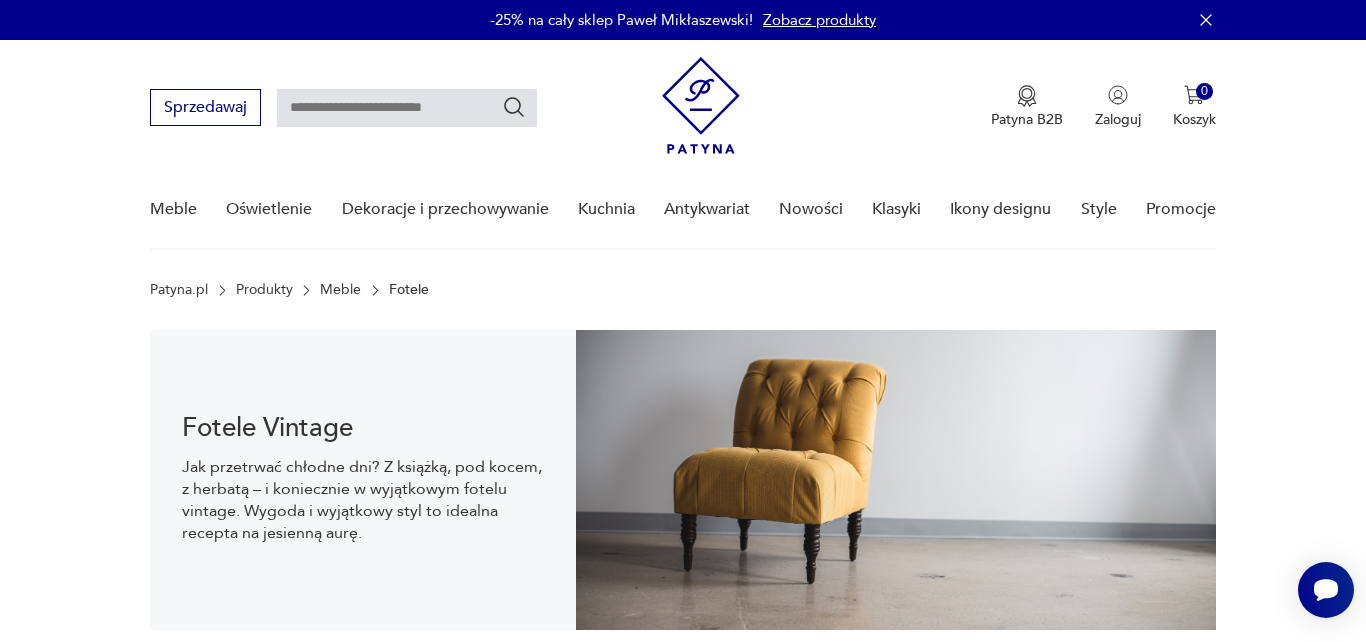 scroll, scrollTop: 2309, scrollLeft: 0, axis: vertical 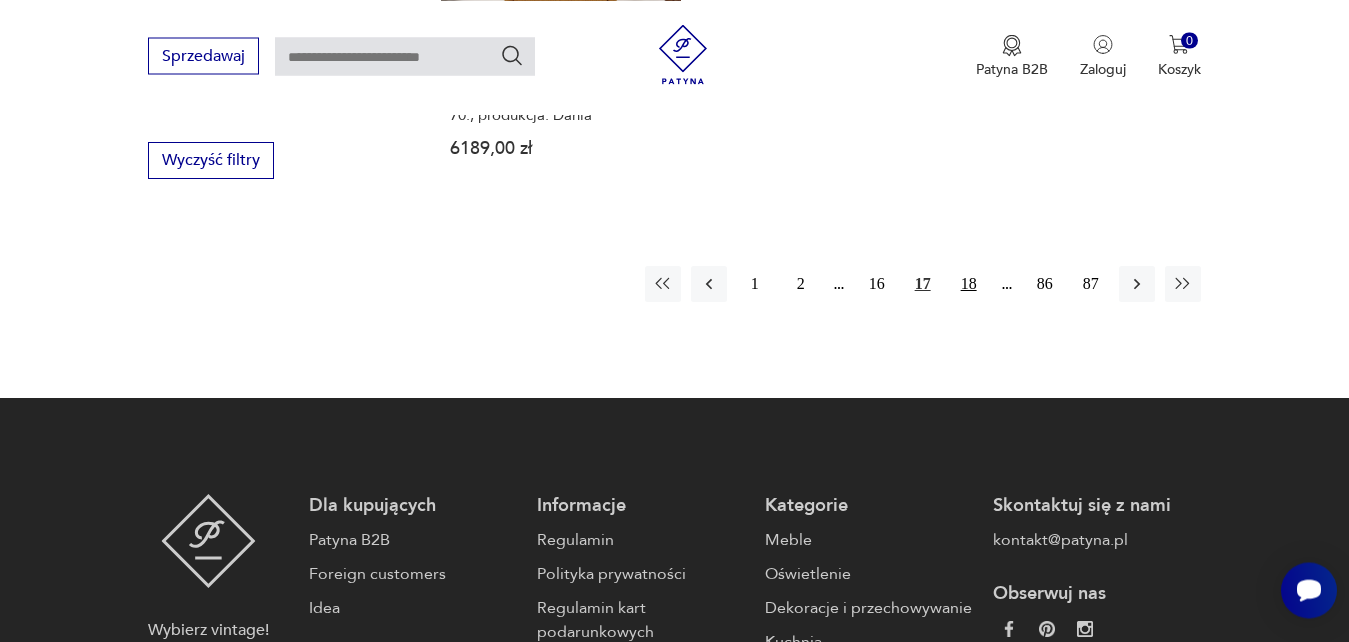 click on "18" at bounding box center [969, 284] 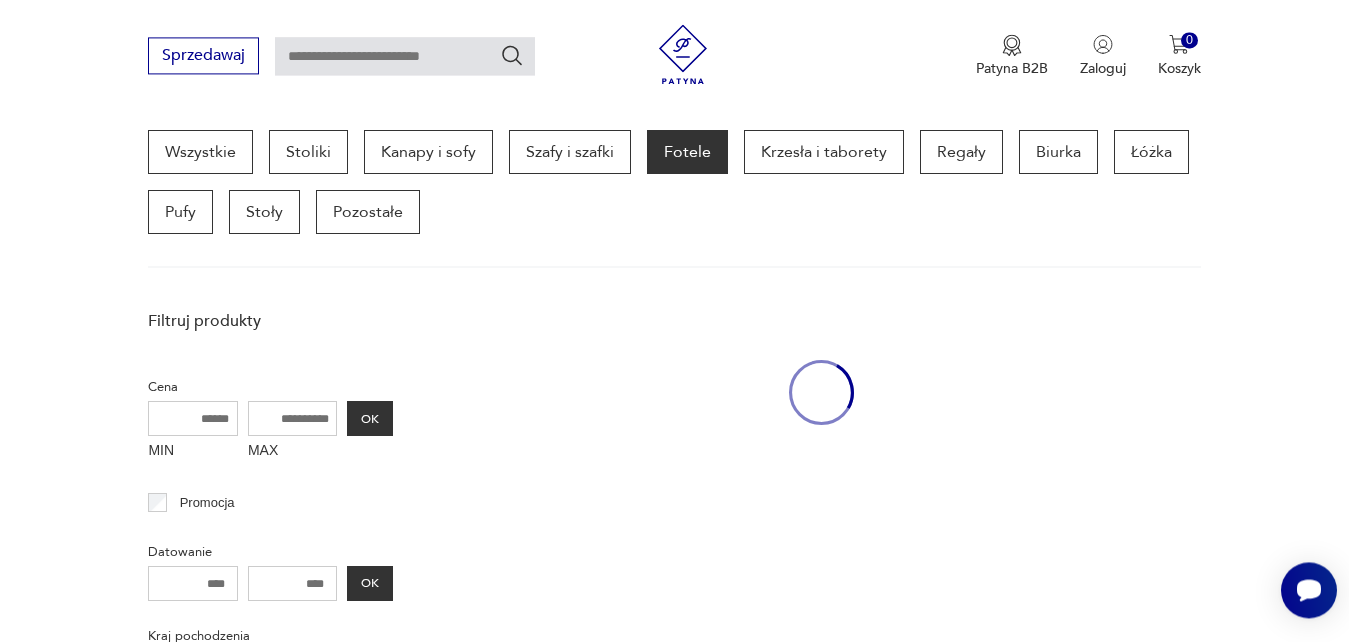 scroll, scrollTop: 531, scrollLeft: 0, axis: vertical 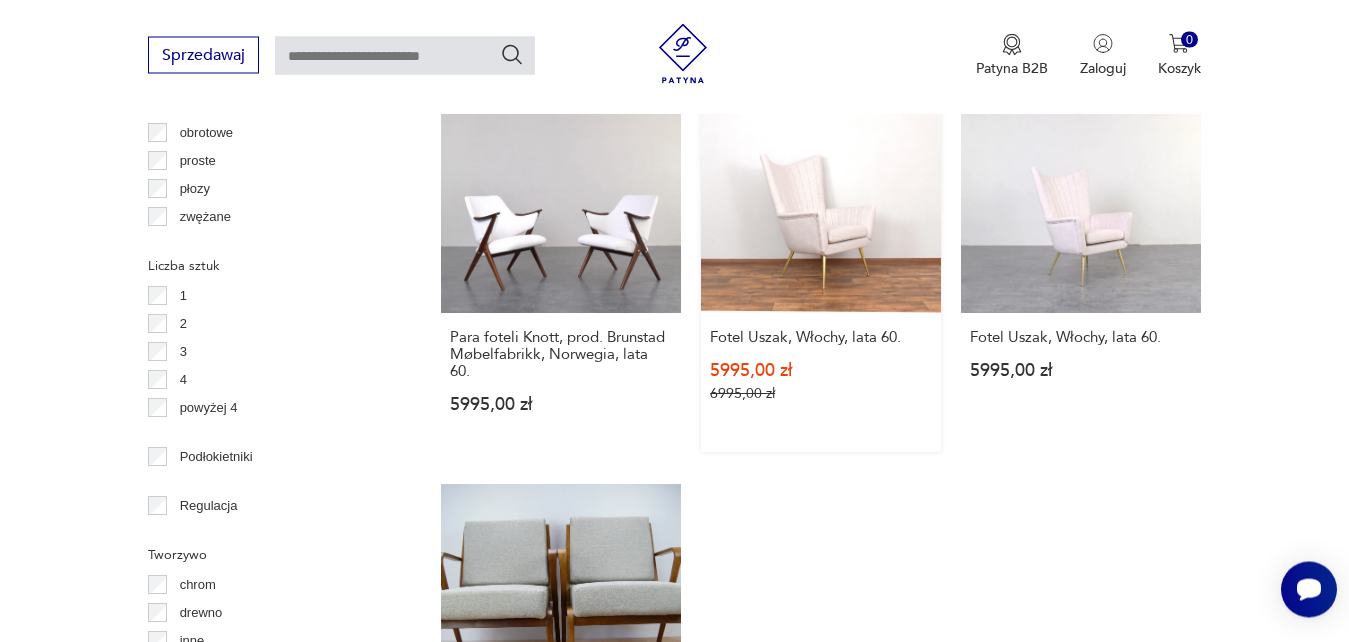 click on "Sale Fotel Uszak, Włochy, lata 60. 5995,00 zł 6995,00 zł" at bounding box center [821, 263] 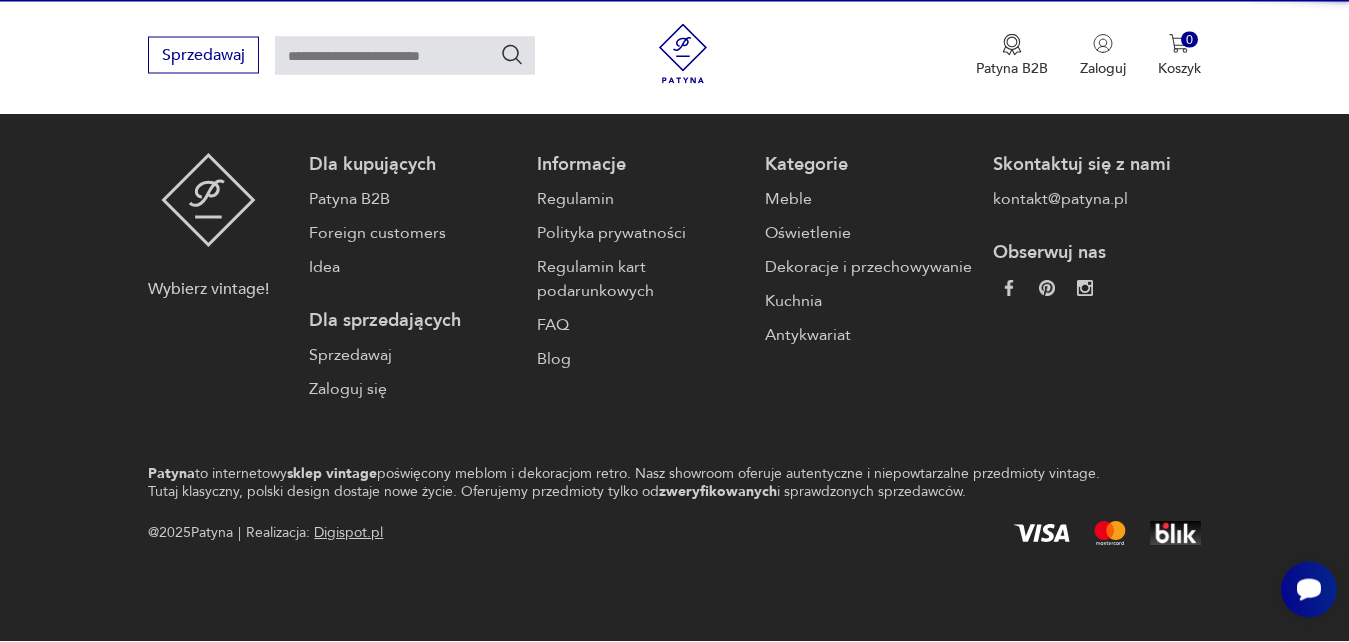 scroll, scrollTop: 409, scrollLeft: 0, axis: vertical 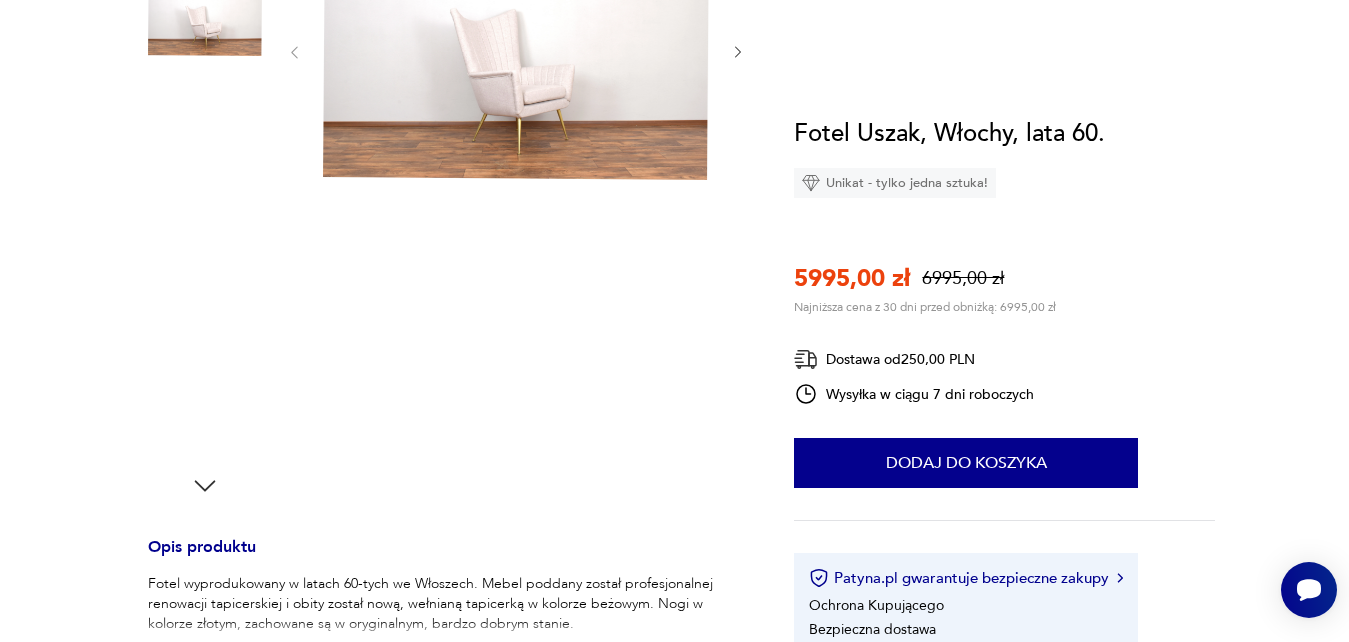 click at bounding box center (516, 50) 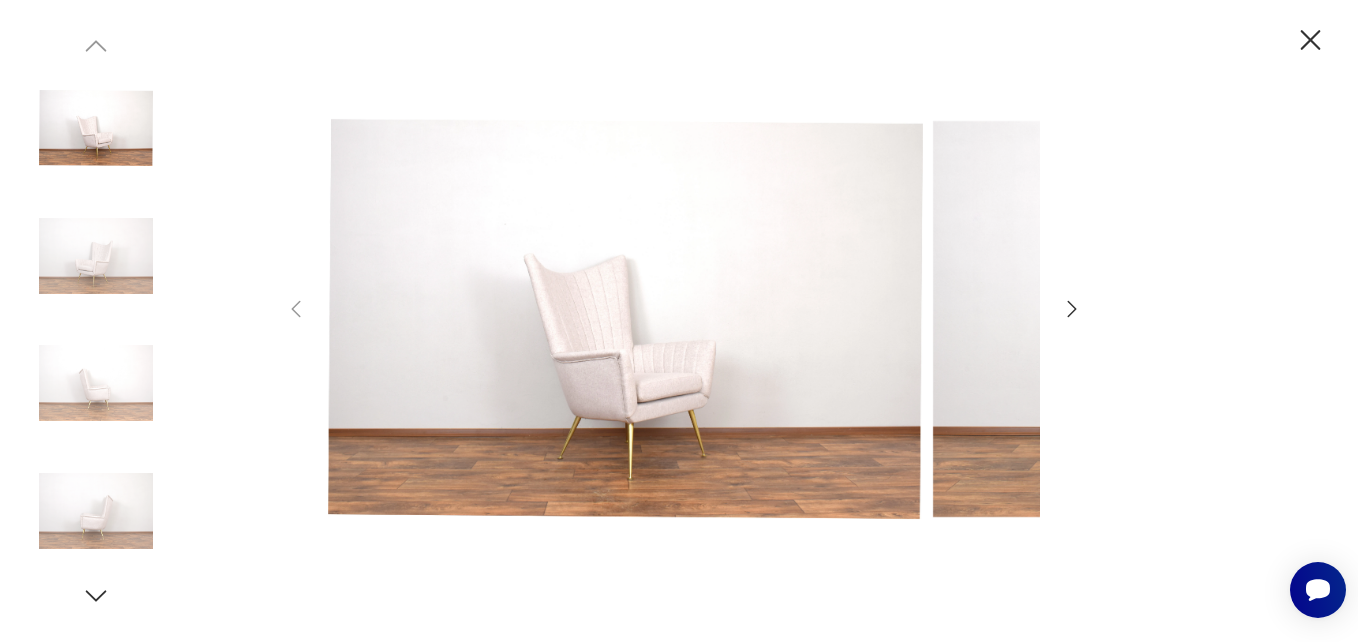 scroll, scrollTop: 0, scrollLeft: 0, axis: both 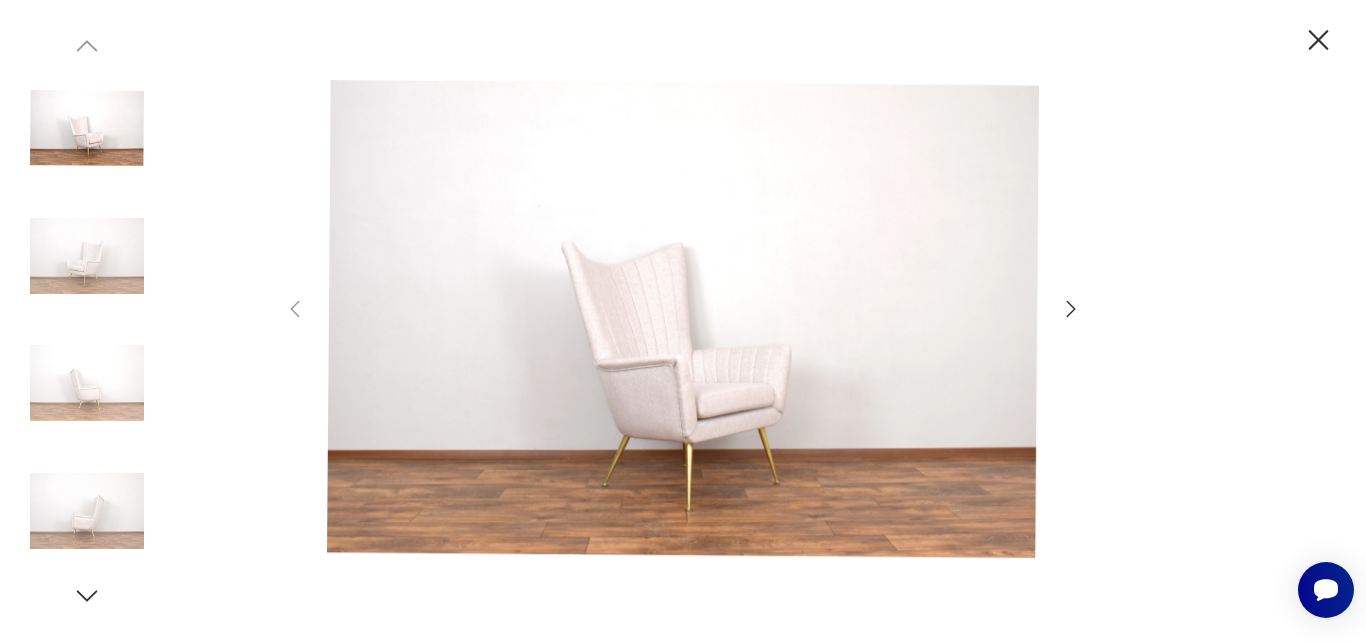 click 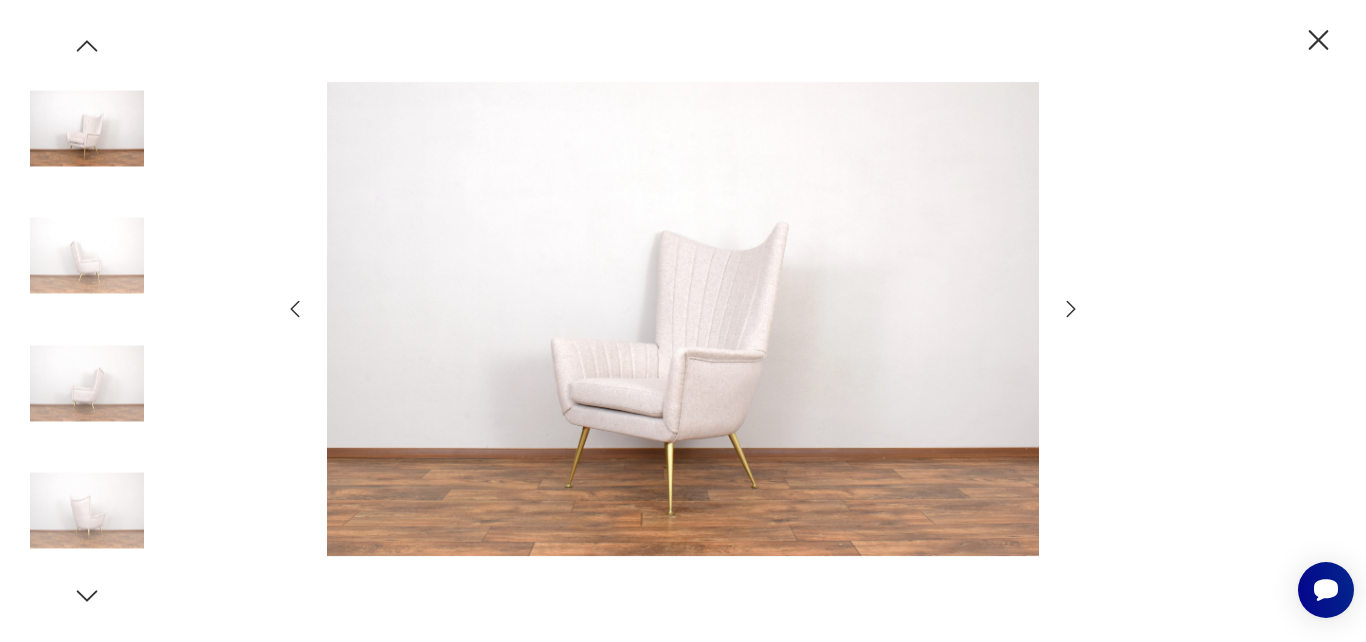 click 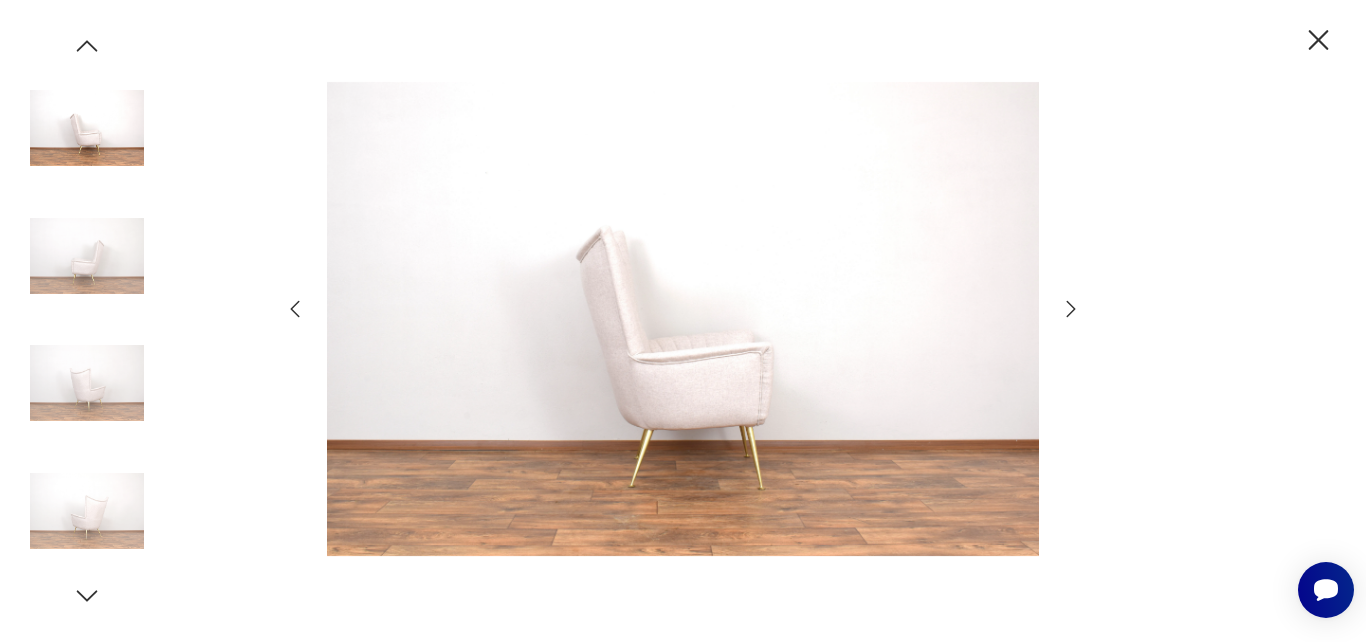 click 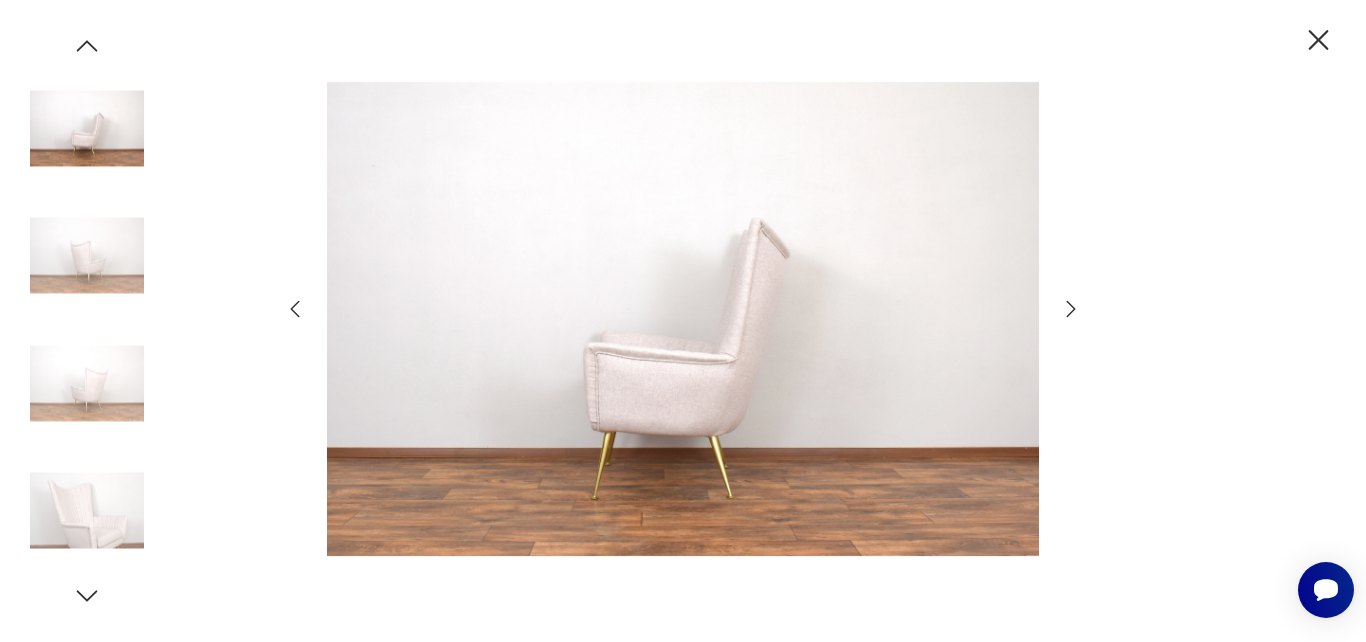 click 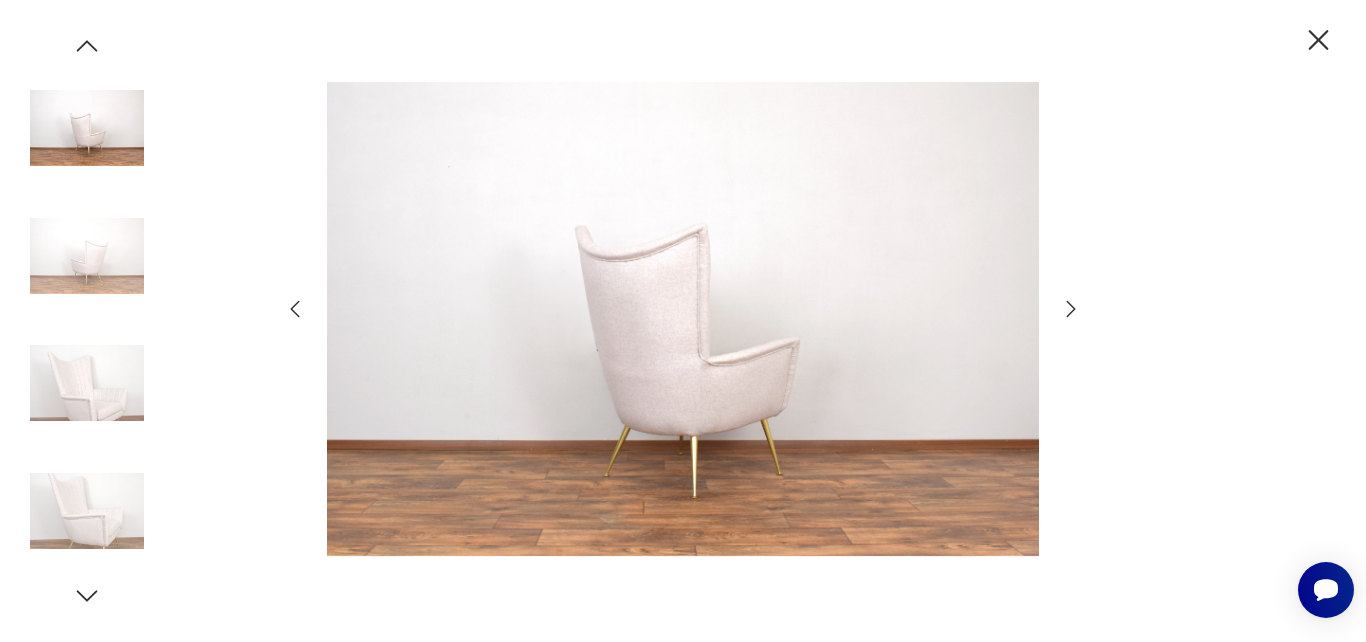 click 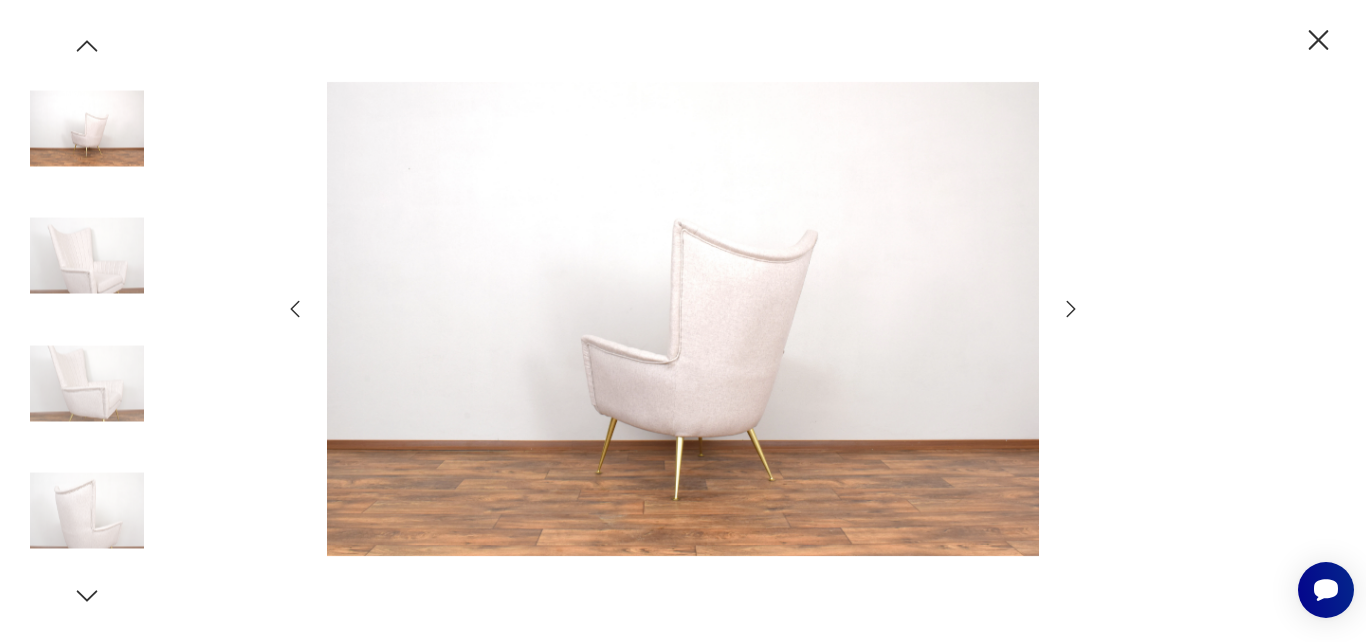 click 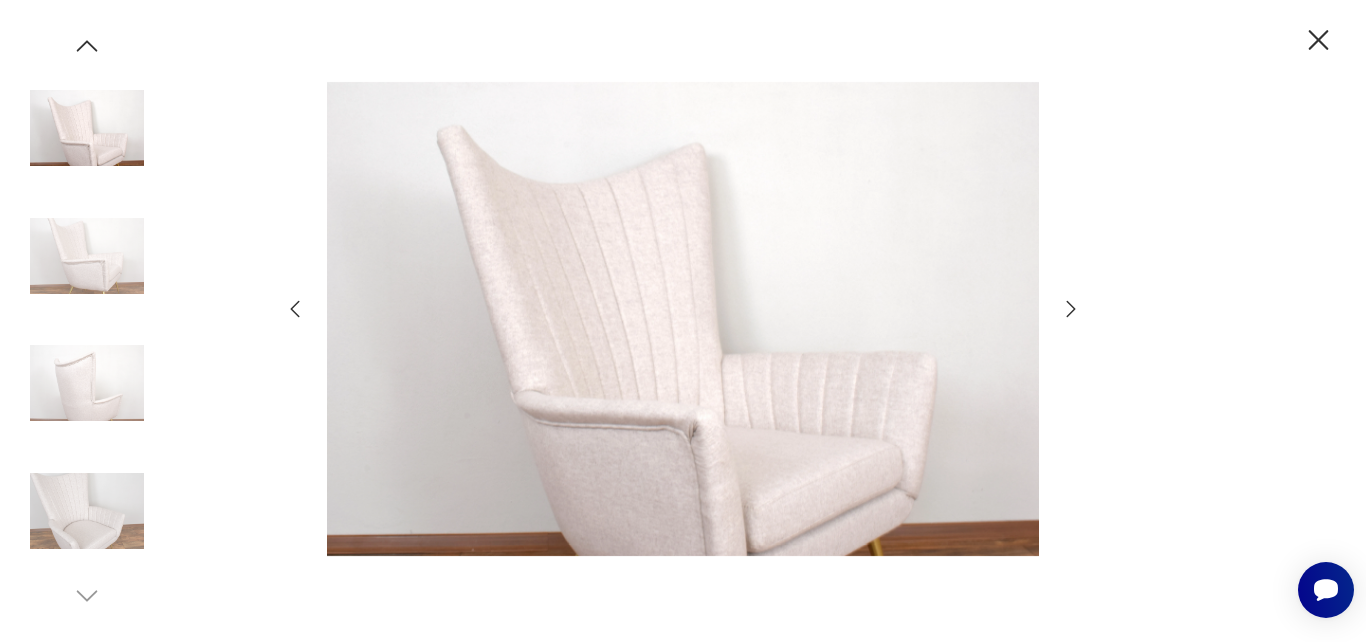 click 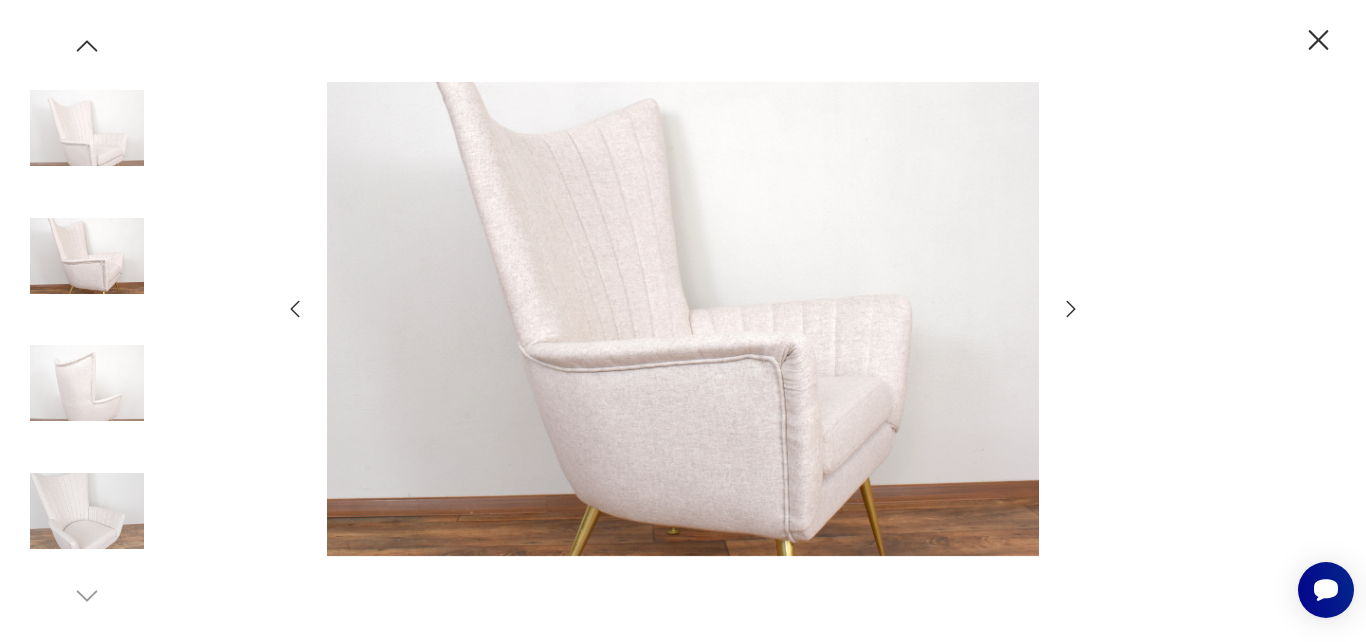 click 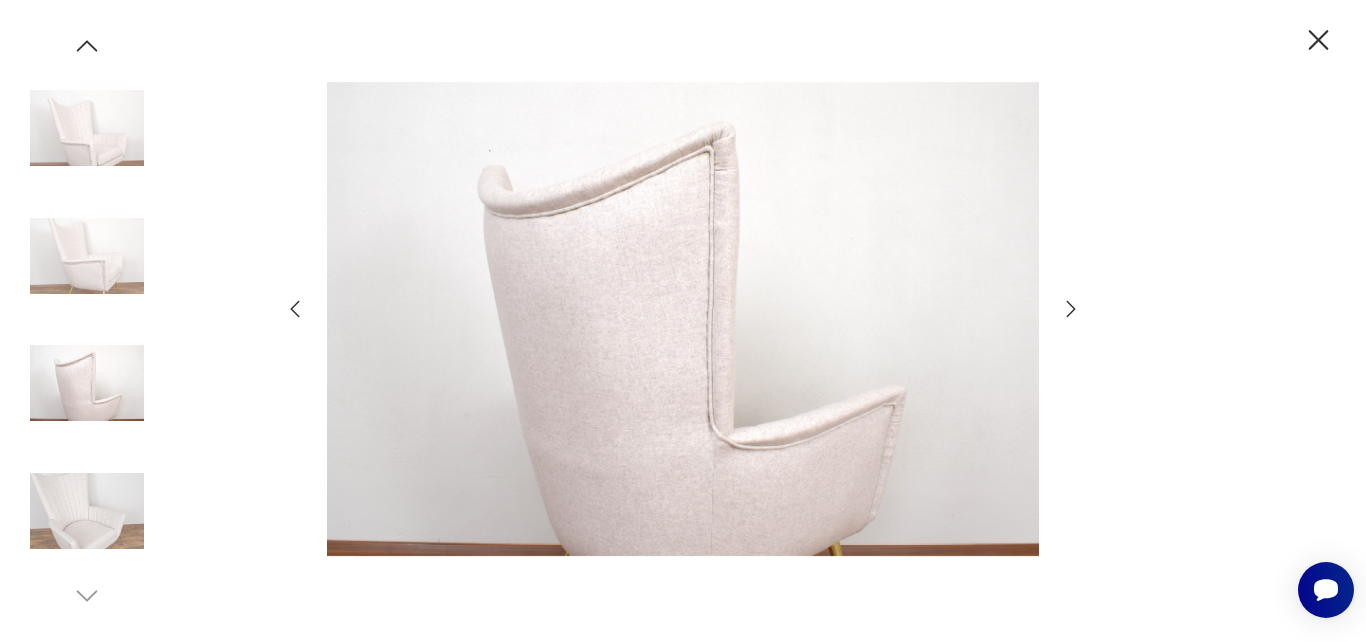click 